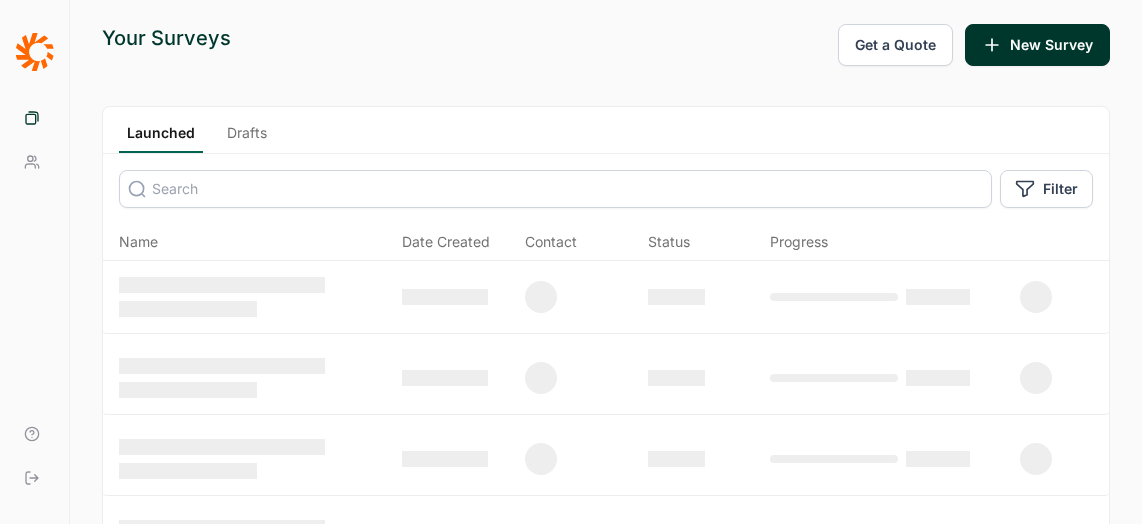 scroll, scrollTop: 0, scrollLeft: 0, axis: both 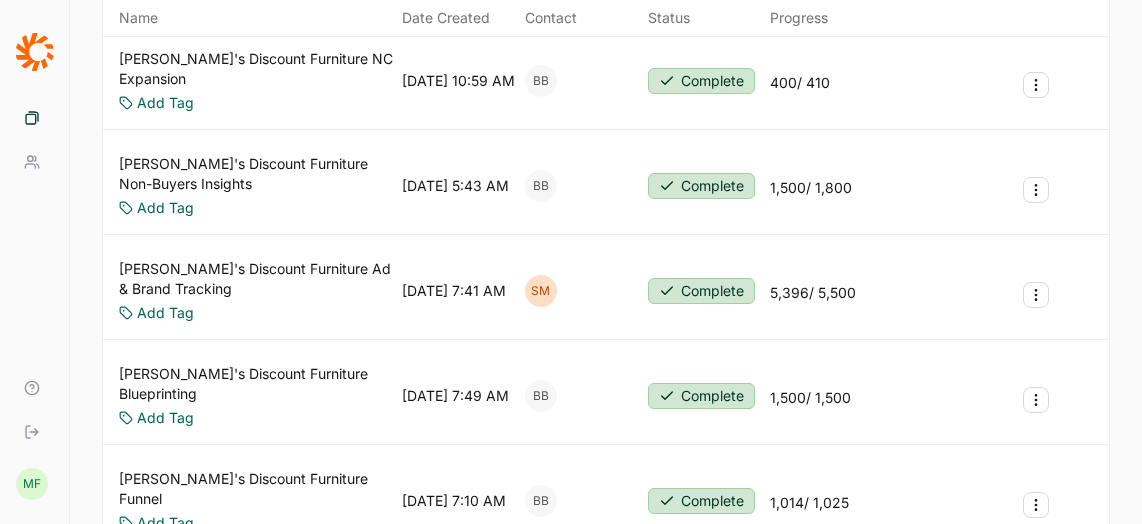 click 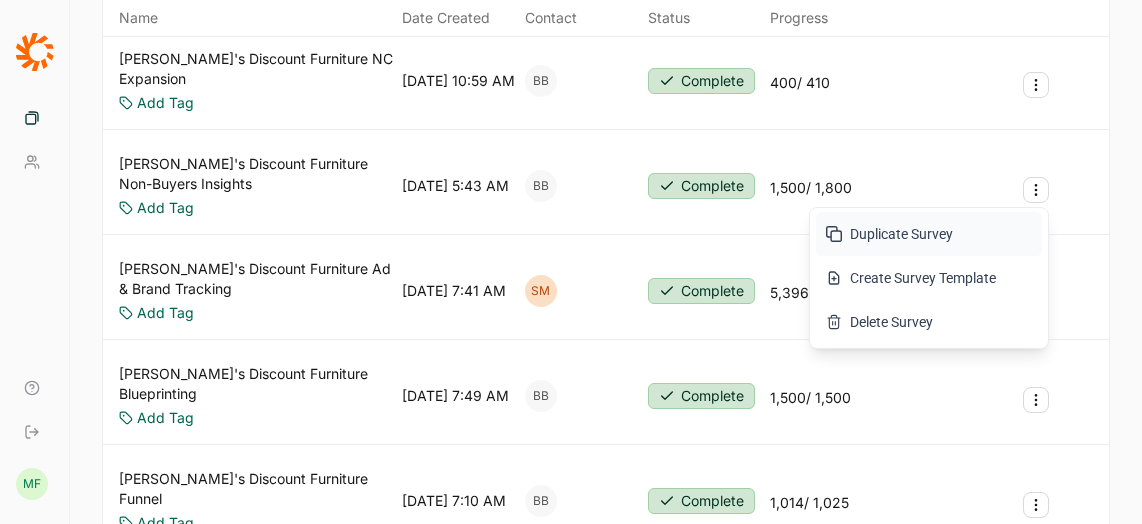 click on "Duplicate Survey" at bounding box center [929, 234] 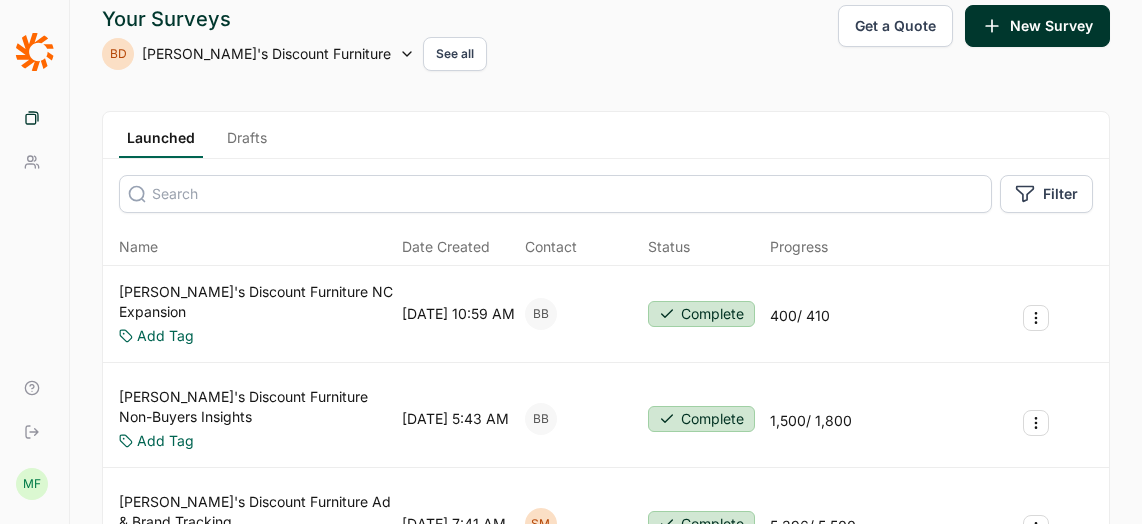scroll, scrollTop: 0, scrollLeft: 0, axis: both 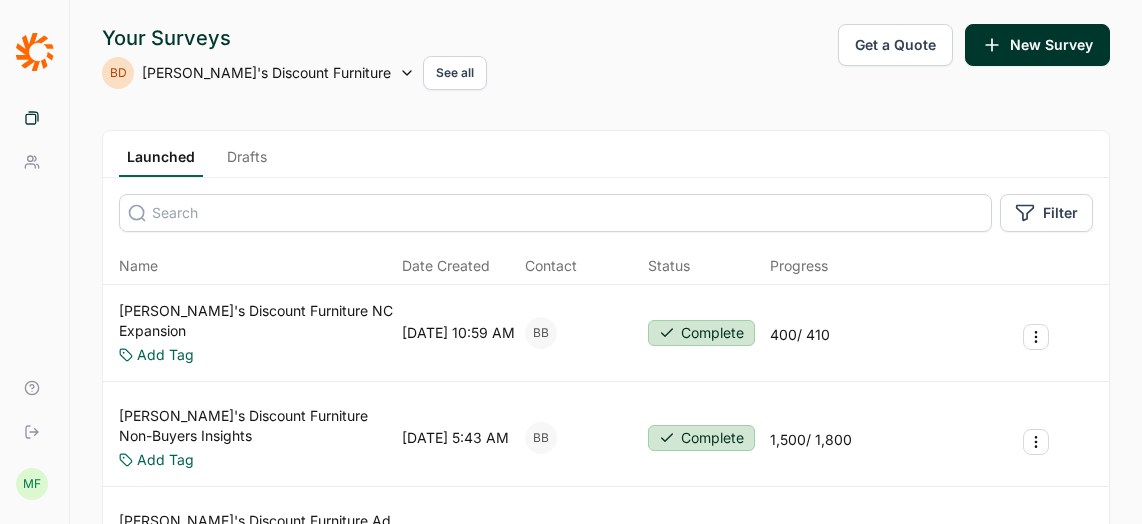 click 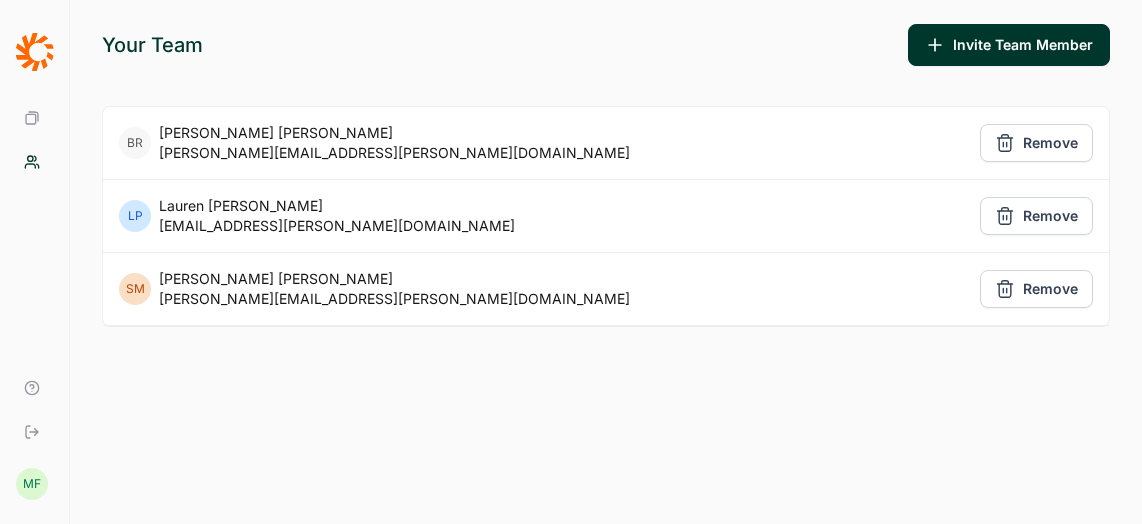 click 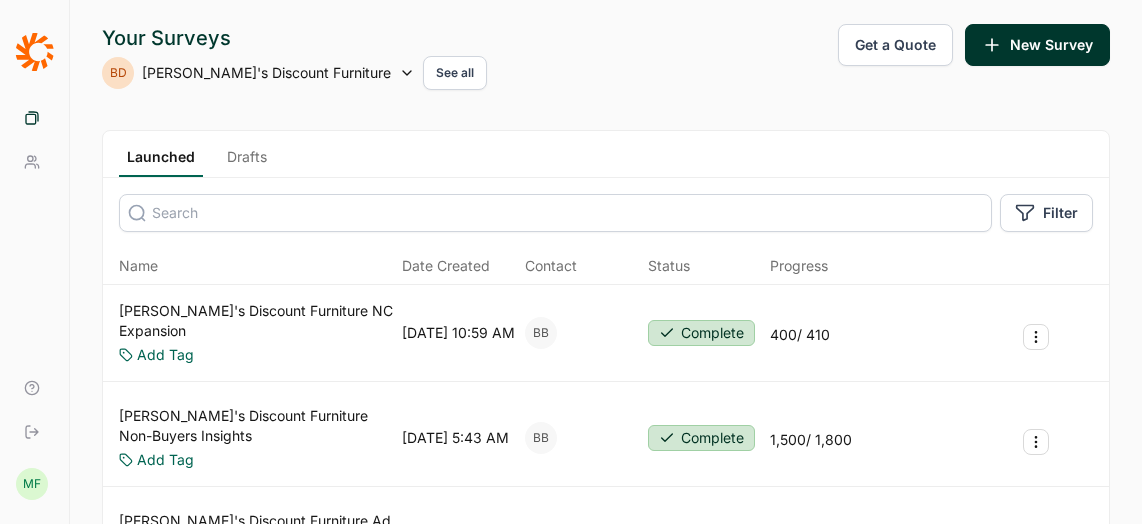 click 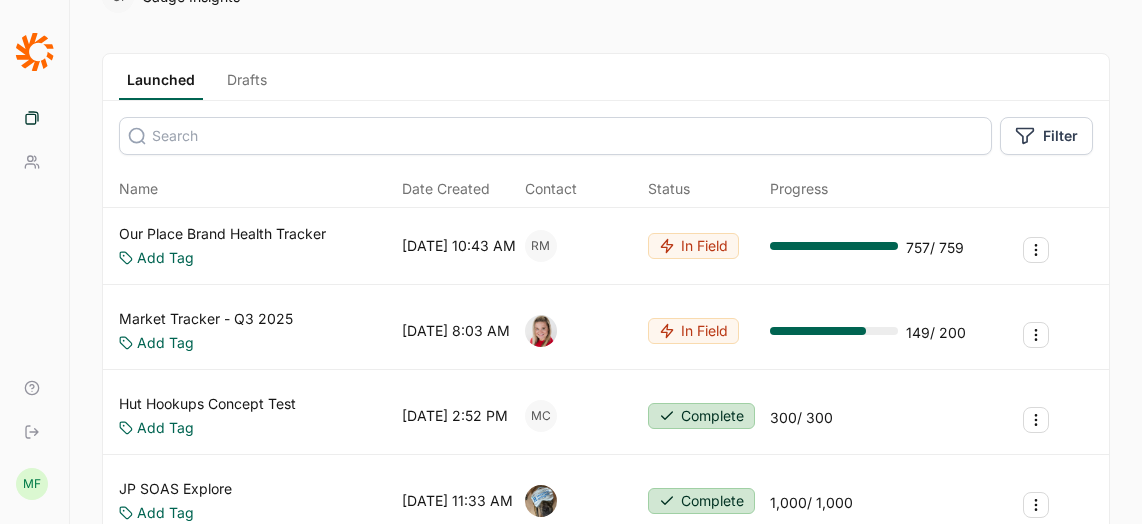 scroll, scrollTop: 0, scrollLeft: 0, axis: both 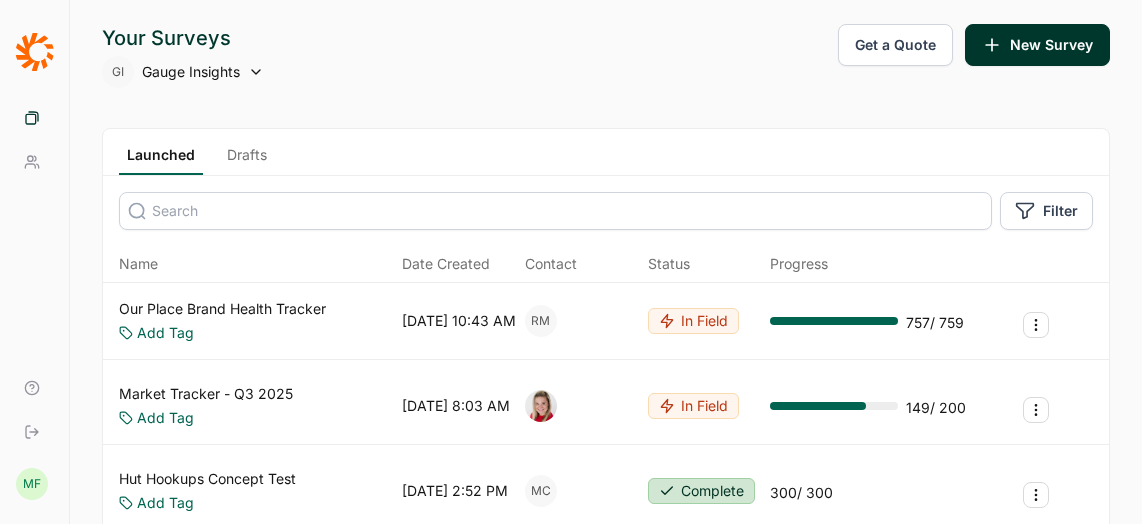 click on "Drafts" at bounding box center [247, 160] 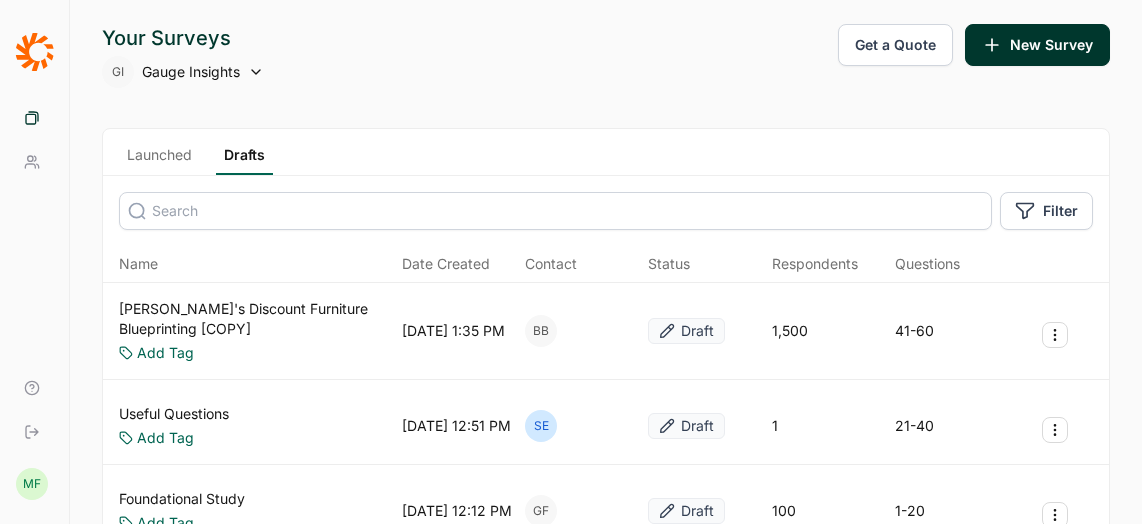 click 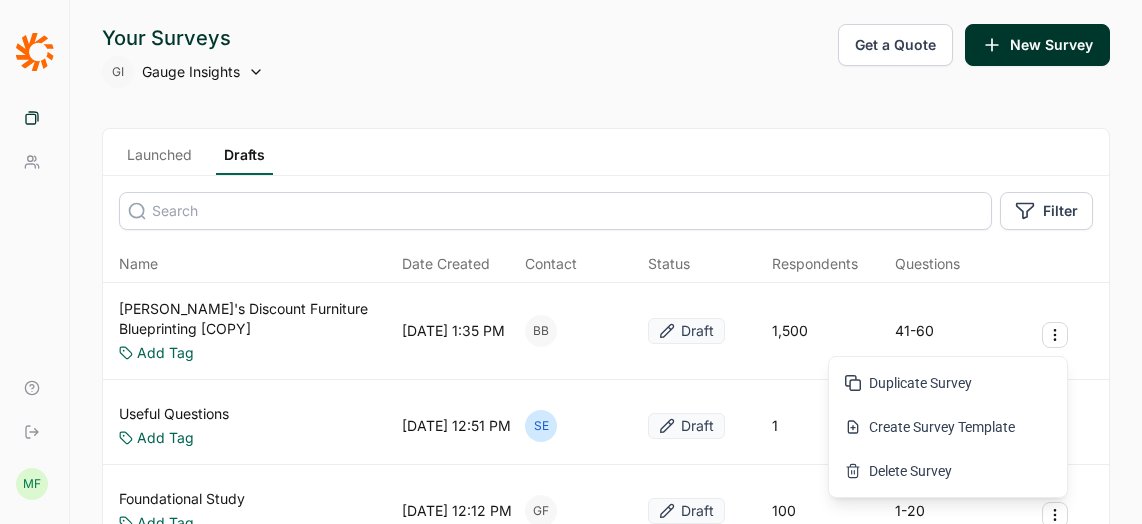 click on "Add Tag" at bounding box center (256, 353) 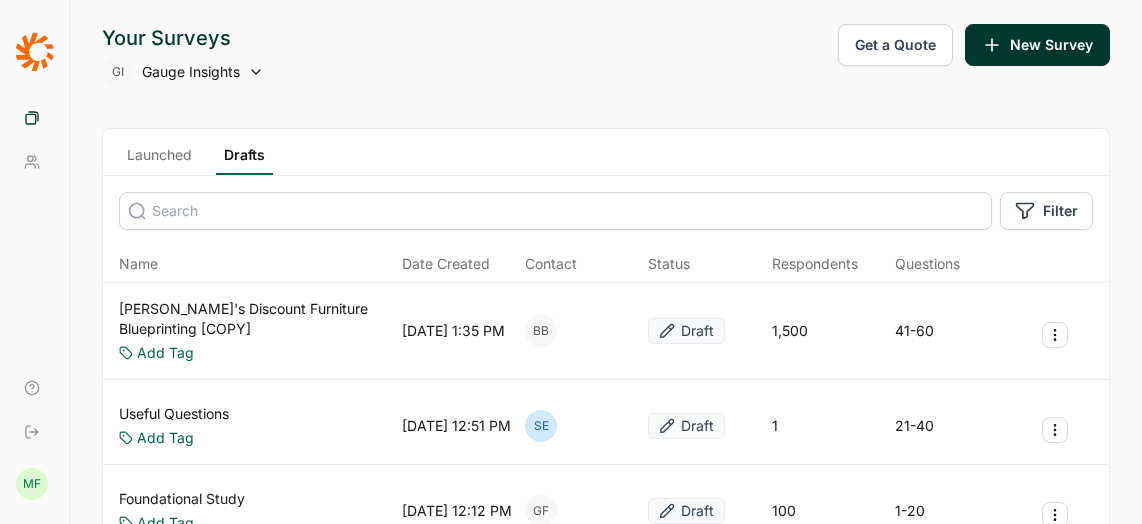 click on "[PERSON_NAME]'s Discount Furniture Blueprinting [COPY]" at bounding box center (256, 319) 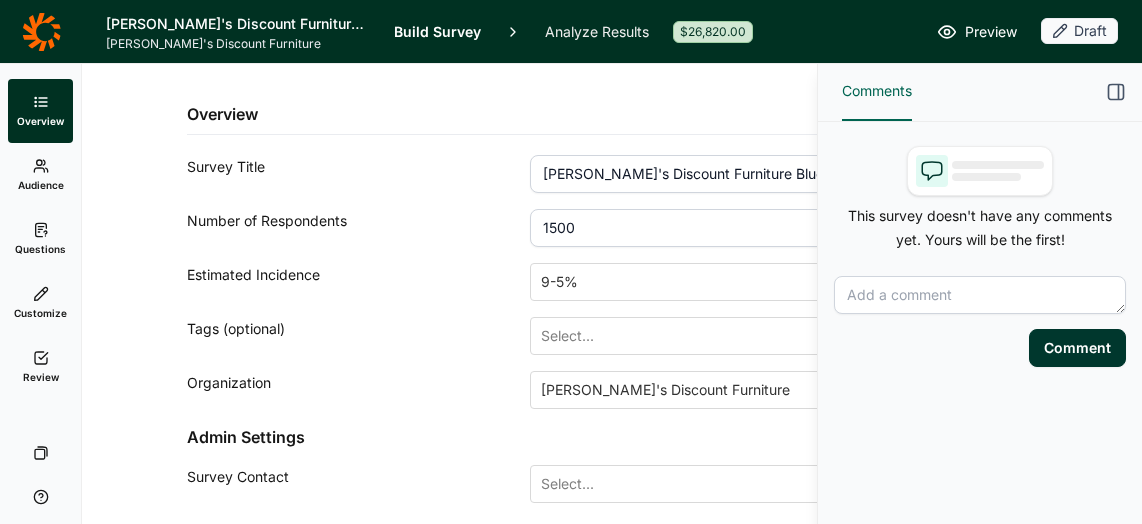 click 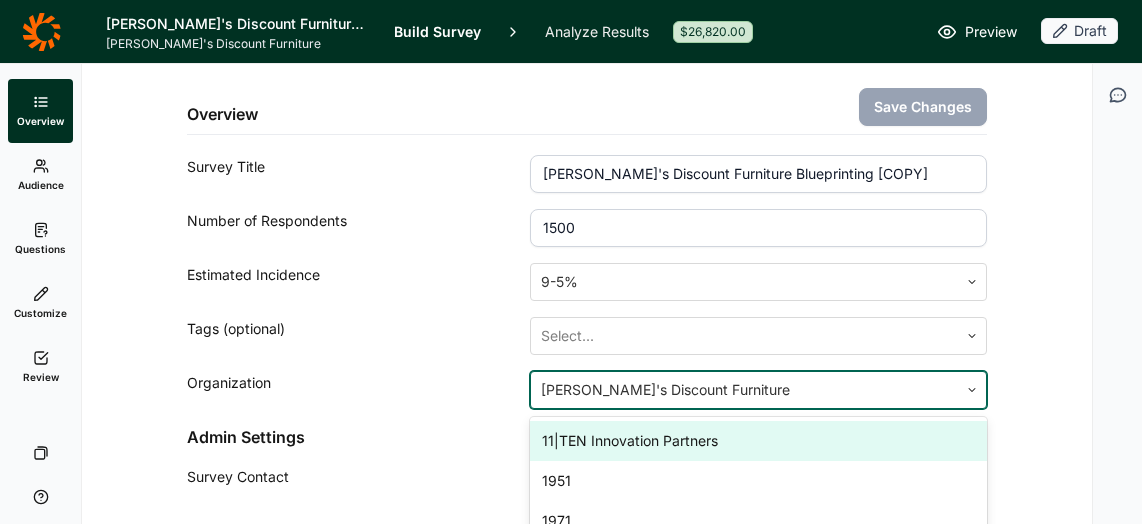 click 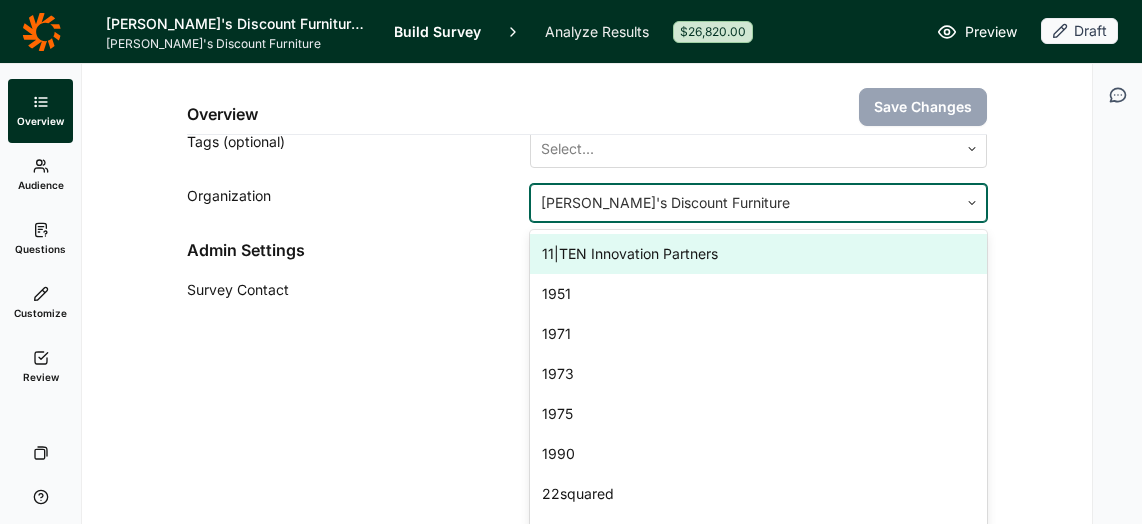 scroll, scrollTop: 193, scrollLeft: 0, axis: vertical 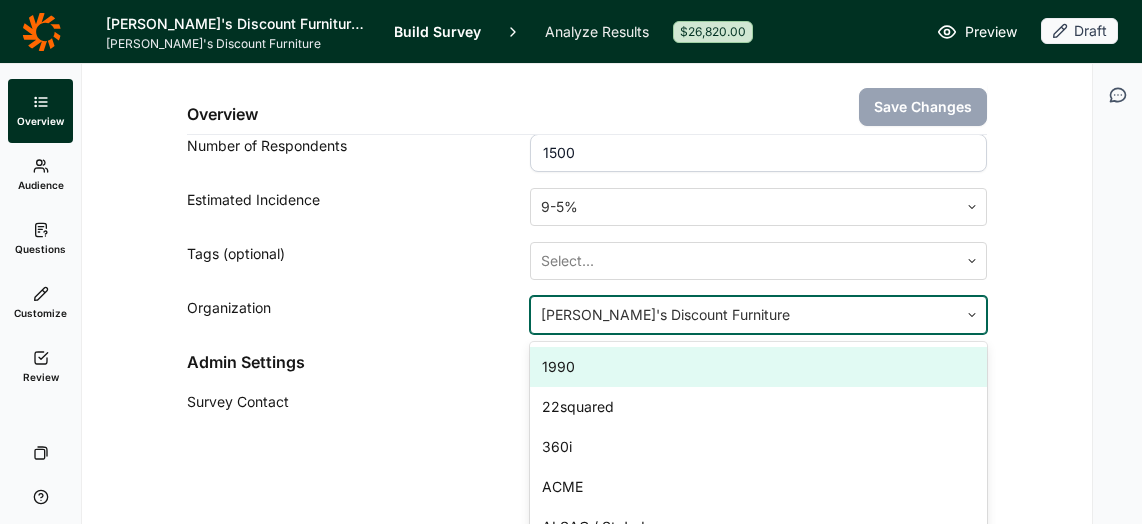 click 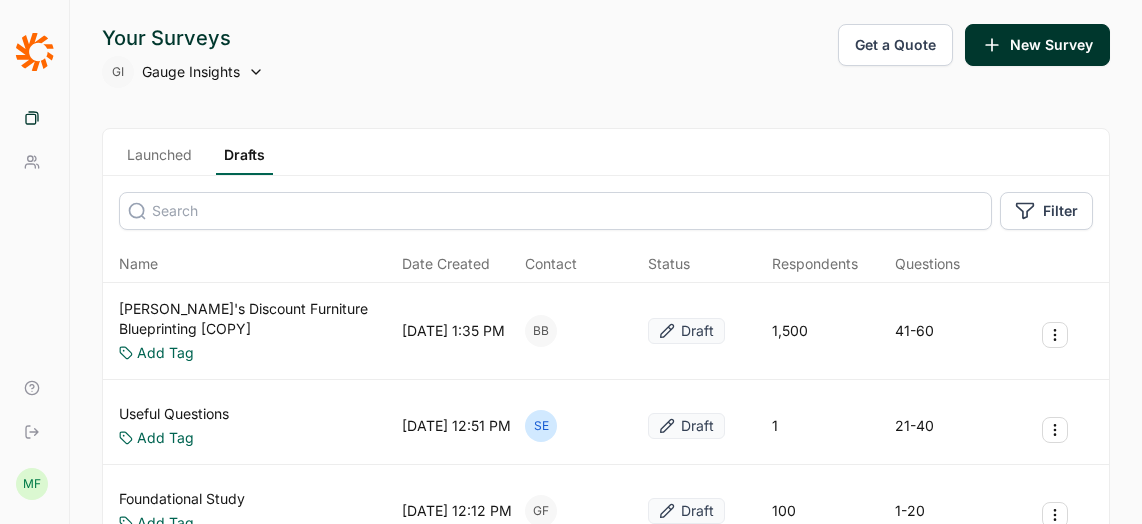 click 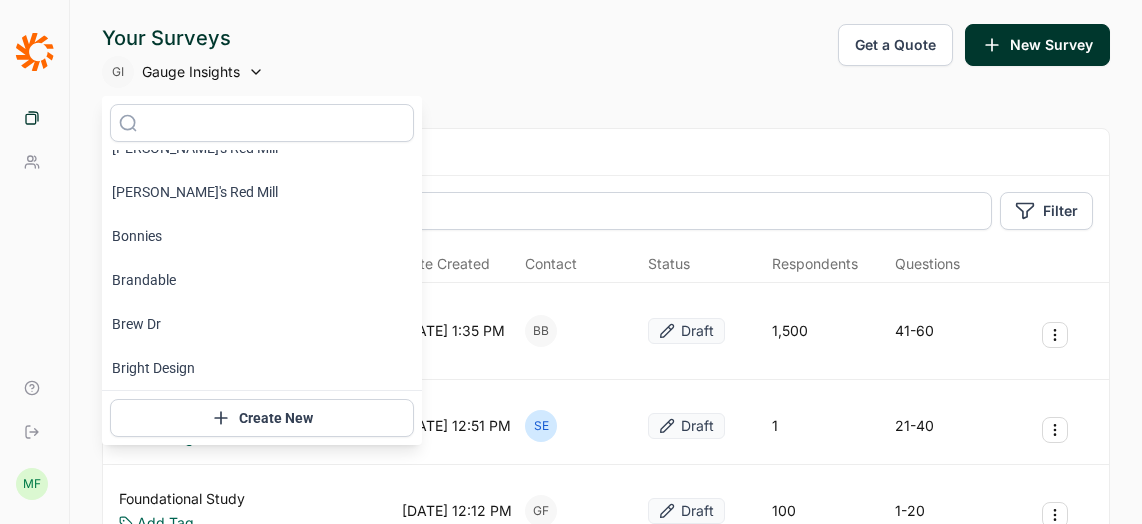 scroll, scrollTop: 1607, scrollLeft: 0, axis: vertical 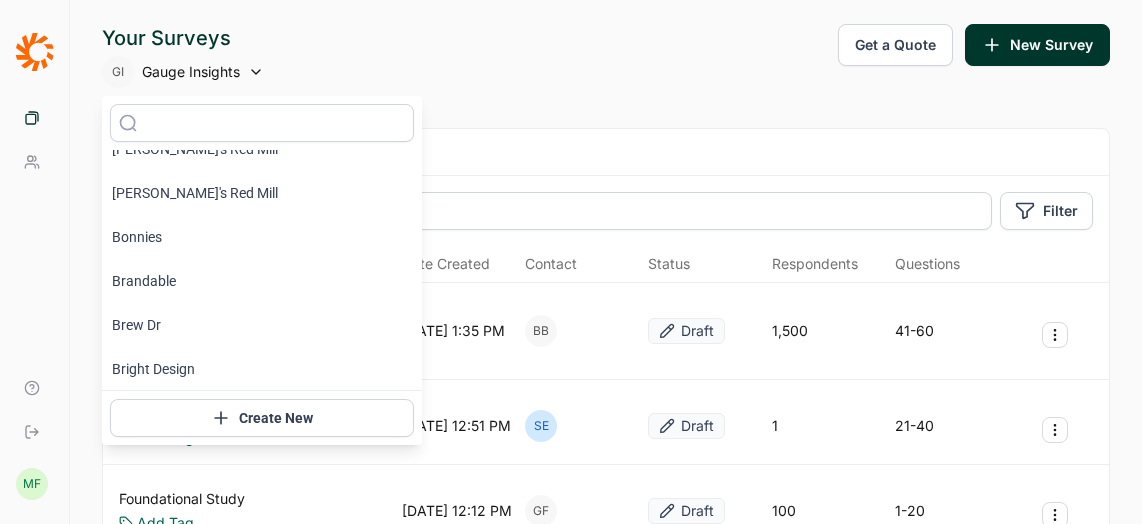click on "Create New" at bounding box center (262, 418) 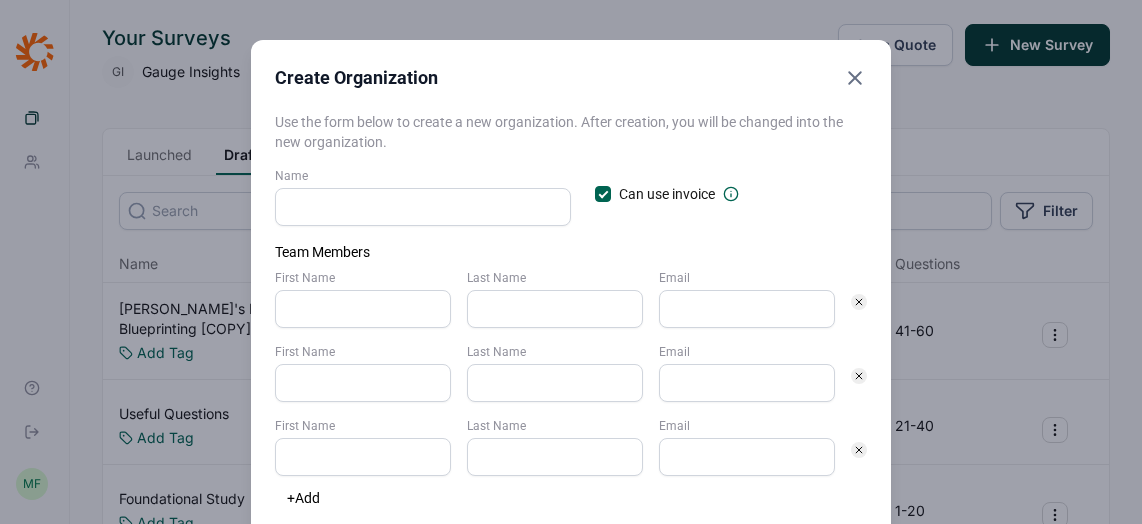click 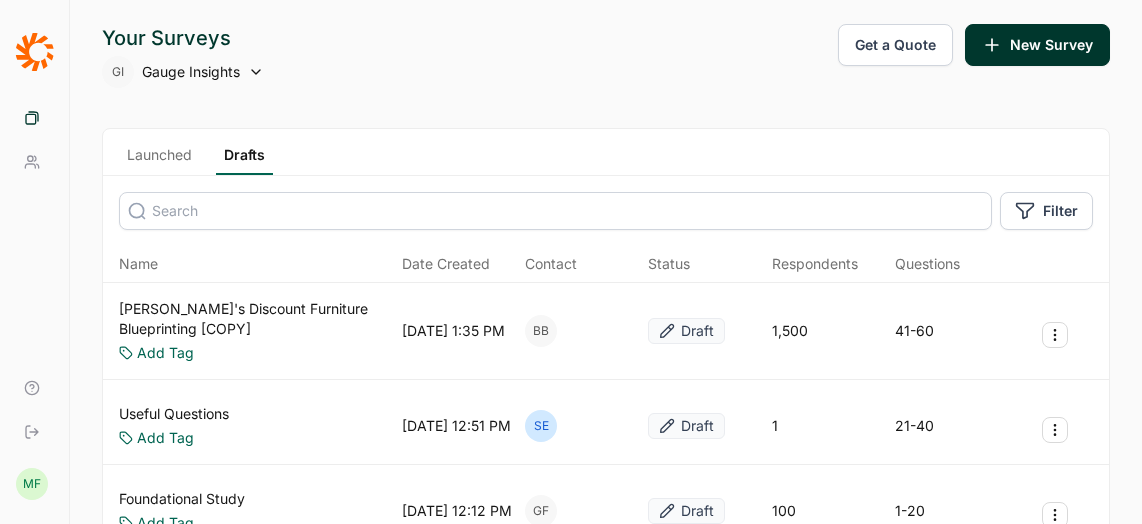 click 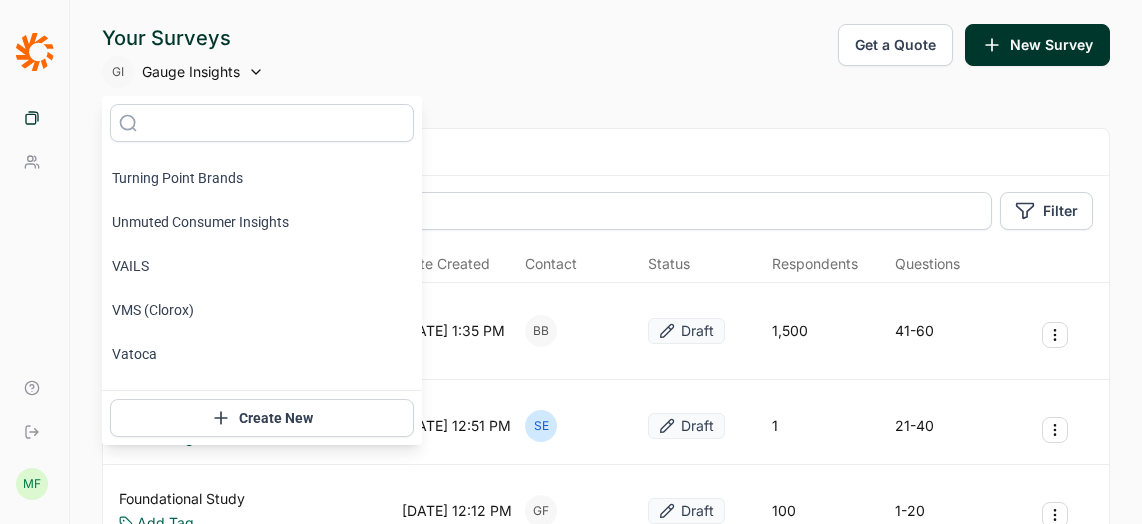 scroll, scrollTop: 10937, scrollLeft: 0, axis: vertical 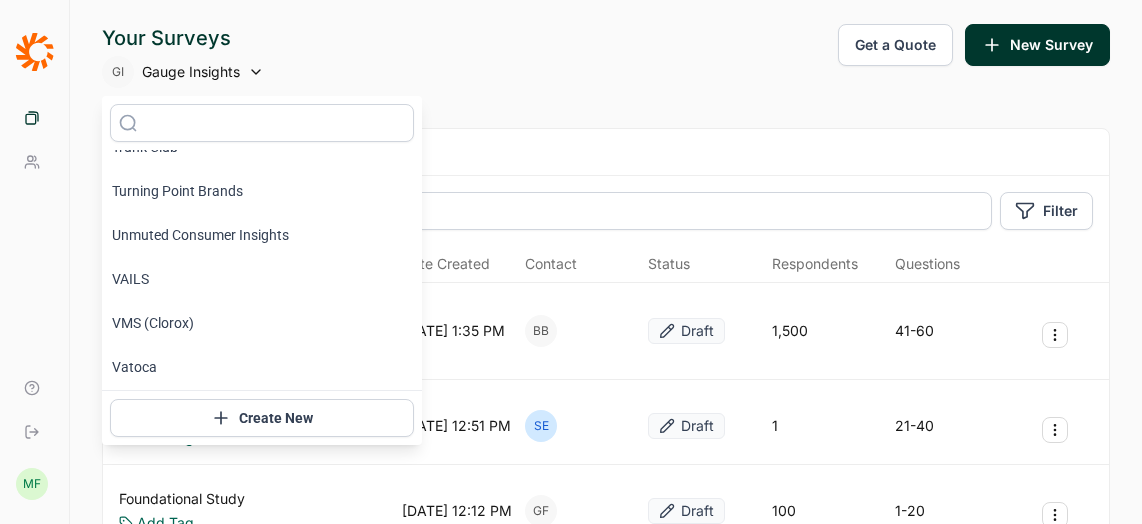click on "Create New" at bounding box center (262, 418) 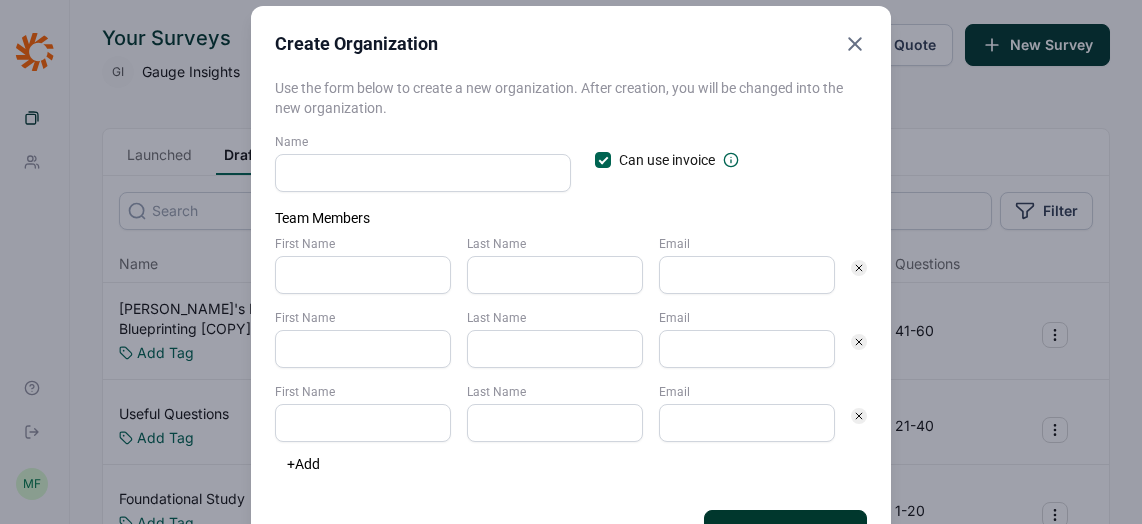 scroll, scrollTop: 0, scrollLeft: 0, axis: both 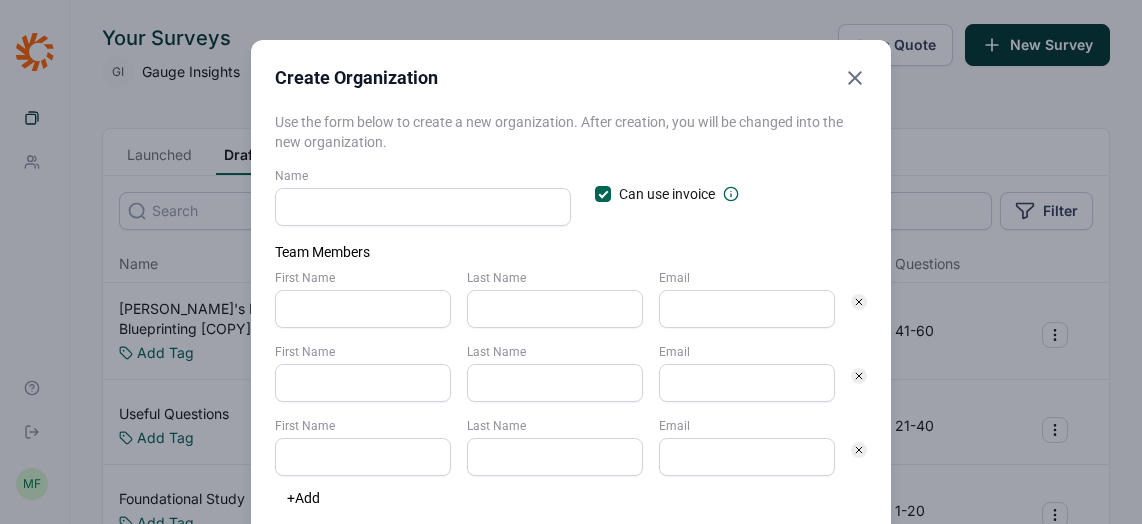 click 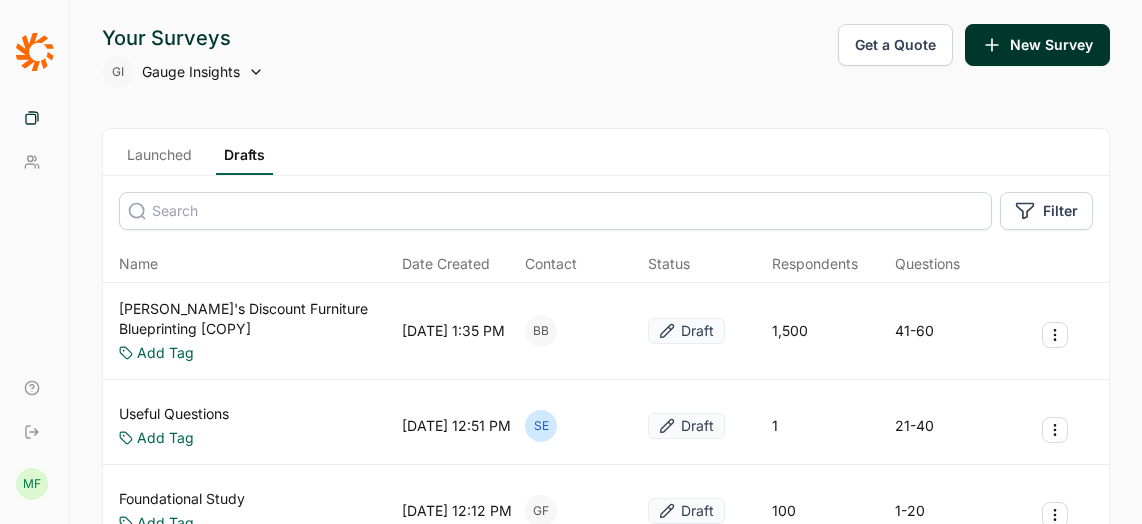 click at bounding box center (1055, 335) 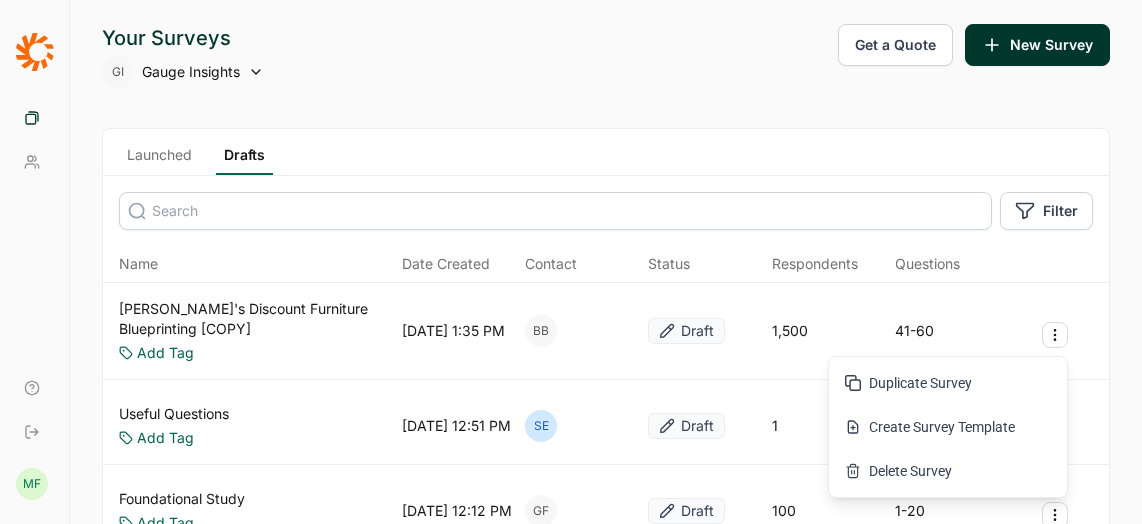 click on "Your Surveys GI Gauge Insights Get a Quote New Survey Launched Drafts Filter Name Date Created Contact Status Respondents Questions Bob's Discount Furniture Blueprinting [COPY] Add Tag 07/16/2025, 1:35 PM BB Draft 1,500 41-60 Useful Questions Add Tag 07/16/2025, 12:51 PM SE Draft 1 21-40 Foundational Study Add Tag 07/16/2025, 12:12 PM GF Draft 100 1-20 Foundational Study Add Tag 07/16/2025, 12:09 PM GF Draft 100 1-20 Pizza Hut ATU [W4 Hut Lover's] Add Tag 07/15/2025, 2:16 PM MC Draft 1,000 41-60 Ad Testing- 1 ad with or without main character (NEW TEMPLATE) Add Tag 07/15/2025, 10:52 AM MC Draft 300 21-40 Team Renaming Study Add Tag 07/10/2025, 5:07 PM AM Draft 1,000 1-20 Ad Testing (NEW TEMPLATE) (COMPARING 2 SPOTS) Add Tag 07/10/2025, 2:11 PM MC Draft 600 21-40 Pizza Hut Lapsed Customers Add Tag 07/10/2025, 11:01 AM KL Draft 500 21-40 Concept Test {NEW TEMPLATE} Add Tag 07/09/2025, 4:00 PM MC Draft 150 21-40 Pizza Hut ATU [NEW TEMPLATE] Add Tag 07/09/2025, 11:59 AM MC Draft 1,000 41-60 Progressive CL Sandbox" at bounding box center (606, 1100) 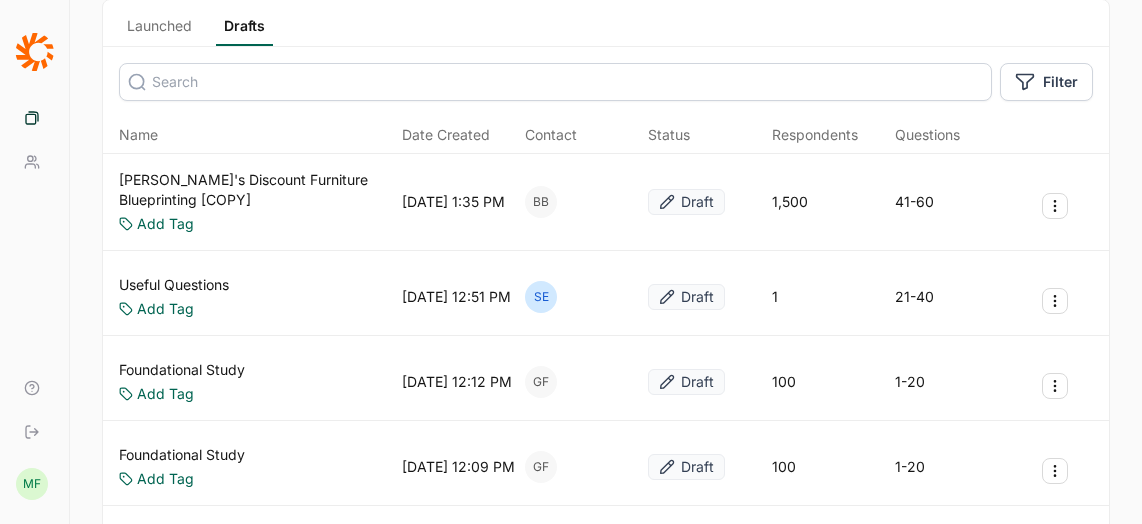 scroll, scrollTop: 0, scrollLeft: 0, axis: both 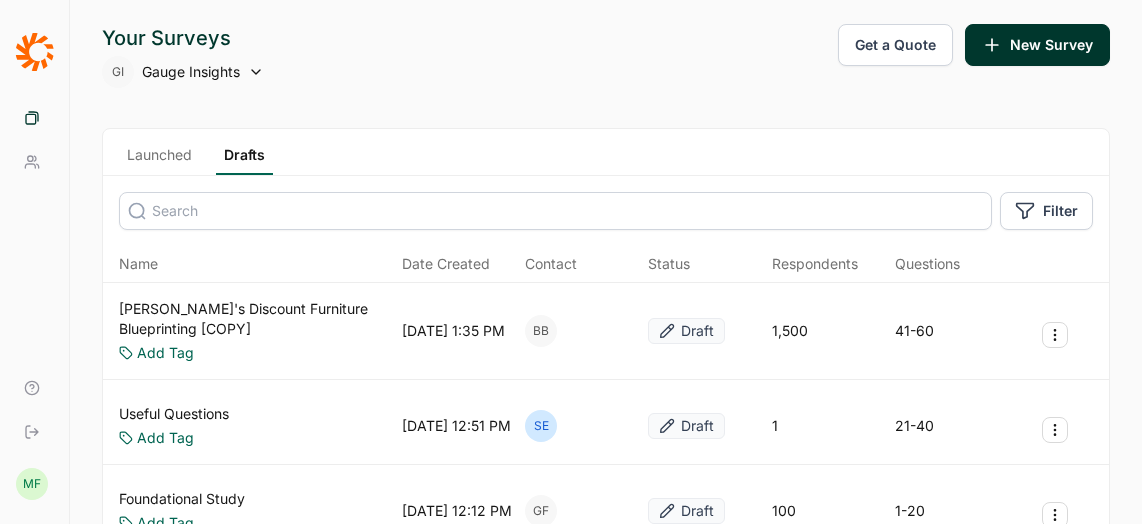 click on "Gauge Insights" at bounding box center (191, 72) 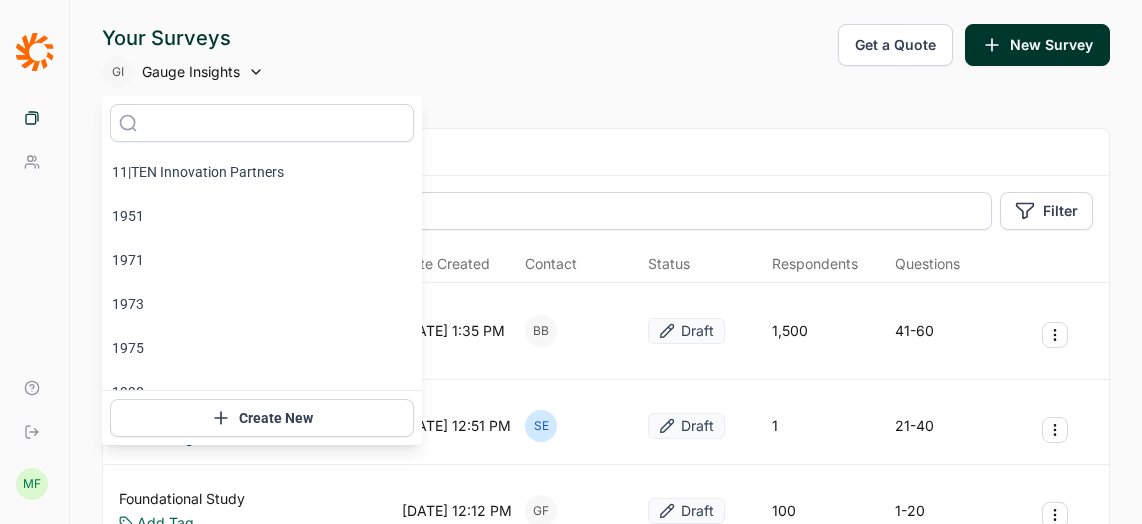 click on "Create New" at bounding box center [262, 418] 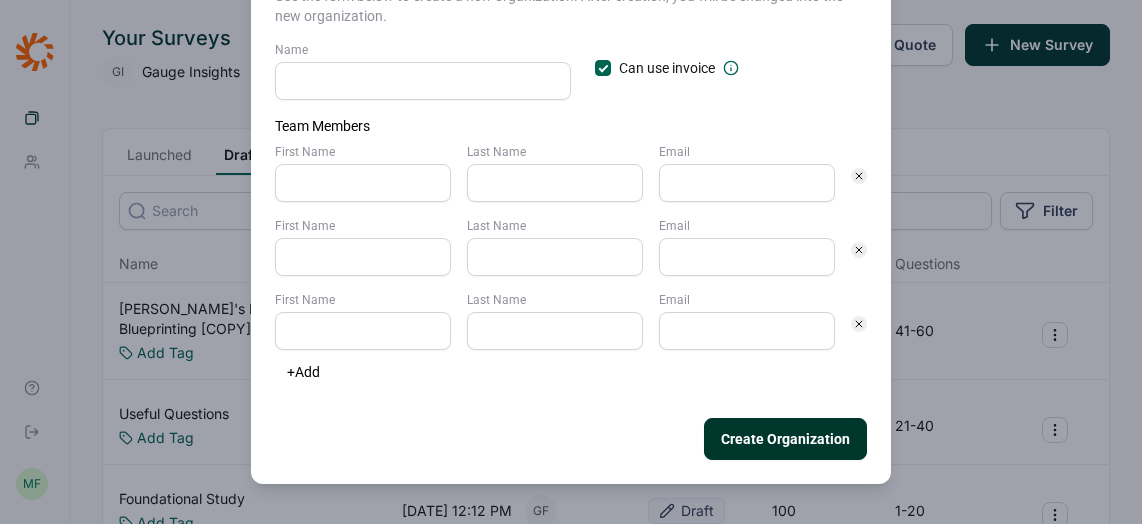 scroll, scrollTop: 0, scrollLeft: 0, axis: both 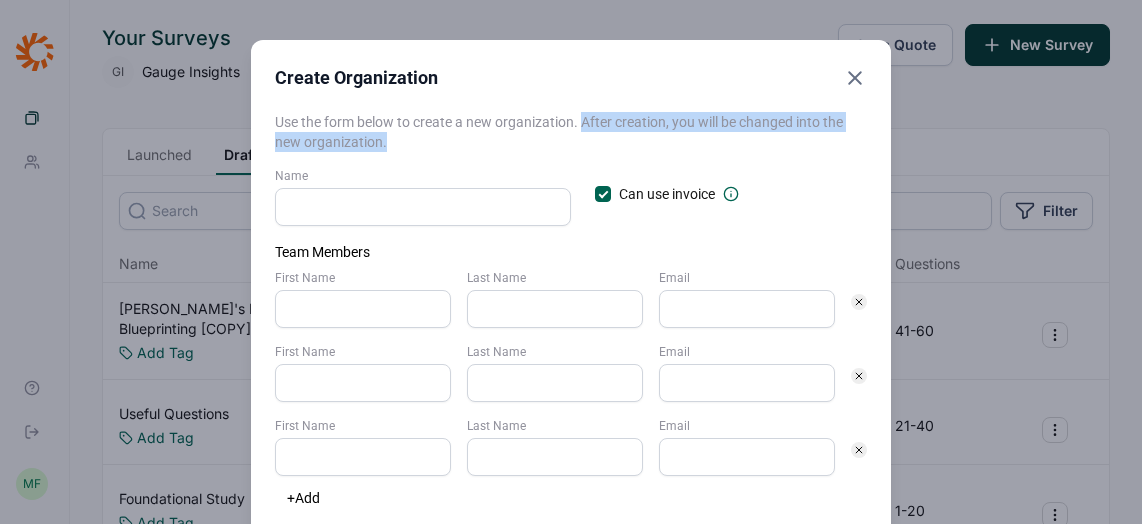 drag, startPoint x: 586, startPoint y: 124, endPoint x: 592, endPoint y: 145, distance: 21.84033 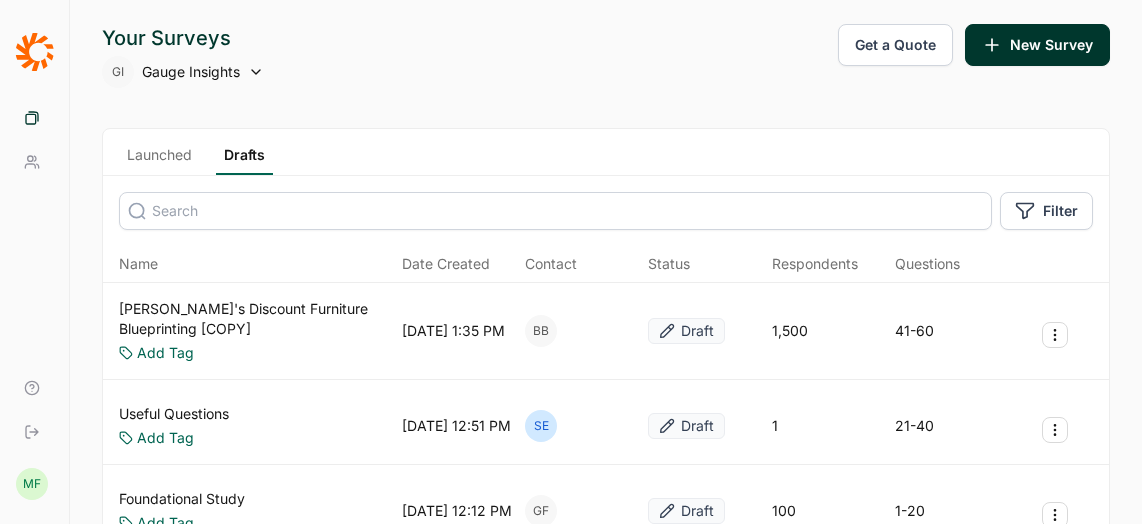 click on "Gauge Insights" at bounding box center [191, 72] 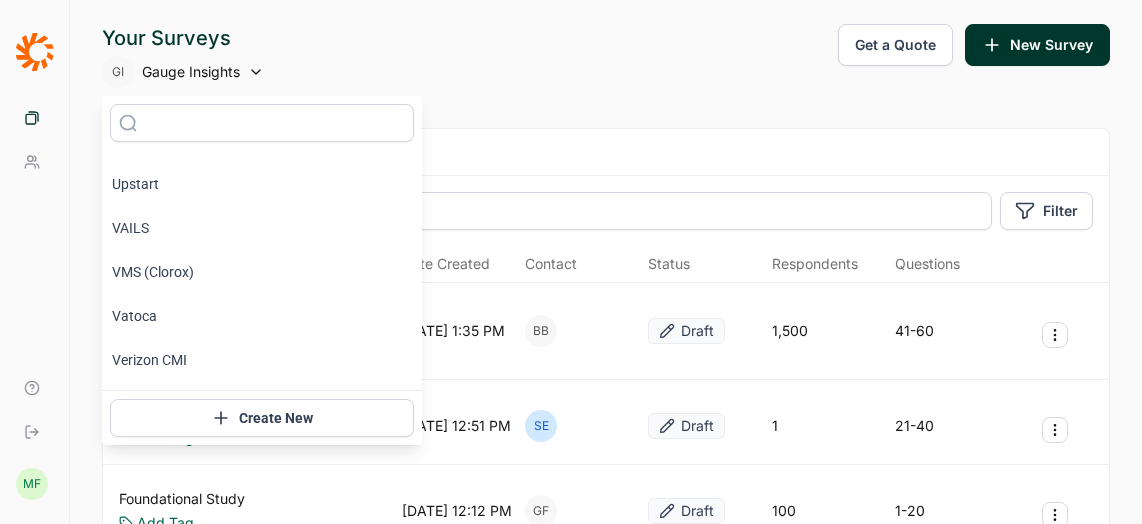 scroll, scrollTop: 11043, scrollLeft: 0, axis: vertical 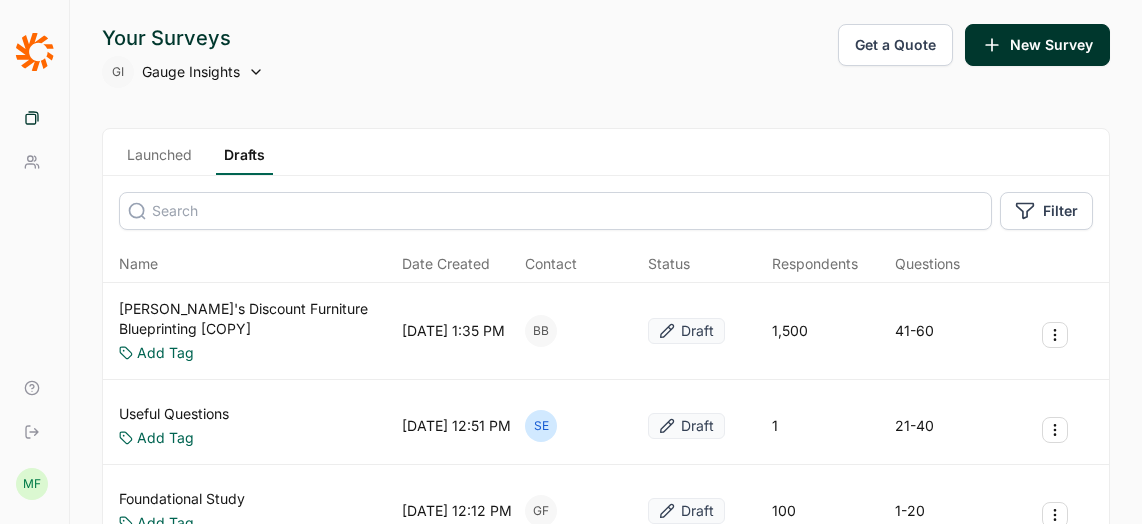 click on "Your Surveys GI Gauge Insights Get a Quote New Survey" at bounding box center (606, 56) 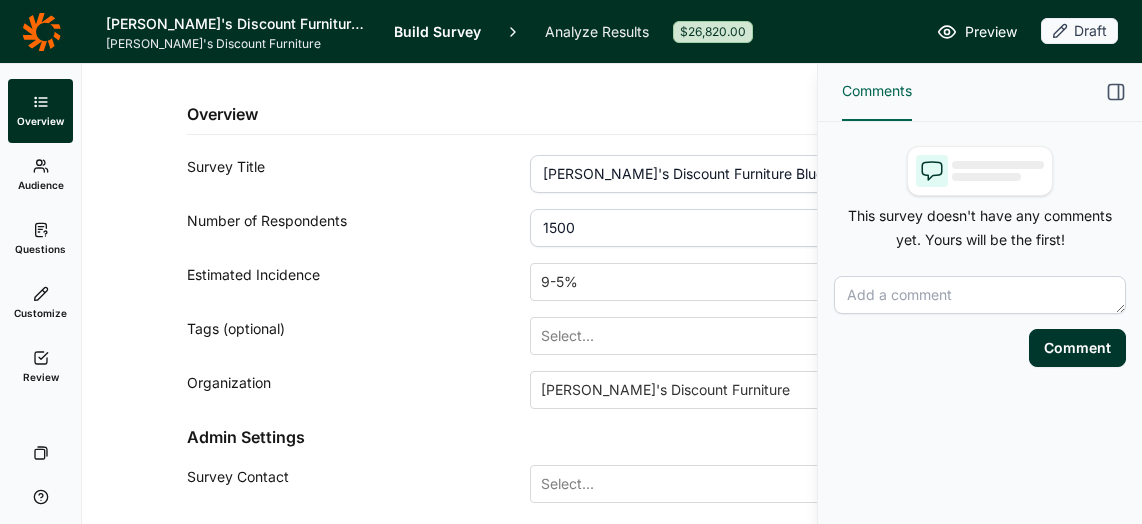 click 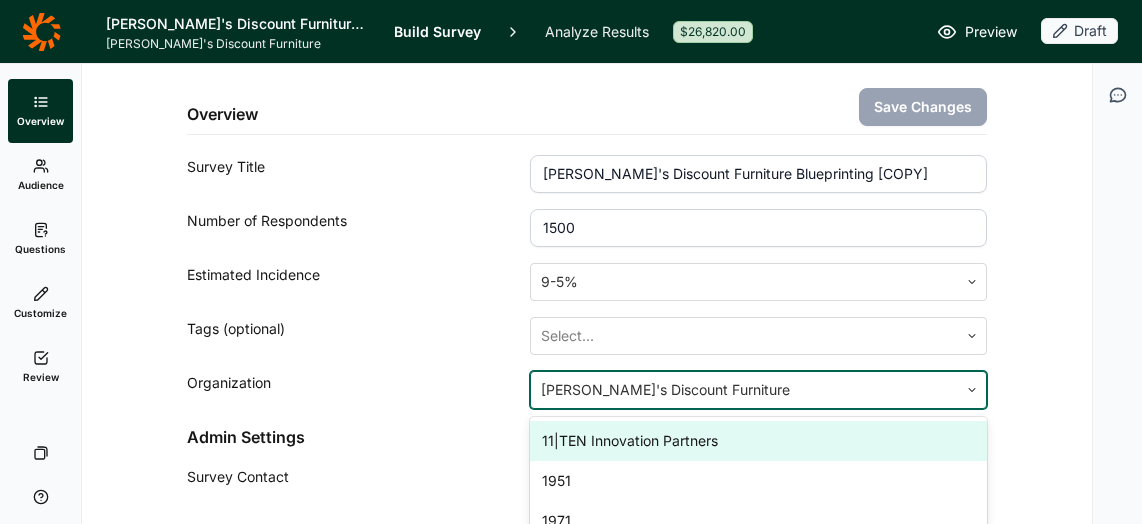 click on "Bob's Discount Furniture" at bounding box center (744, 390) 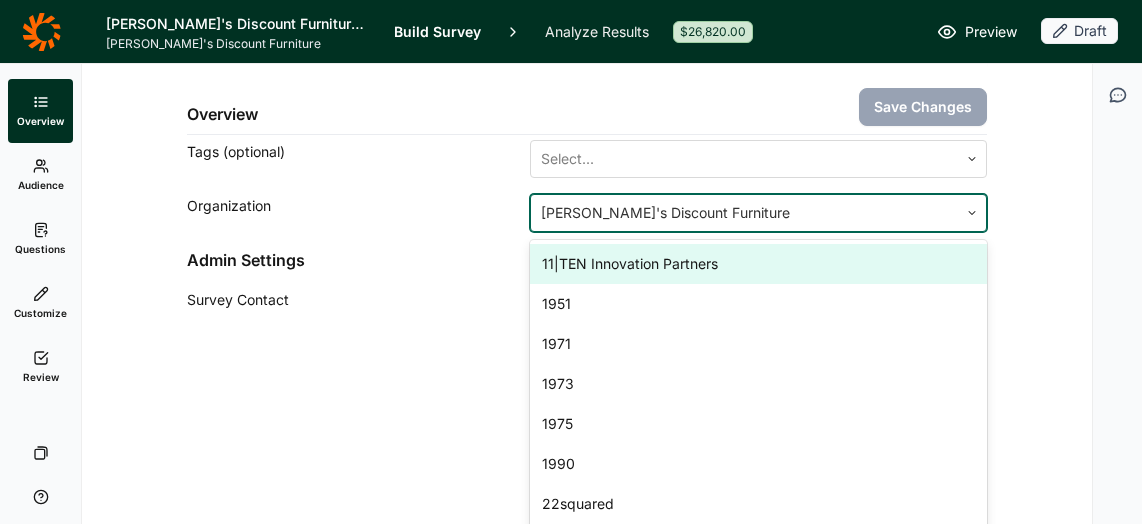 scroll, scrollTop: 193, scrollLeft: 0, axis: vertical 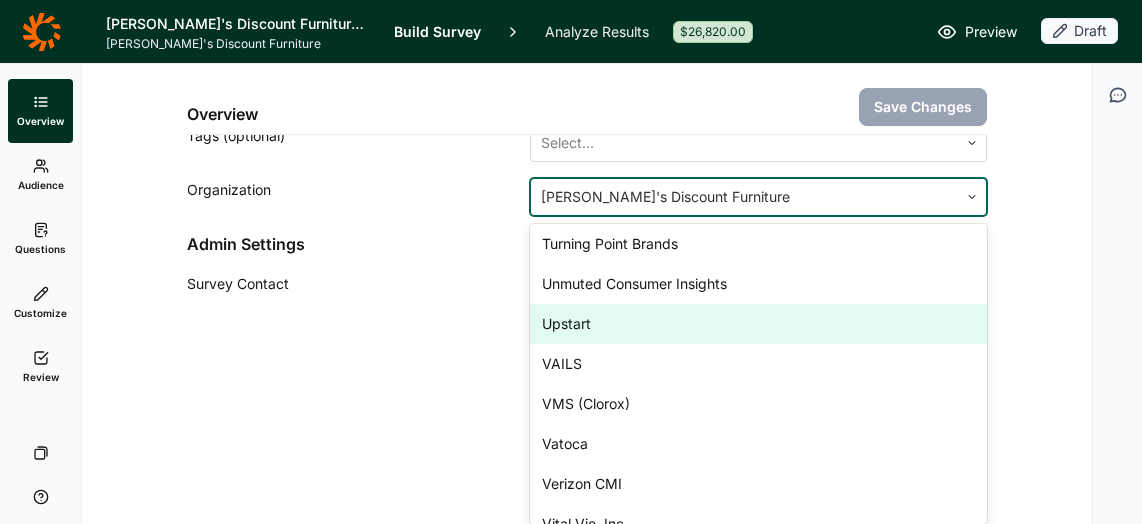 click on "Upstart" at bounding box center (758, 324) 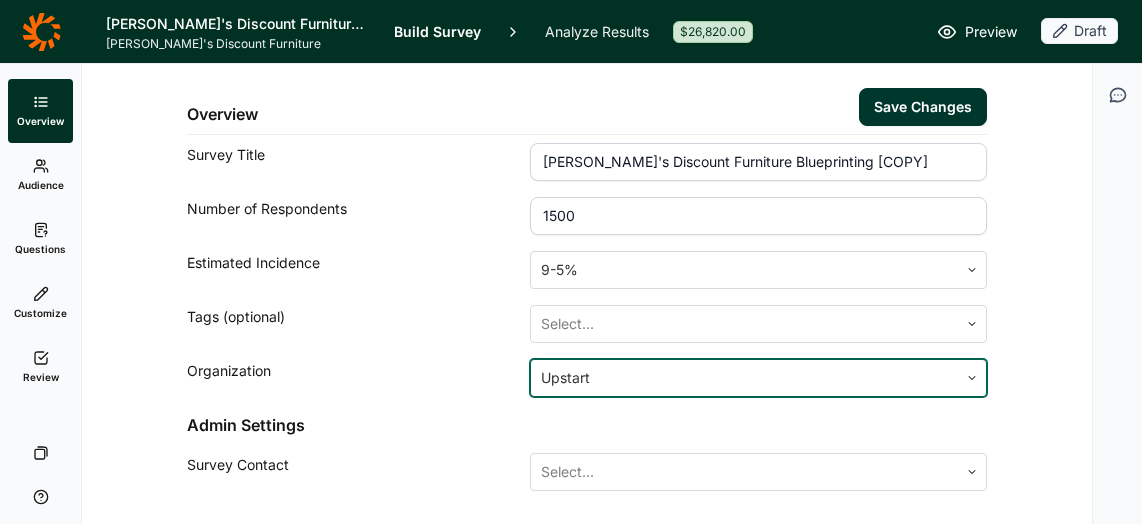 scroll, scrollTop: 0, scrollLeft: 0, axis: both 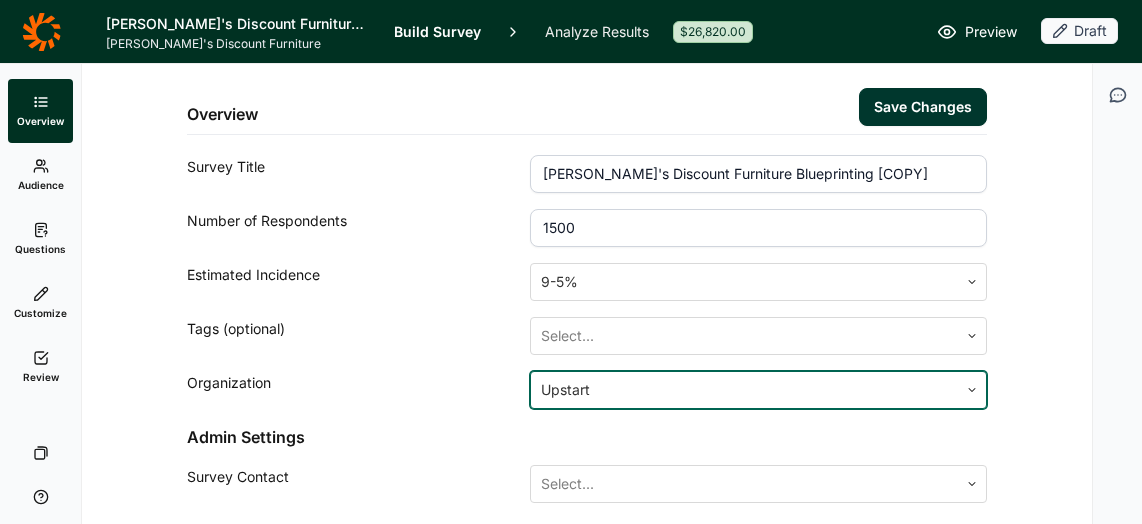 click on "Save Changes" at bounding box center (923, 107) 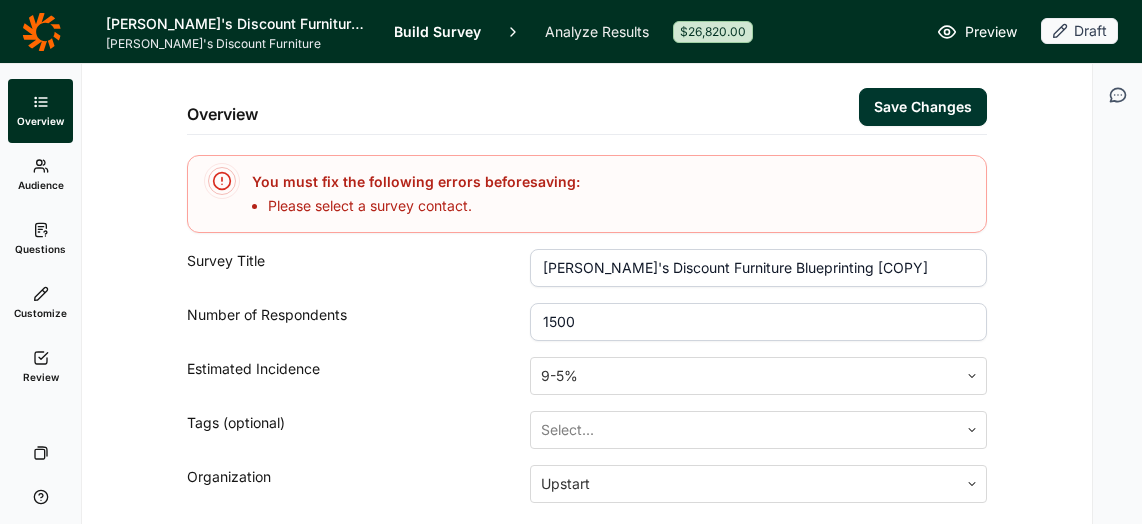 click on "Overview Save Changes You must fix the following errors before  saving : Please select a survey contact. Survey Title Bob's Discount Furniture Blueprinting [COPY] Number of Respondents 1500 Estimated Incidence 9-5% Tags (optional) Select... Organization Upstart Admin Settings Survey Contact Select... Please select a survey contact." at bounding box center (587, 388) 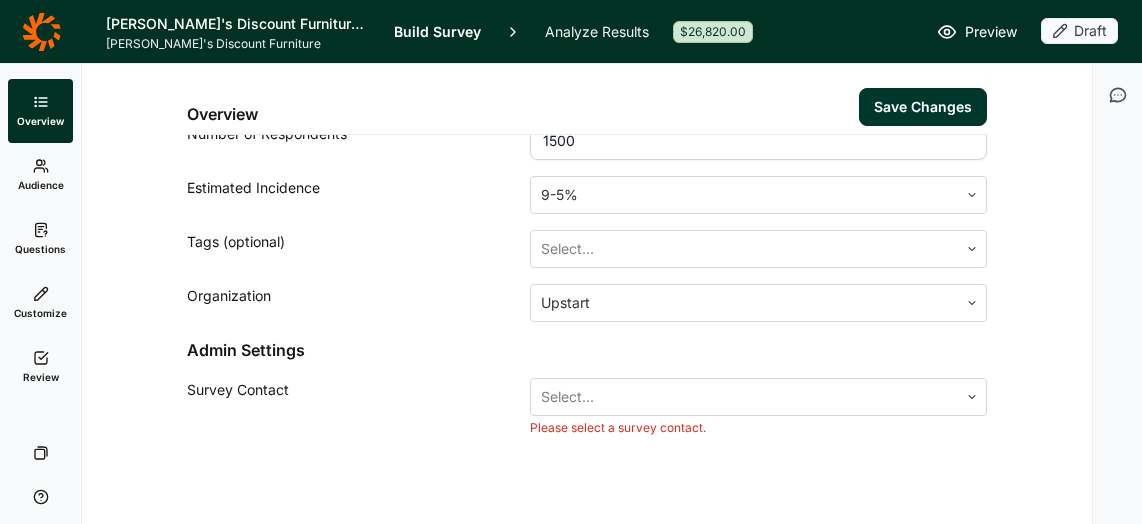 scroll, scrollTop: 189, scrollLeft: 0, axis: vertical 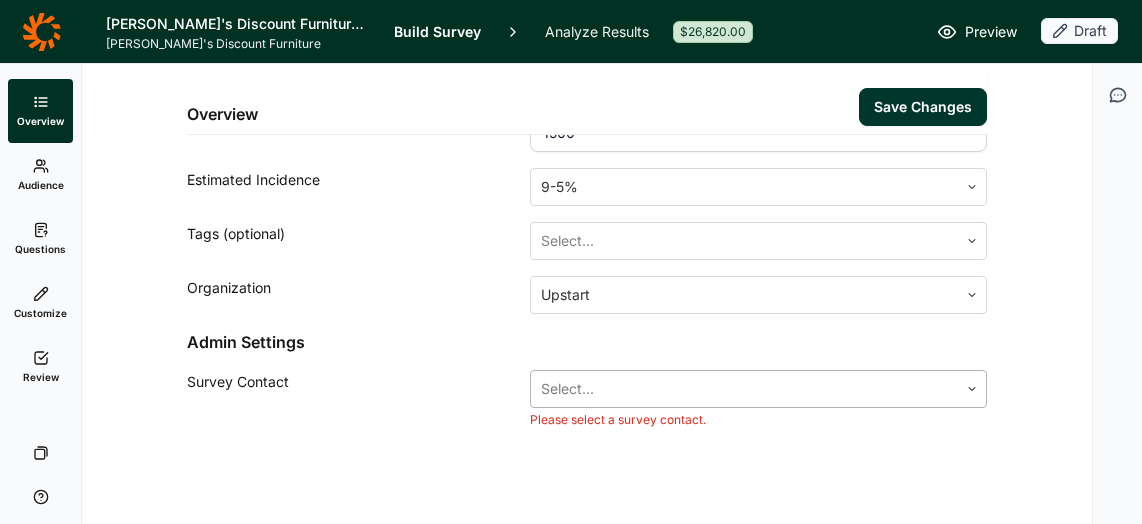 click 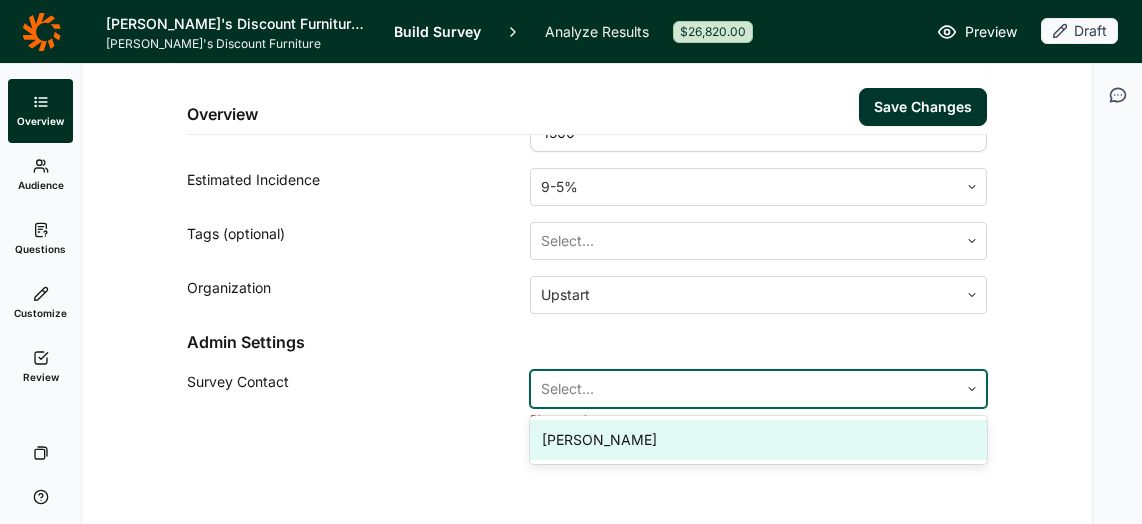 click on "[PERSON_NAME]" at bounding box center [758, 440] 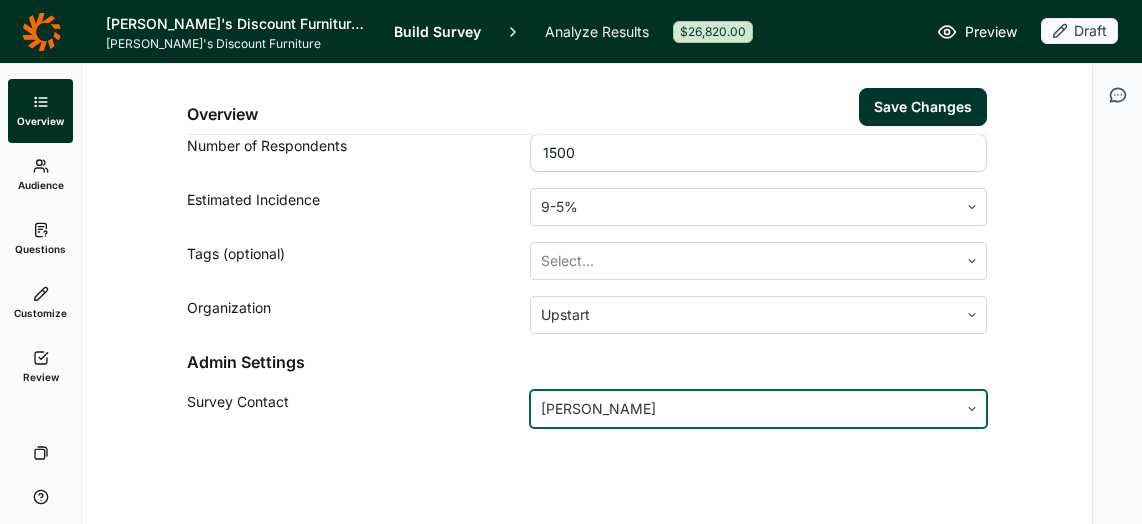 scroll, scrollTop: 75, scrollLeft: 0, axis: vertical 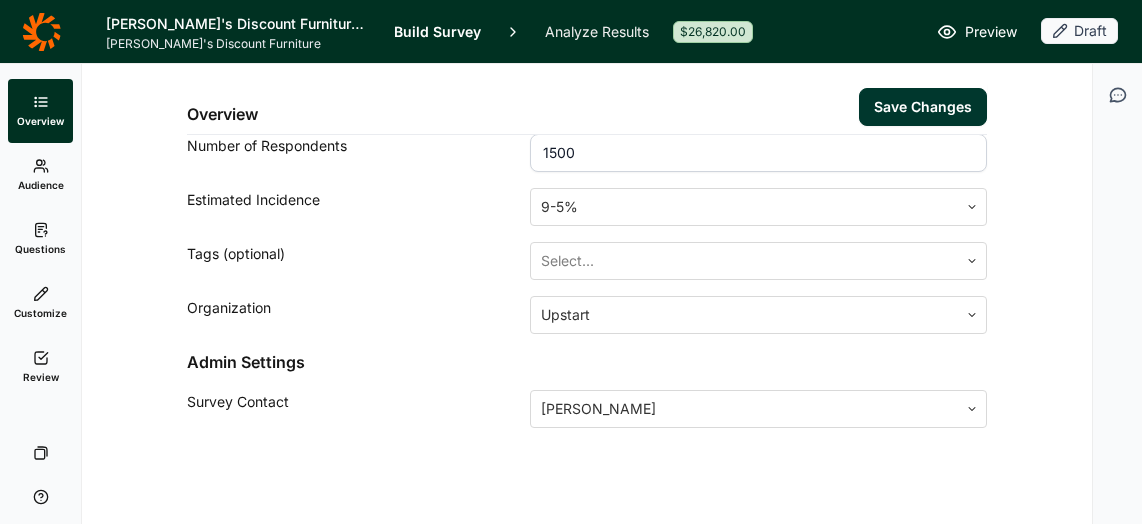 click on "Save Changes" at bounding box center (923, 107) 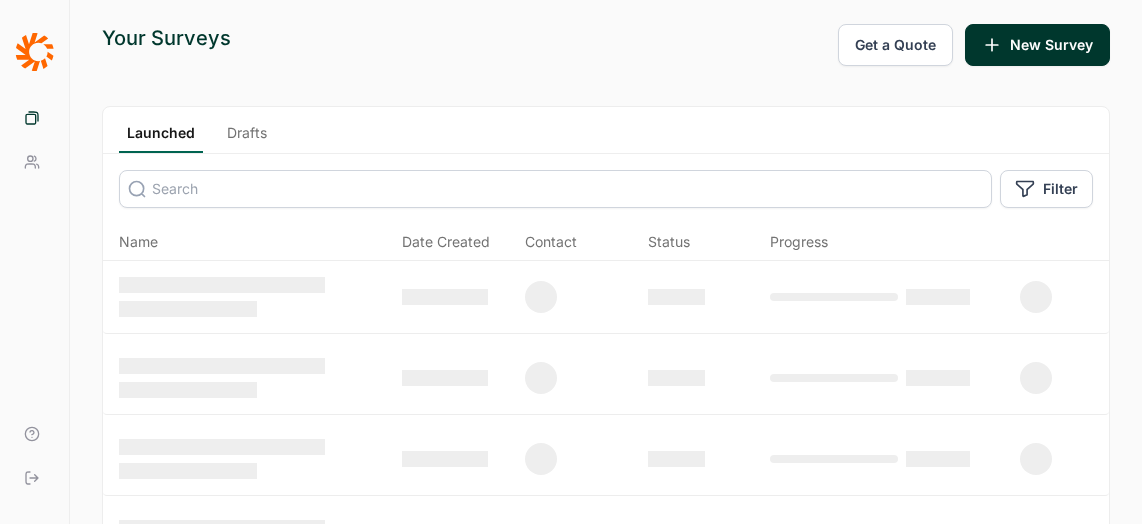 scroll, scrollTop: 0, scrollLeft: 0, axis: both 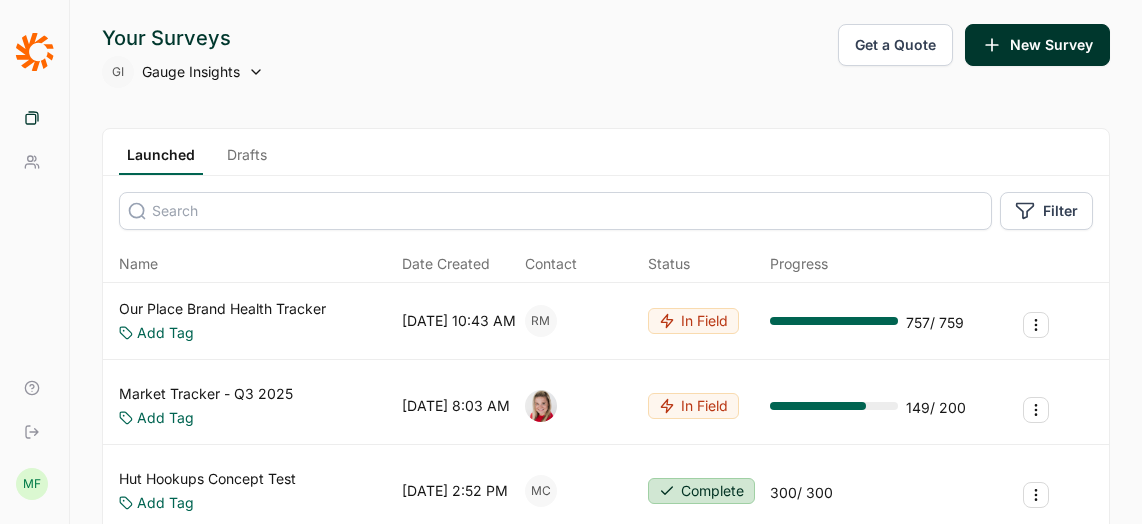 click on "Drafts" at bounding box center [247, 160] 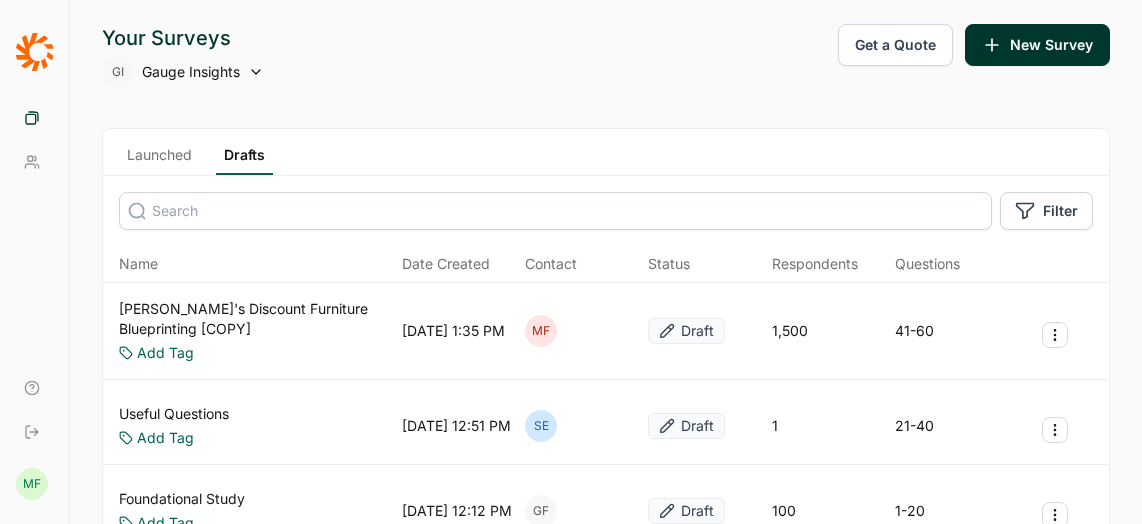 click on "Filter" at bounding box center [1060, 211] 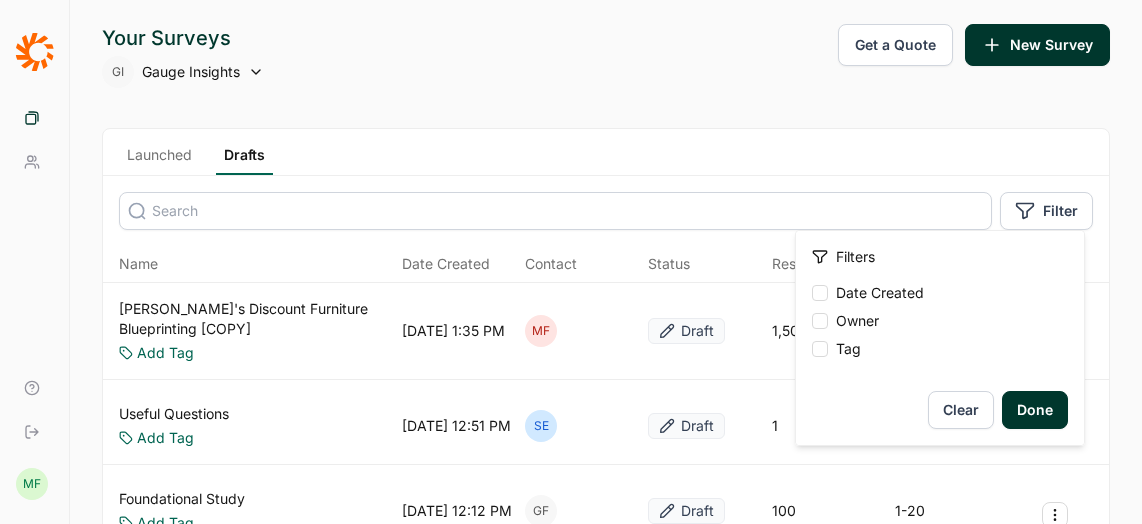 click at bounding box center (820, 321) 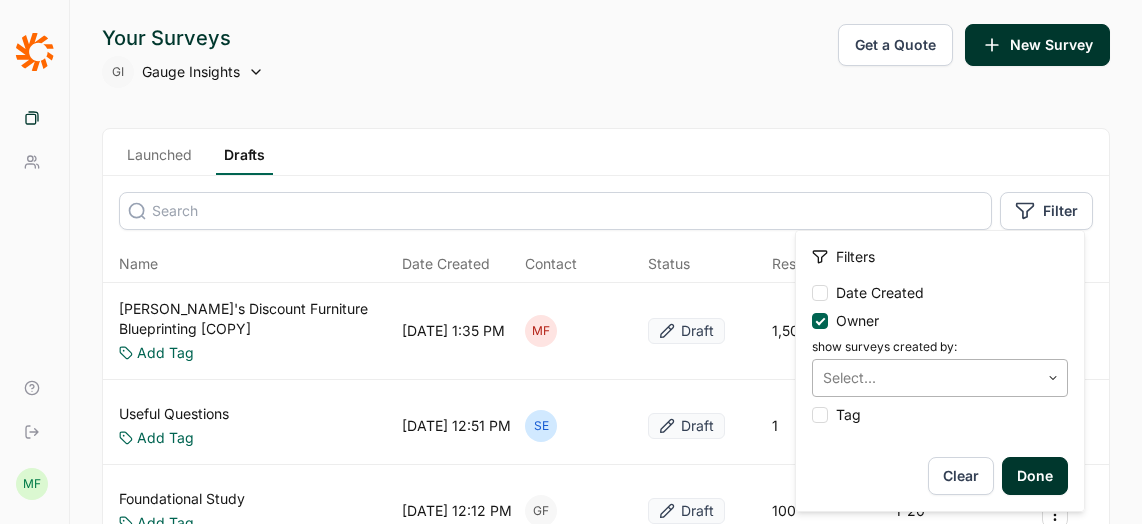 scroll, scrollTop: 189, scrollLeft: 0, axis: vertical 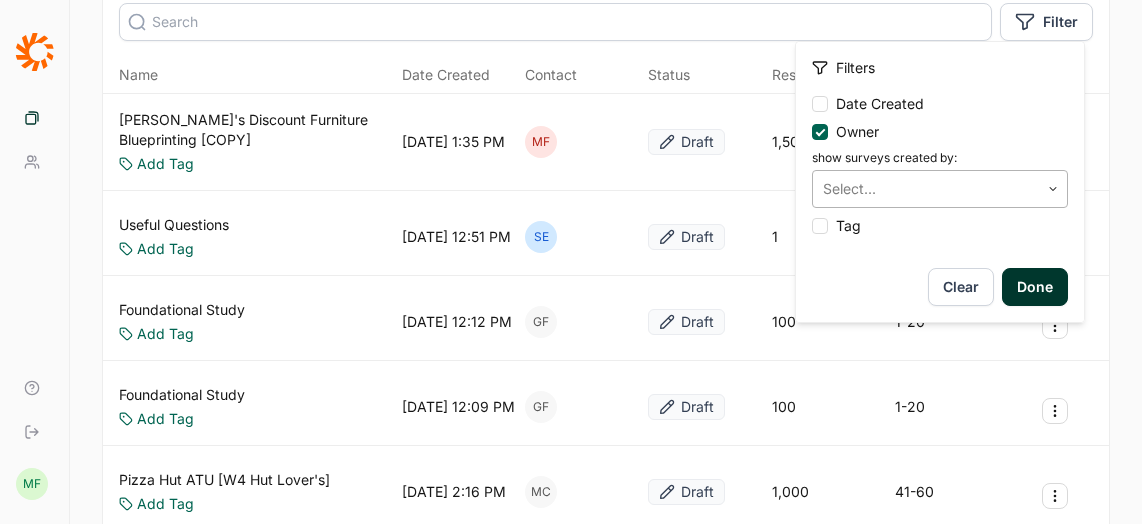 click on "Select..." at bounding box center (940, 189) 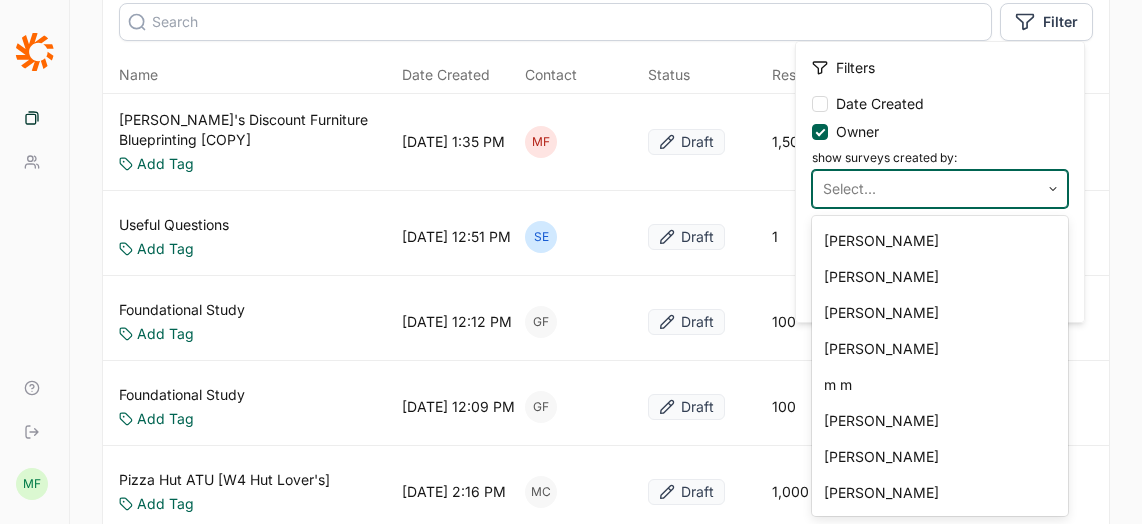 scroll, scrollTop: 396, scrollLeft: 0, axis: vertical 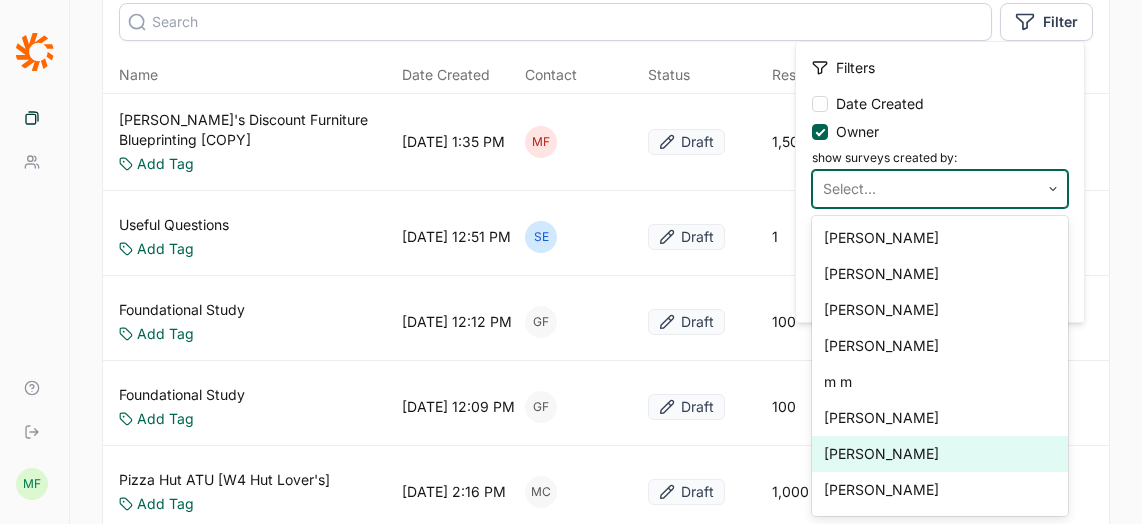 click on "[PERSON_NAME]" at bounding box center (940, 454) 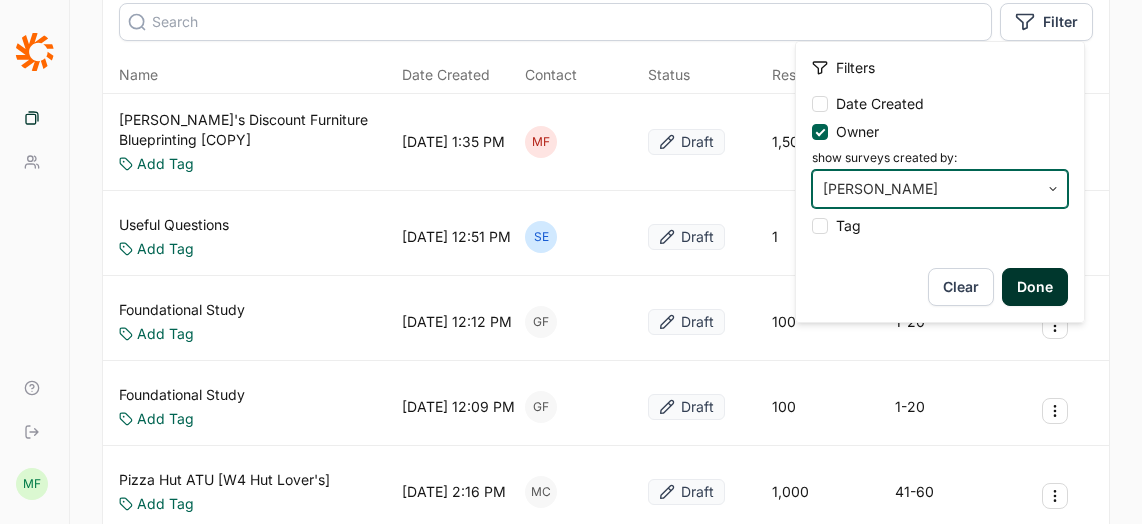 click on "Done" at bounding box center [1035, 287] 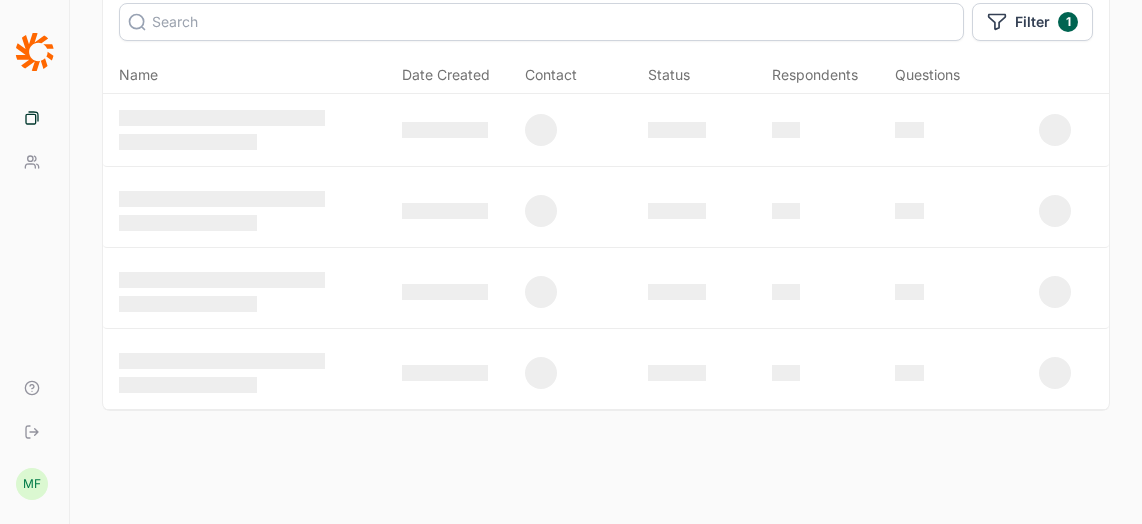 scroll, scrollTop: 0, scrollLeft: 0, axis: both 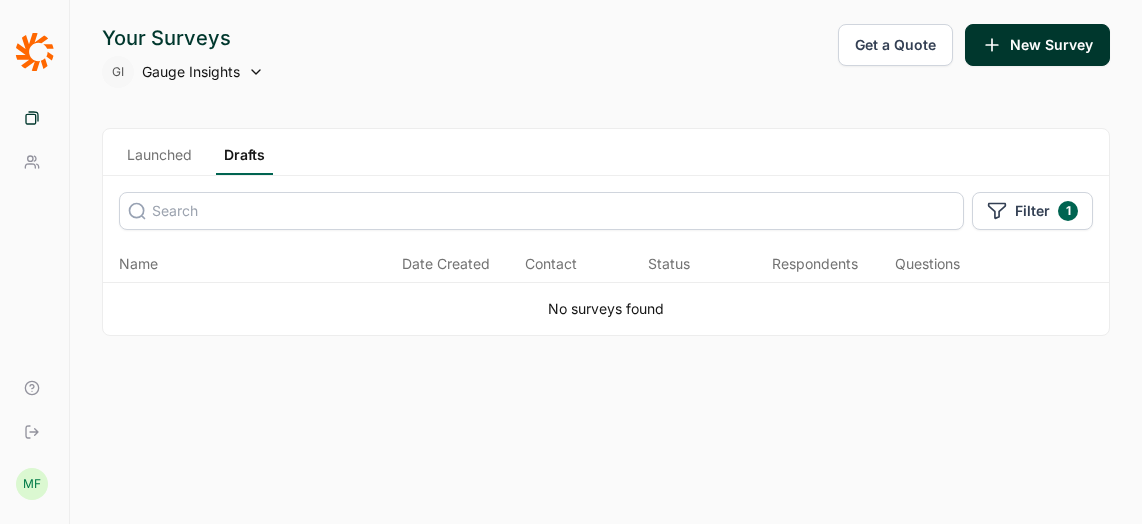 click on "Filter 1" at bounding box center [1032, 211] 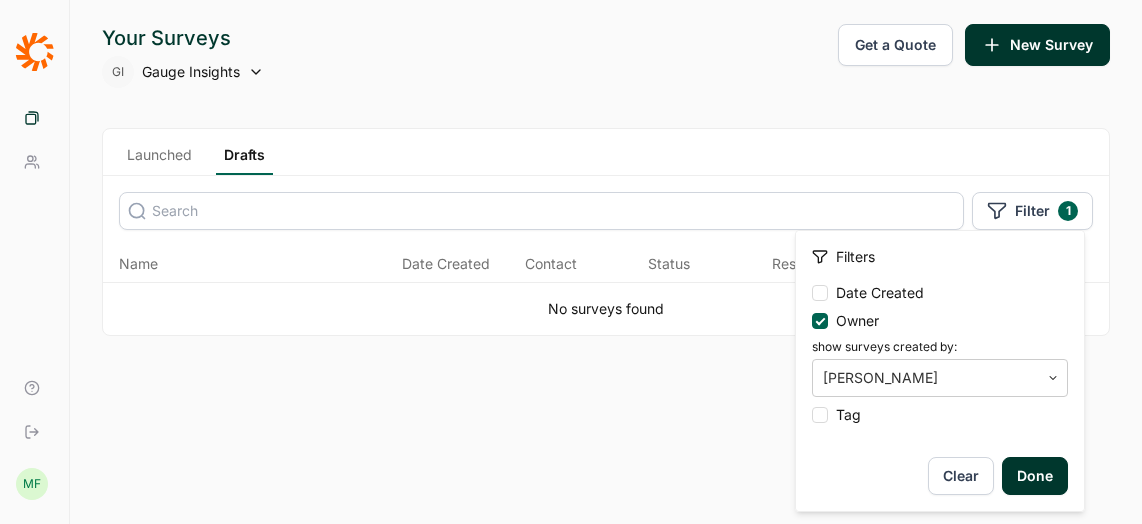 click at bounding box center (820, 321) 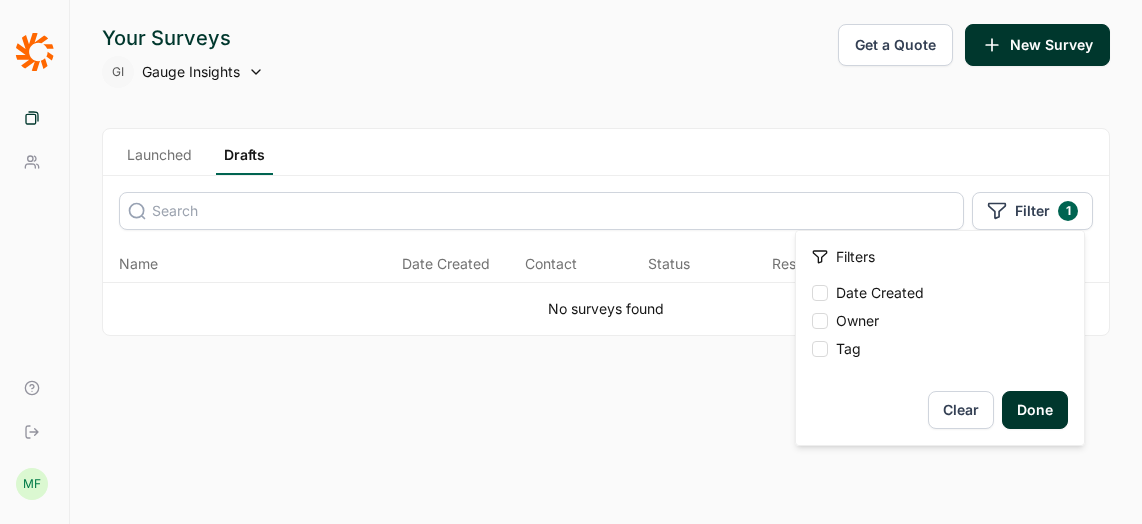 click on "Done" at bounding box center [1035, 410] 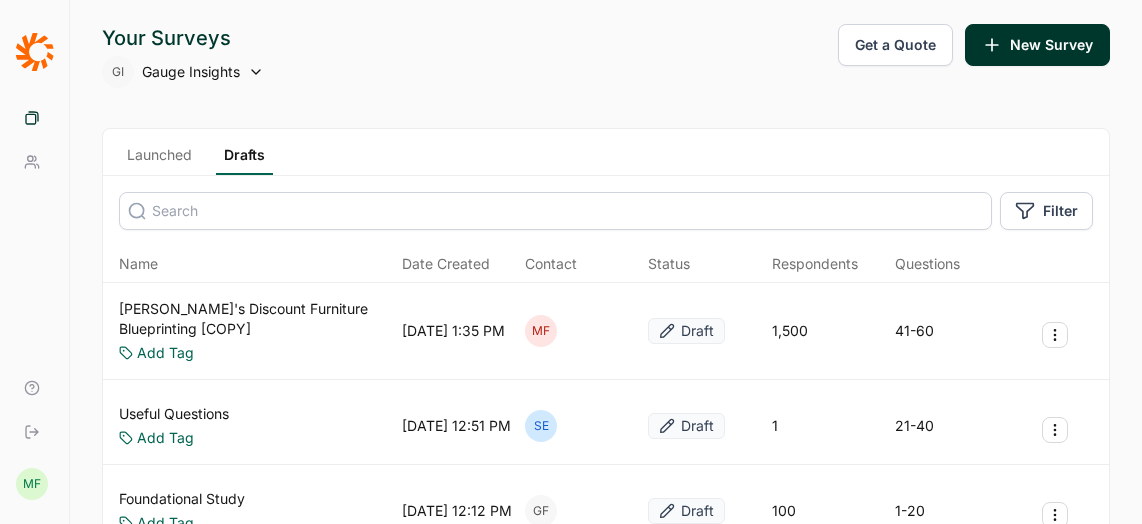 click 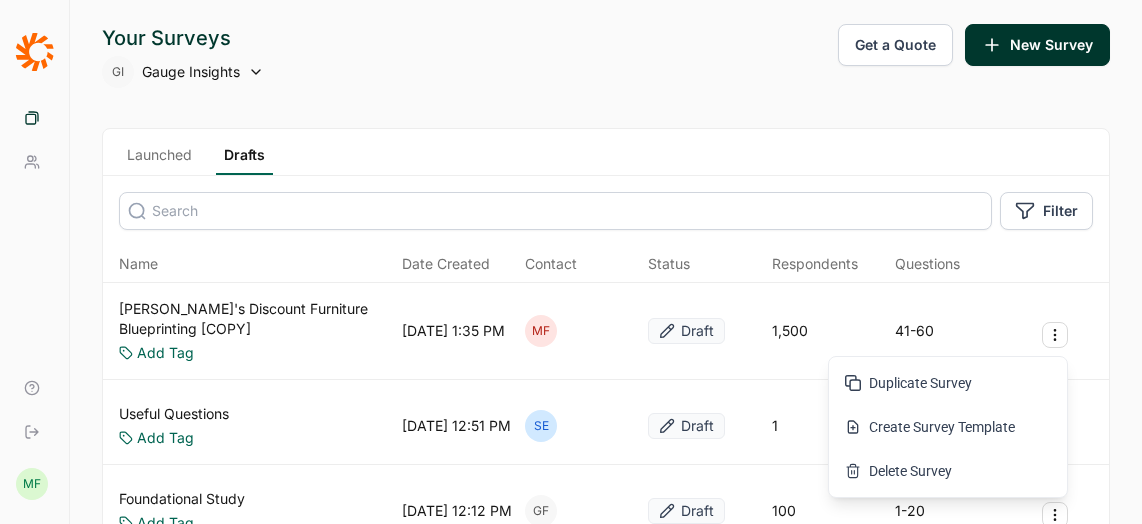 click on "Your Surveys GI Gauge Insights Get a Quote New Survey Launched Drafts Filter Name Date Created Contact Status Respondents Questions [PERSON_NAME]'s Discount Furniture Blueprinting [COPY] Add Tag [DATE] 1:35 PM MF Draft 1,[PHONE_NUMBER] Useful Questions Add Tag [DATE] 12:51 PM SE Draft 1 21-40 Foundational Study Add Tag [DATE] 12:12 PM GF Draft 100 1-20 Foundational Study Add Tag [DATE] 12:09 PM GF Draft 100 1-20 Pizza Hut ATU [W4 Hut Lover's] Add Tag [DATE] 2:16 PM MC Draft 1,[PHONE_NUMBER] Ad Testing- 1 ad with or without main character (NEW TEMPLATE) Add Tag [DATE] 10:52 AM MC Draft [PHONE_NUMBER] Team Renaming Study Add Tag [DATE] 5:07 PM AM Draft 1,000 1-20 Ad Testing (NEW TEMPLATE) (COMPARING 2 SPOTS) Add Tag [DATE] 2:11 PM MC Draft [PHONE_NUMBER] Pizza Hut Lapsed Customers Add Tag [DATE] 11:01 AM KL Draft [PHONE_NUMBER] Concept Test {NEW TEMPLATE} Add Tag [DATE] 4:00 PM MC Draft [PHONE_NUMBER] Pizza Hut ATU [NEW TEMPLATE] Add Tag [DATE] 11:59 AM MC Draft 1,[PHONE_NUMBER] Progressive CL Sandbox" at bounding box center [606, 1100] 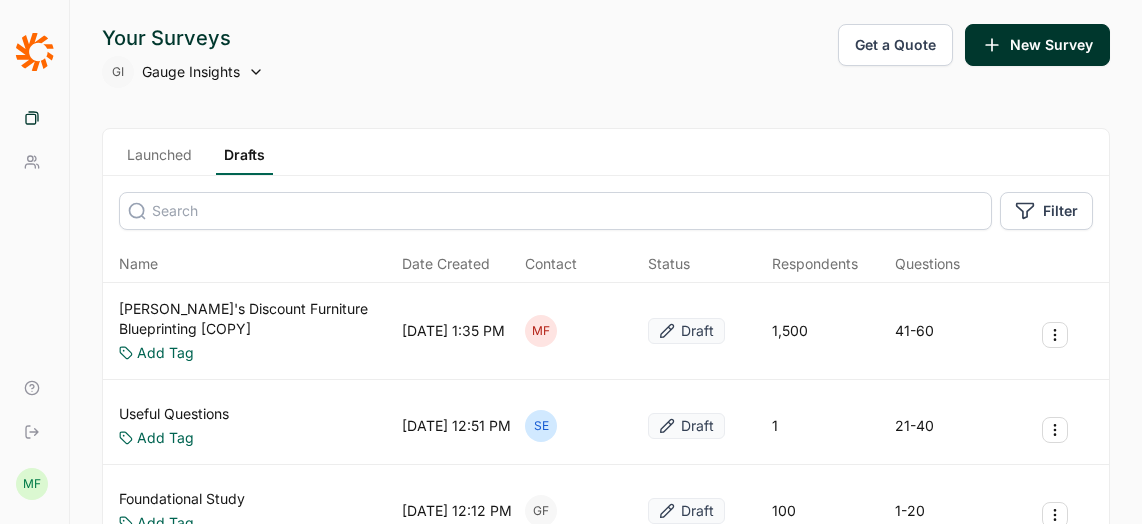 click on "[PERSON_NAME]'s Discount Furniture Blueprinting [COPY]" at bounding box center (256, 319) 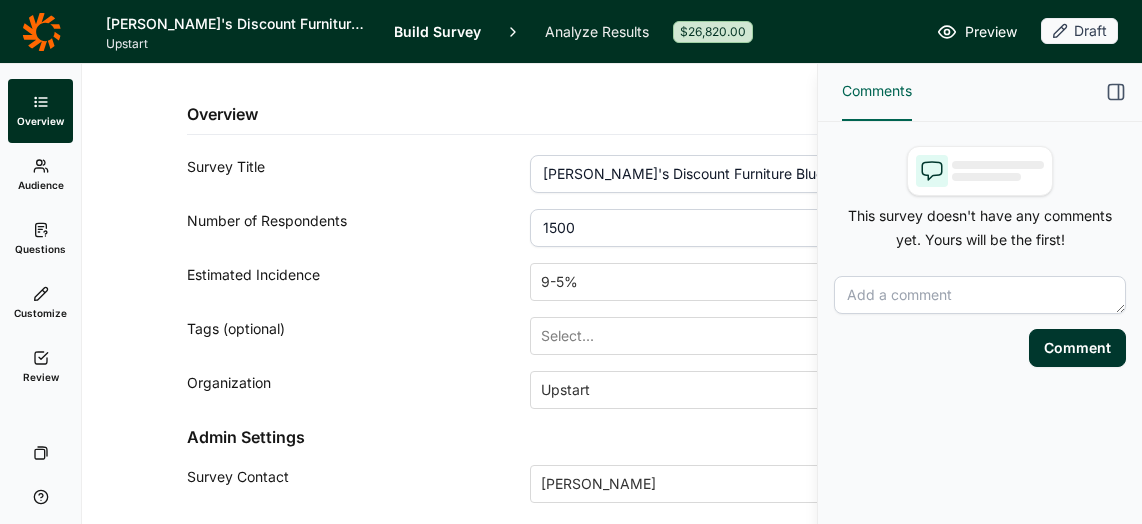 click 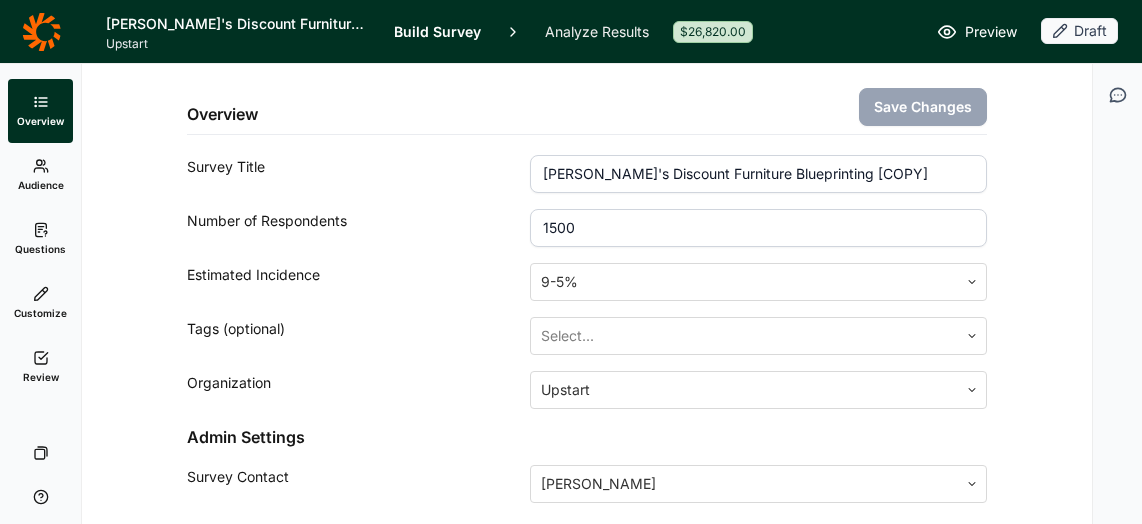 drag, startPoint x: 866, startPoint y: 177, endPoint x: 519, endPoint y: 162, distance: 347.32407 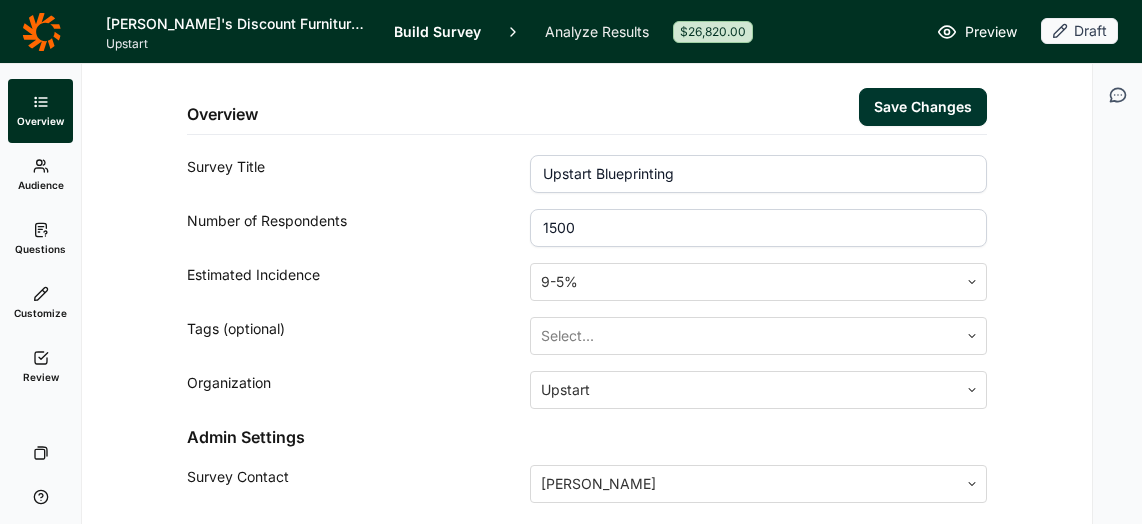 type on "Upstart Blueprinting" 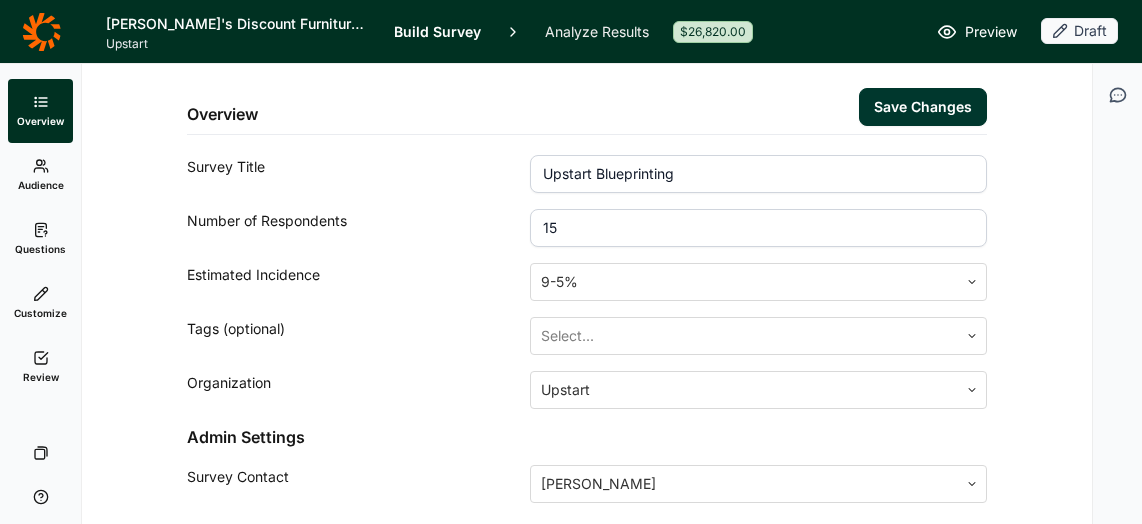 type on "1" 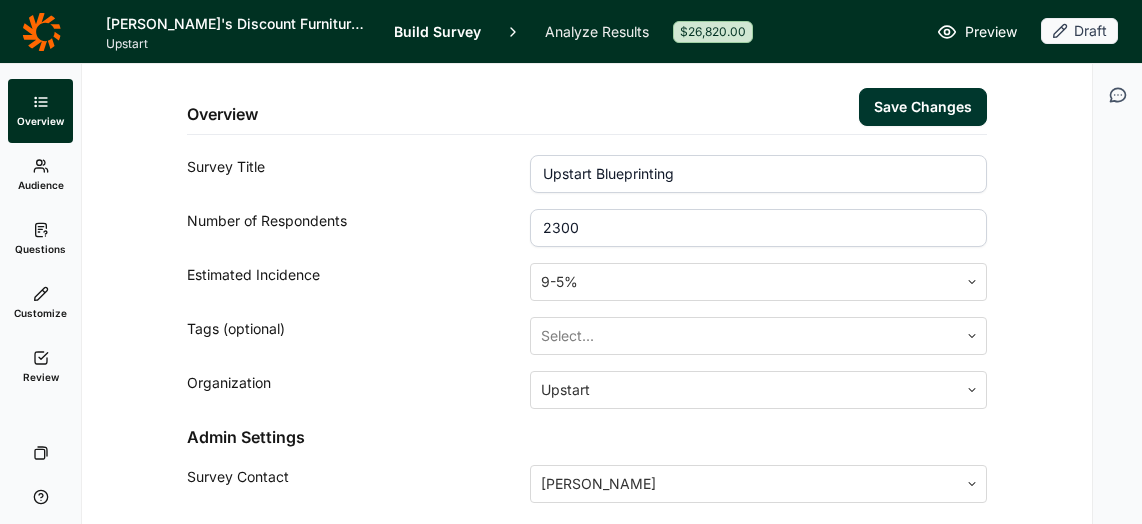 type on "2300" 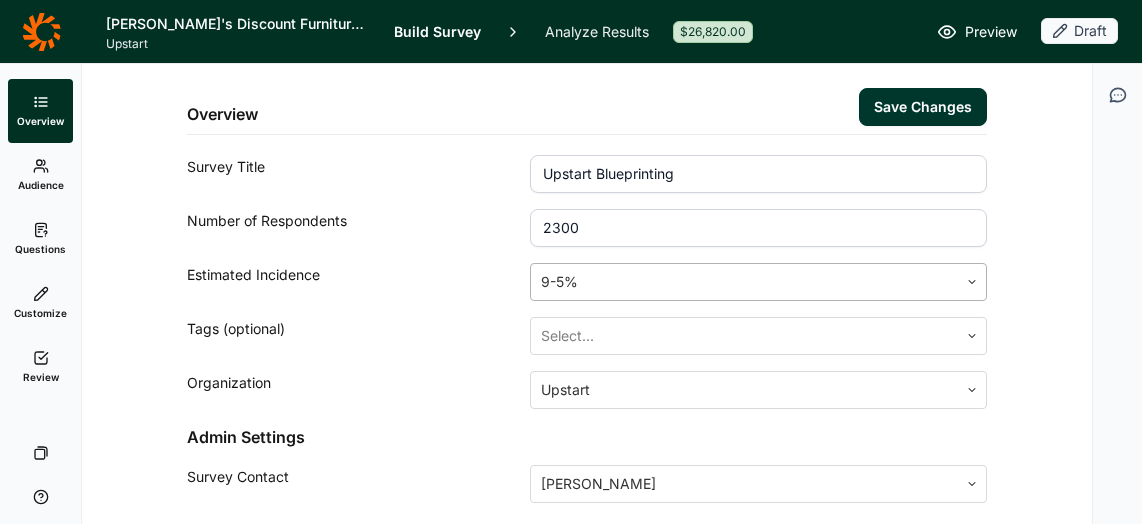 click at bounding box center (744, 282) 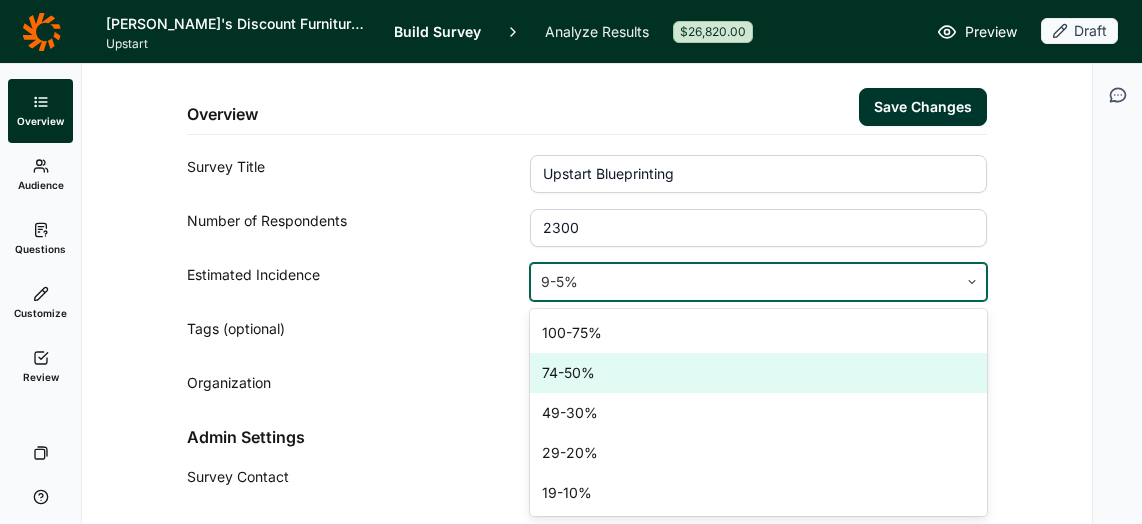 click on "74-50%" at bounding box center (758, 373) 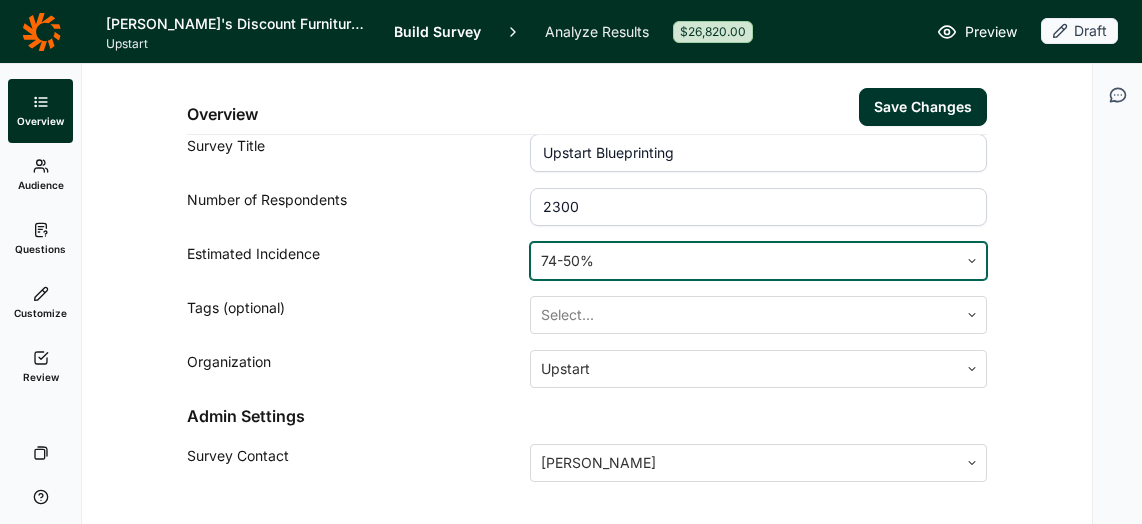 scroll, scrollTop: 0, scrollLeft: 0, axis: both 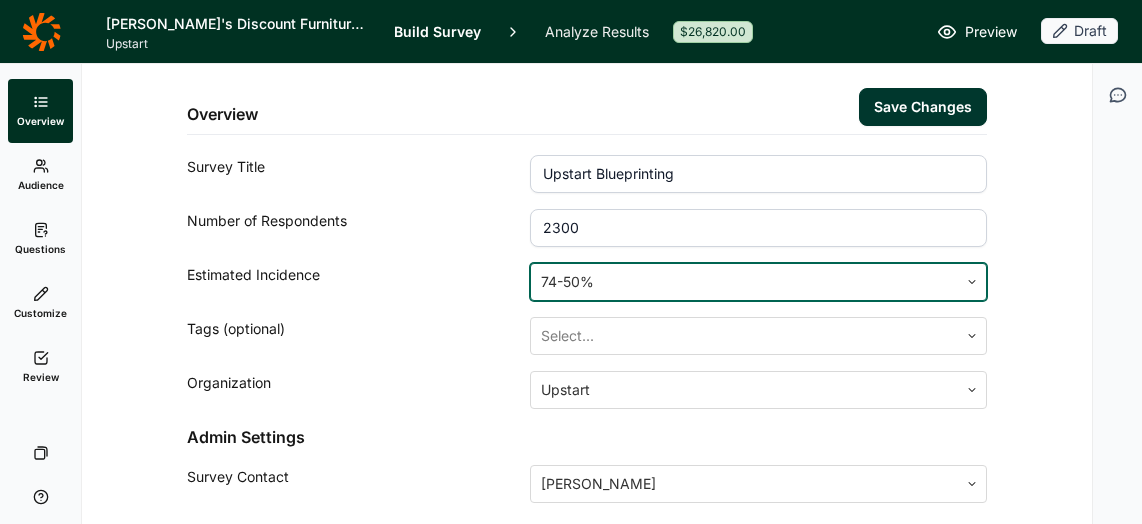 click on "Save Changes" at bounding box center [923, 107] 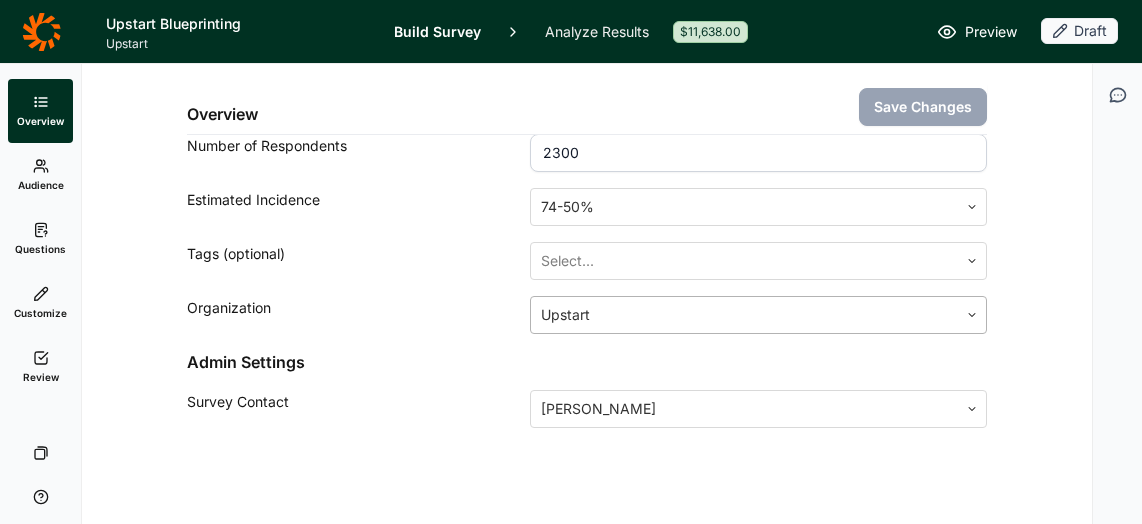 scroll, scrollTop: 0, scrollLeft: 0, axis: both 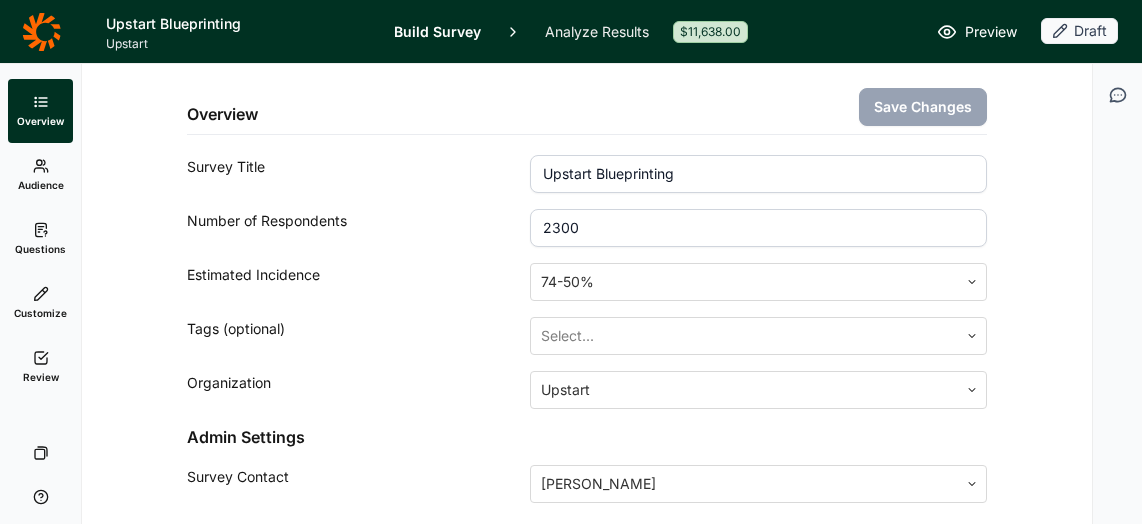 click on "Audience" at bounding box center (41, 185) 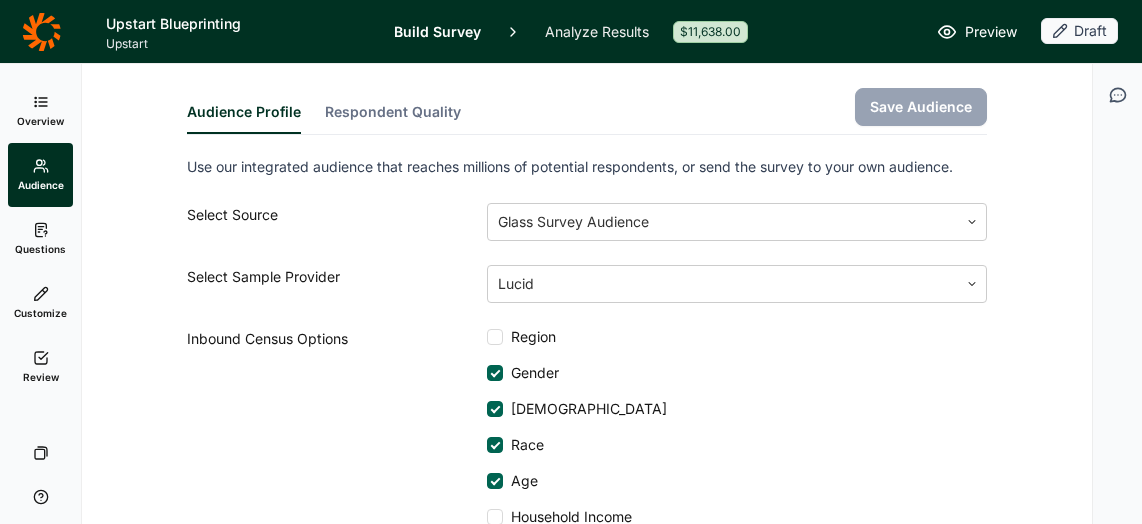 click on "Respondent Quality" at bounding box center (393, 118) 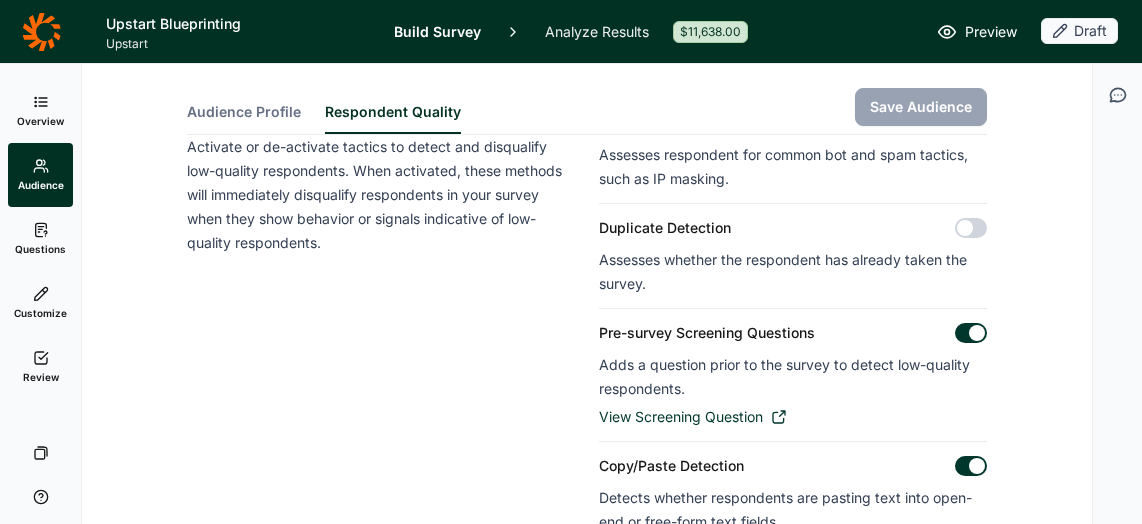 scroll, scrollTop: 0, scrollLeft: 0, axis: both 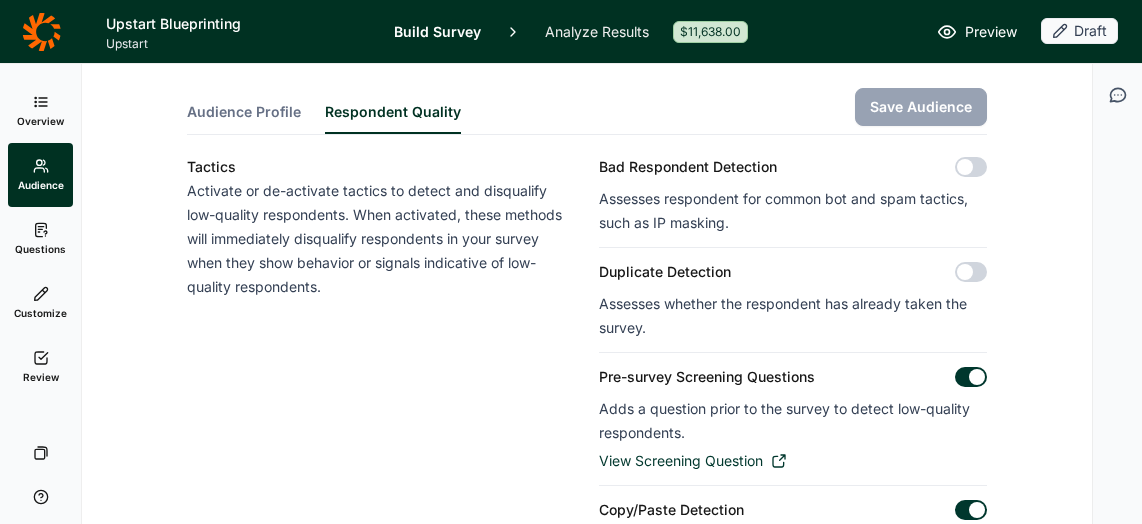 click on "Audience Profile" at bounding box center [244, 112] 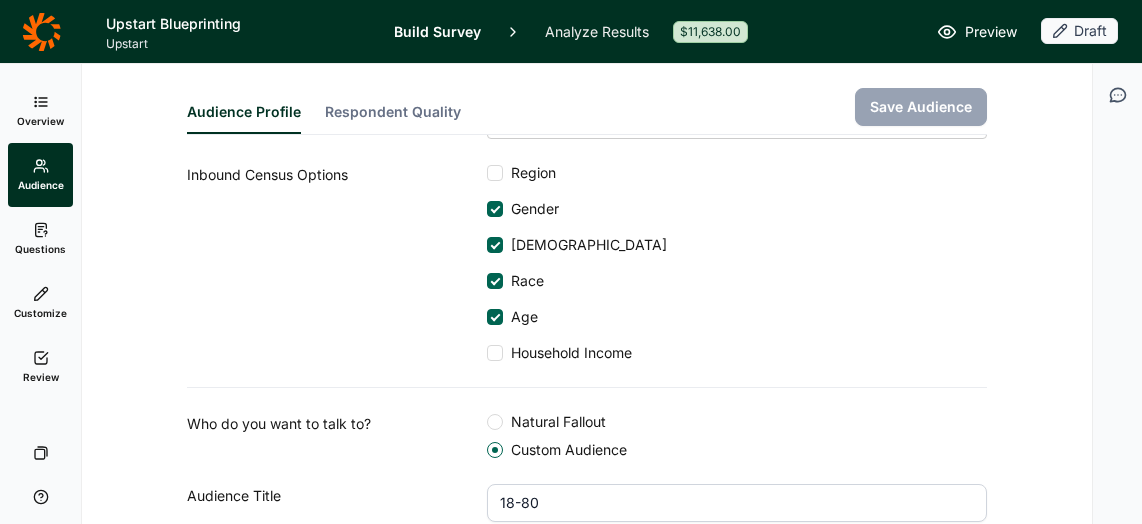 scroll, scrollTop: 166, scrollLeft: 0, axis: vertical 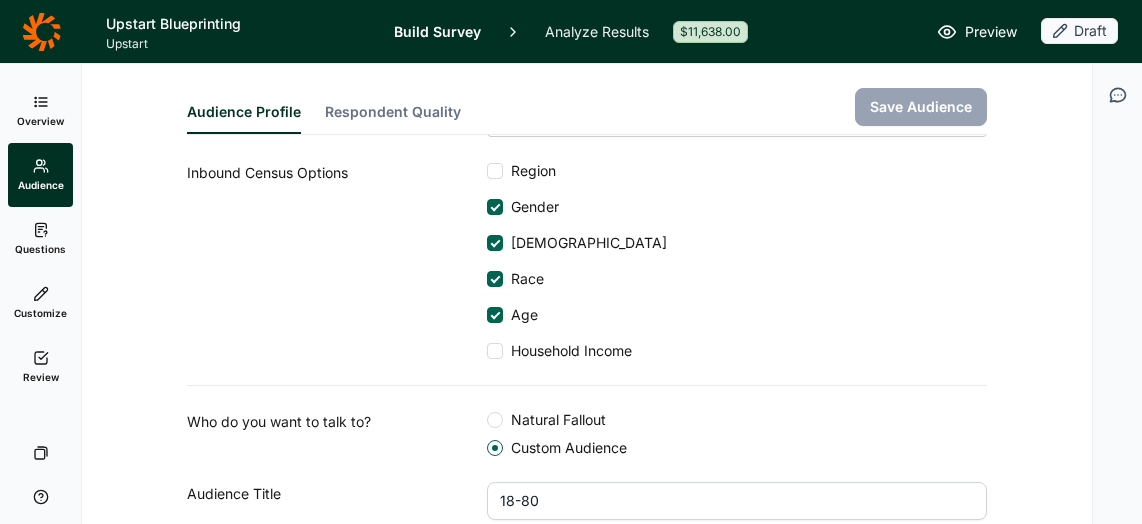 click at bounding box center (495, 171) 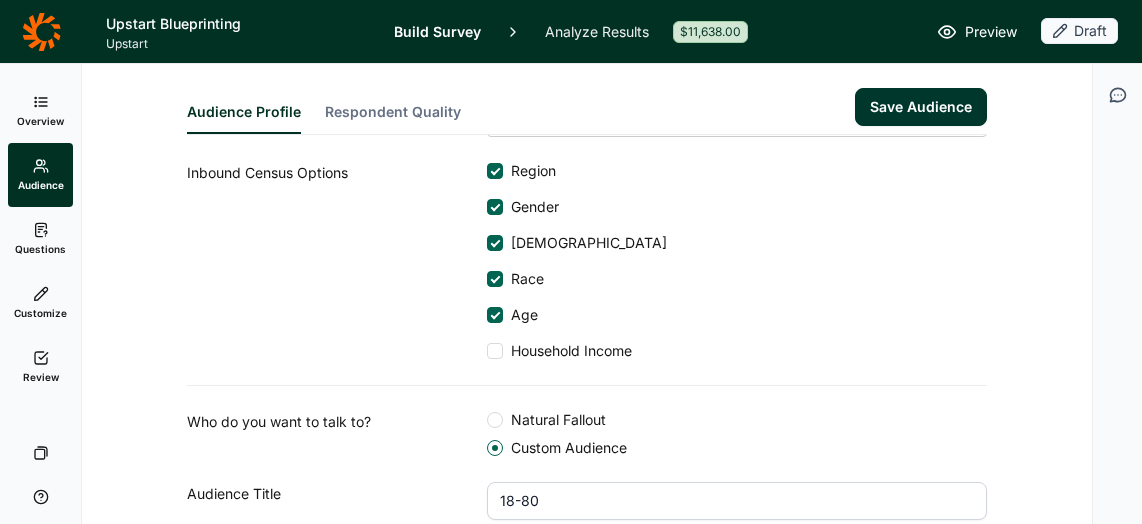 click at bounding box center [495, 351] 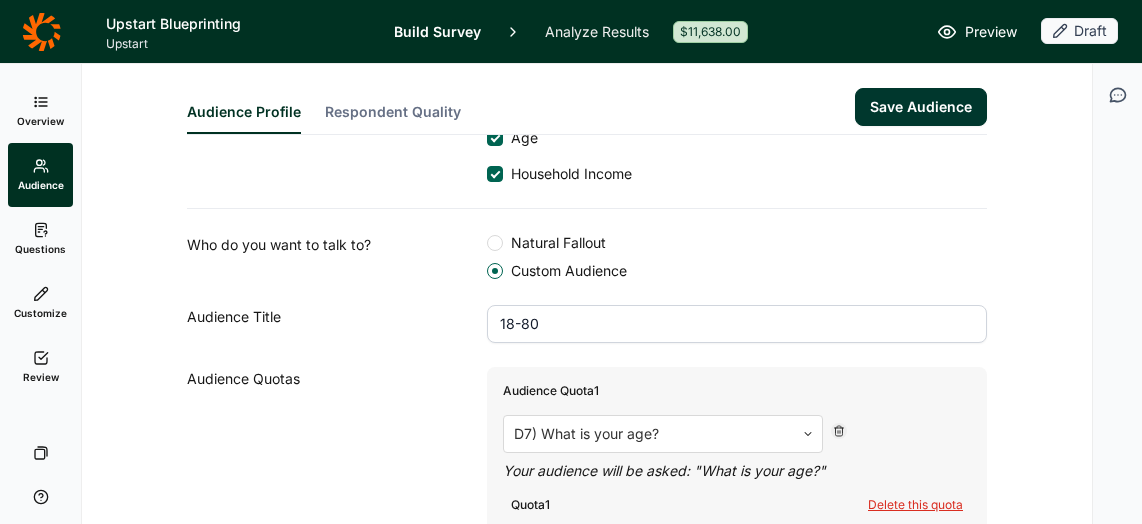 scroll, scrollTop: 341, scrollLeft: 0, axis: vertical 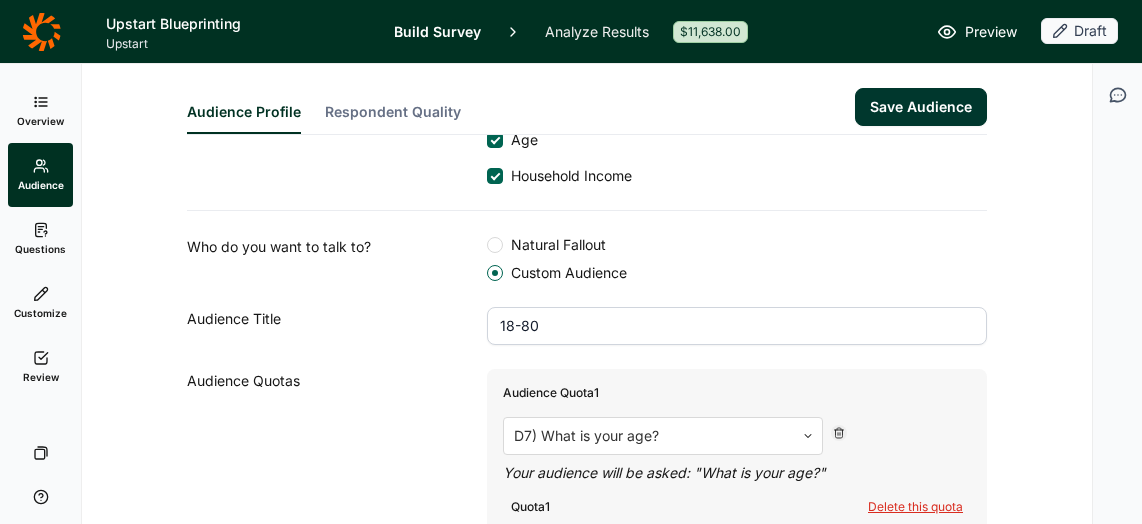 drag, startPoint x: 547, startPoint y: 326, endPoint x: 469, endPoint y: 326, distance: 78 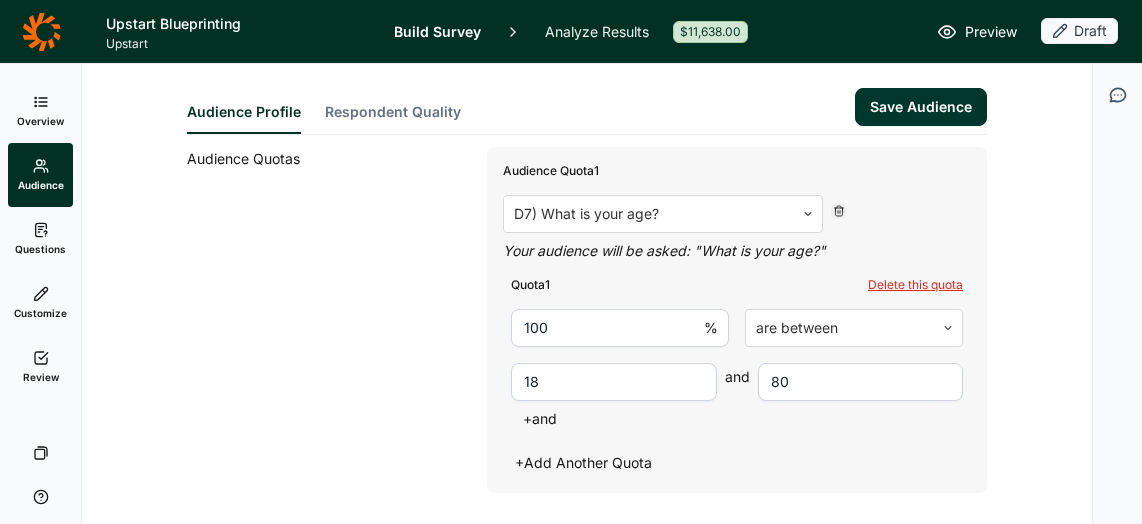 scroll, scrollTop: 568, scrollLeft: 0, axis: vertical 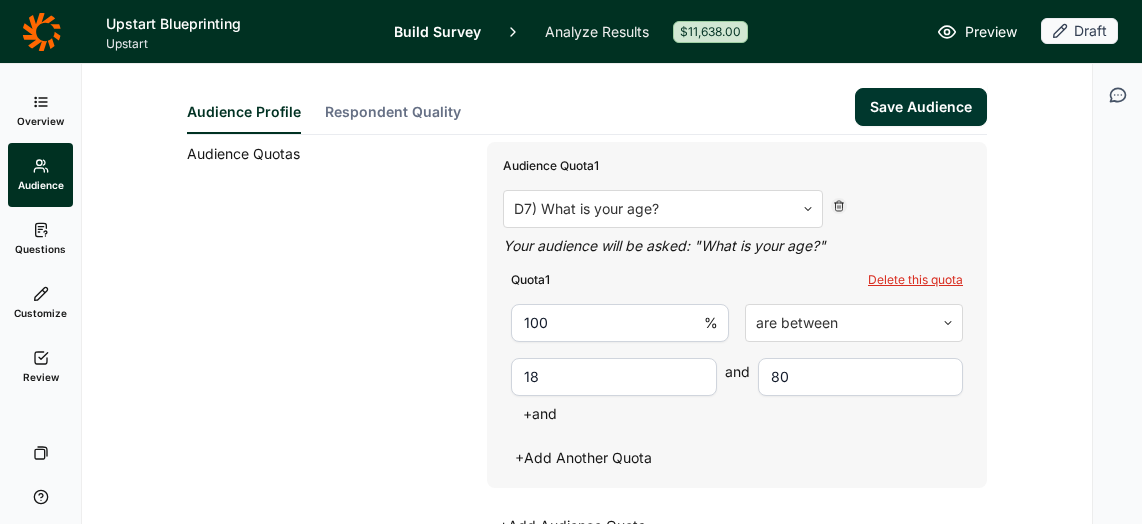 type on "21+" 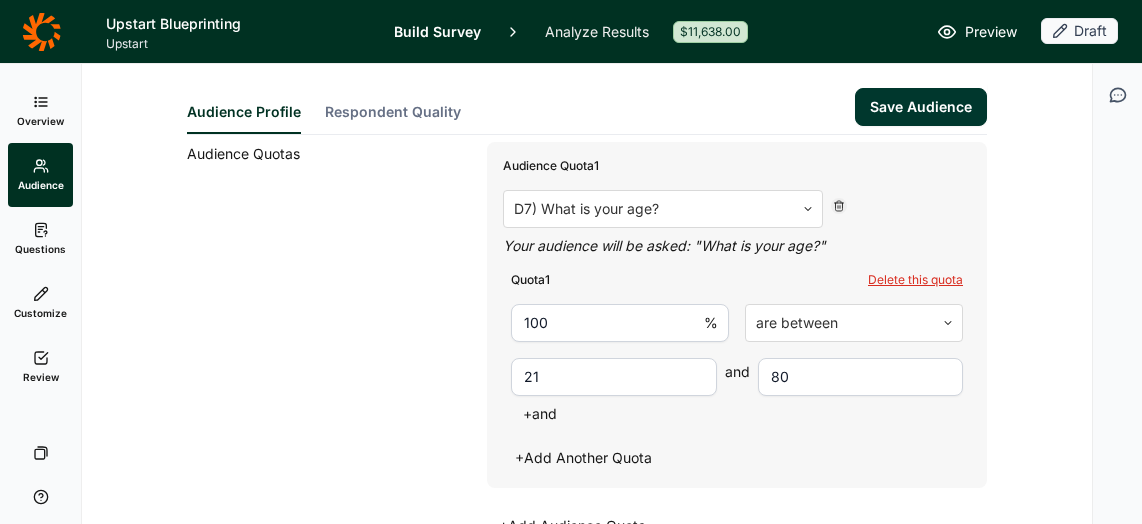 type on "21" 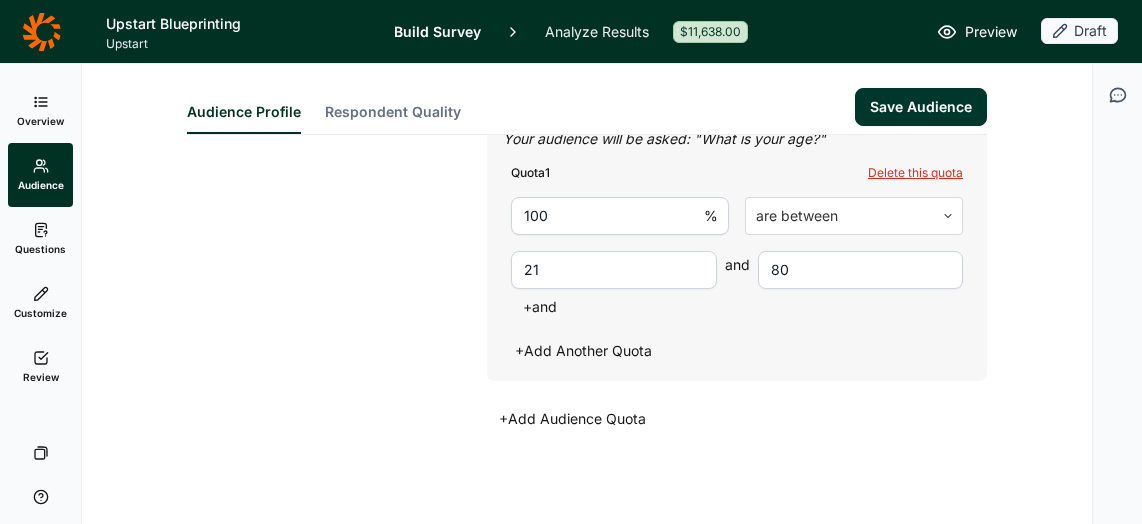 scroll, scrollTop: 677, scrollLeft: 0, axis: vertical 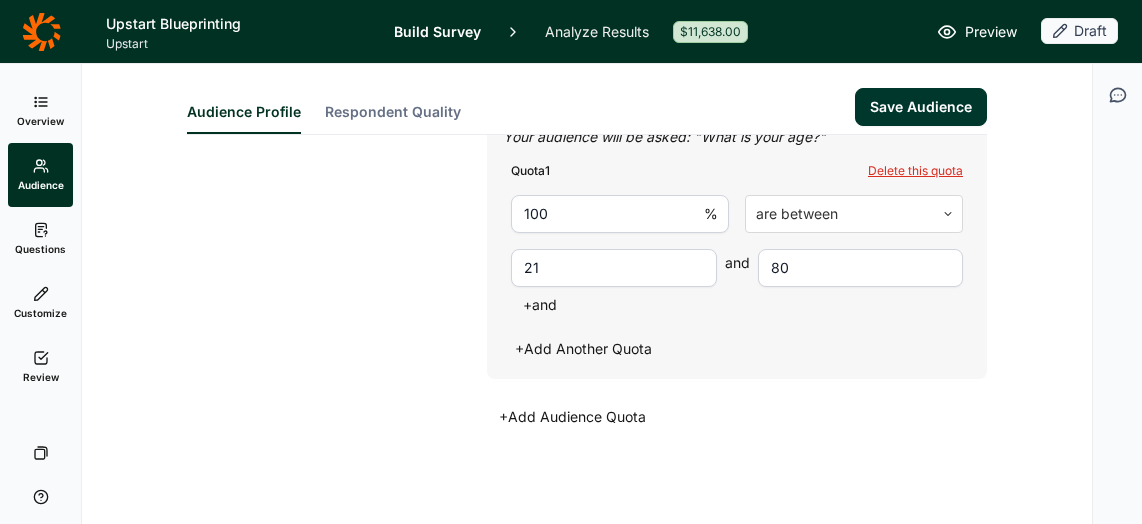 click on "Save Audience" at bounding box center [921, 107] 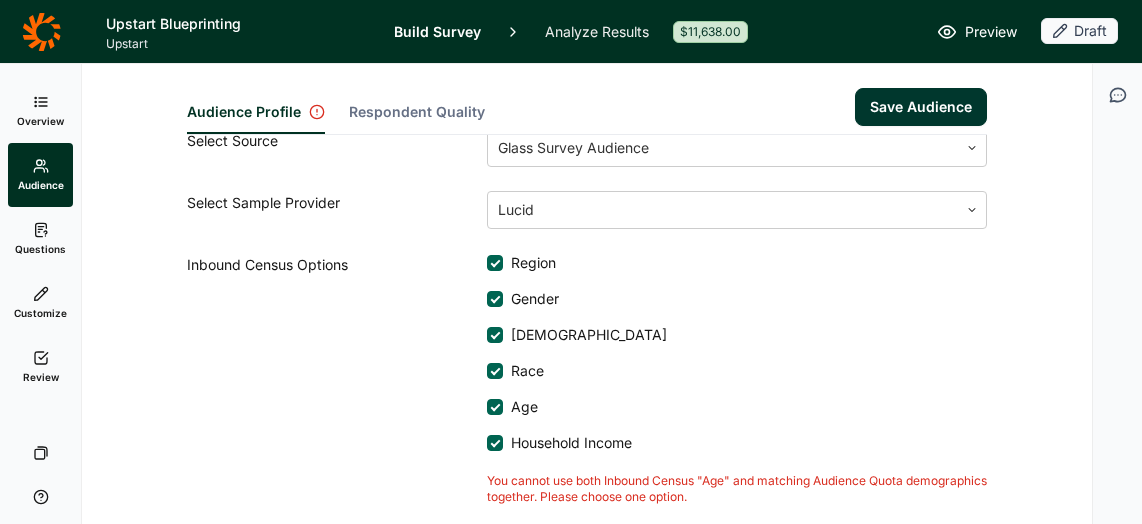 scroll, scrollTop: 210, scrollLeft: 0, axis: vertical 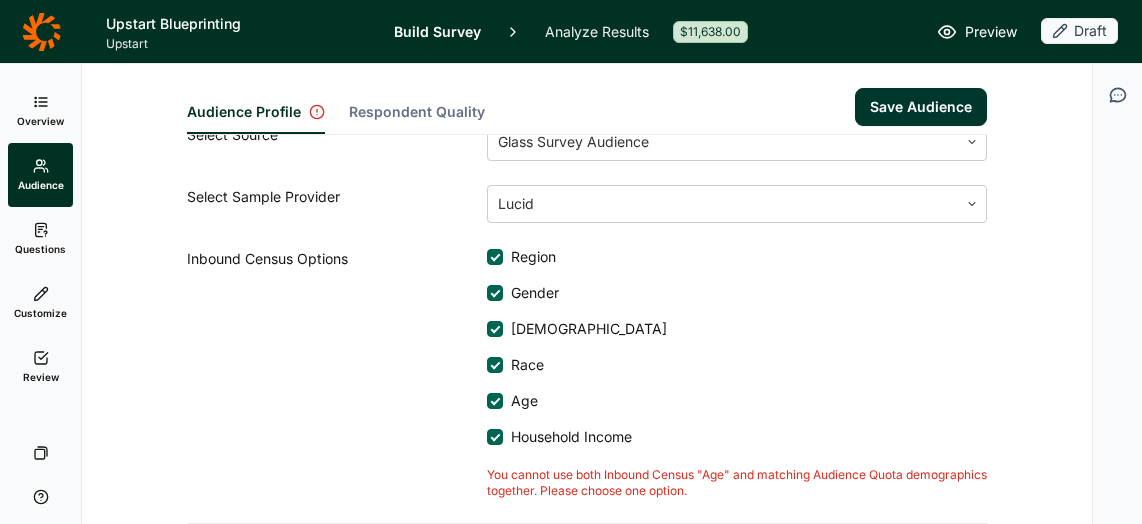 click at bounding box center [495, 401] 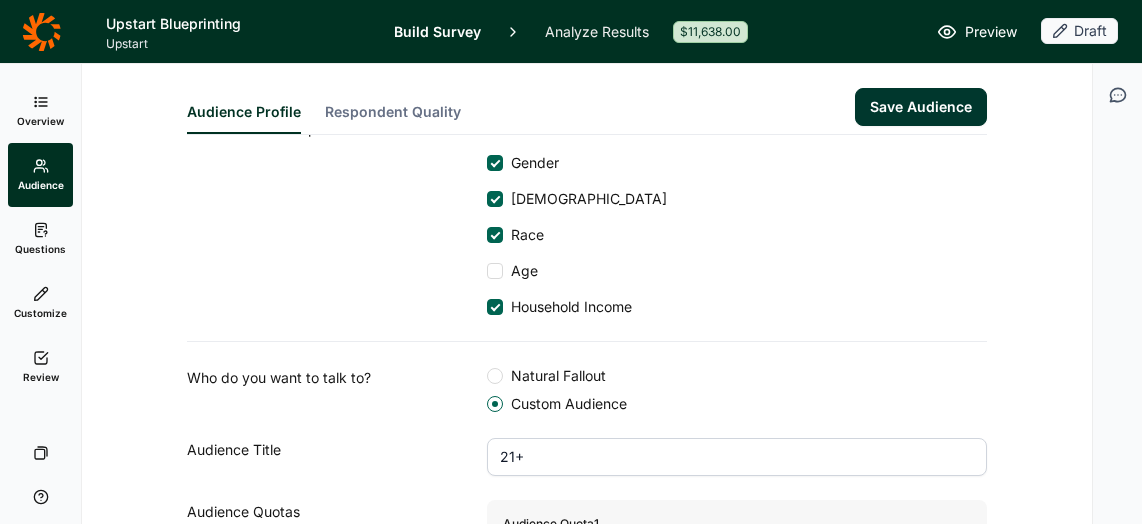 scroll, scrollTop: 80, scrollLeft: 0, axis: vertical 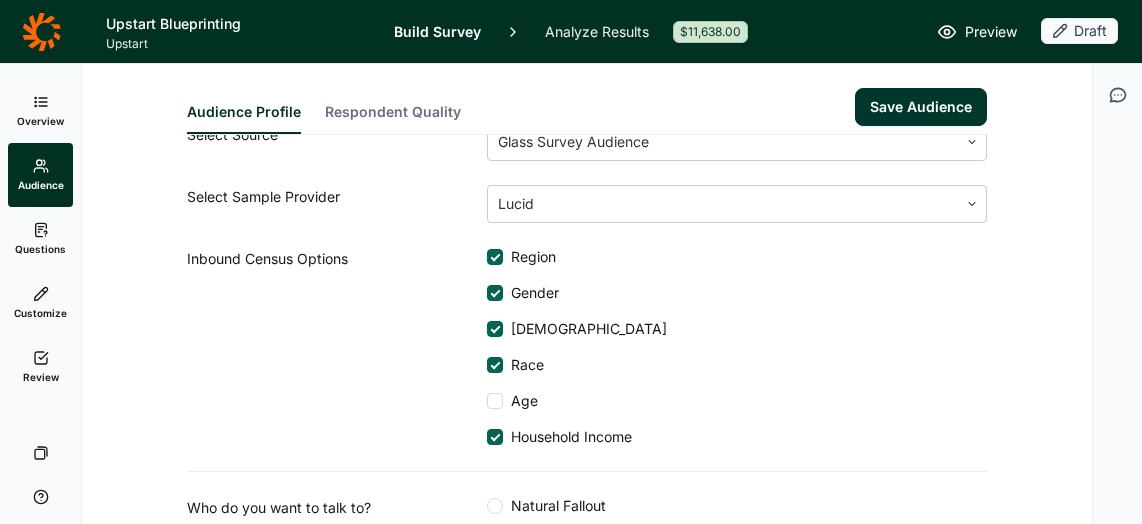 click on "Save Audience" at bounding box center (921, 107) 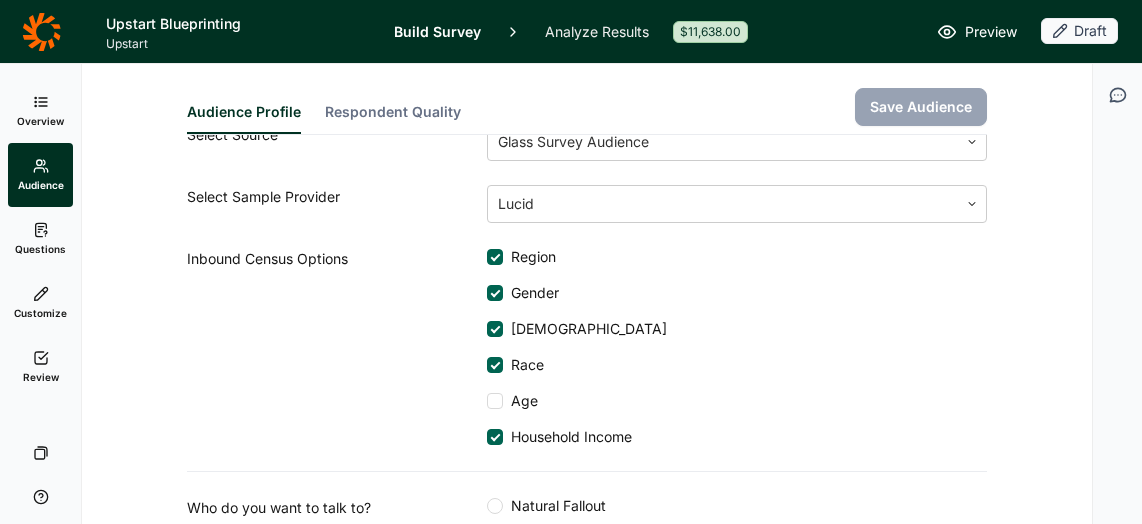 click 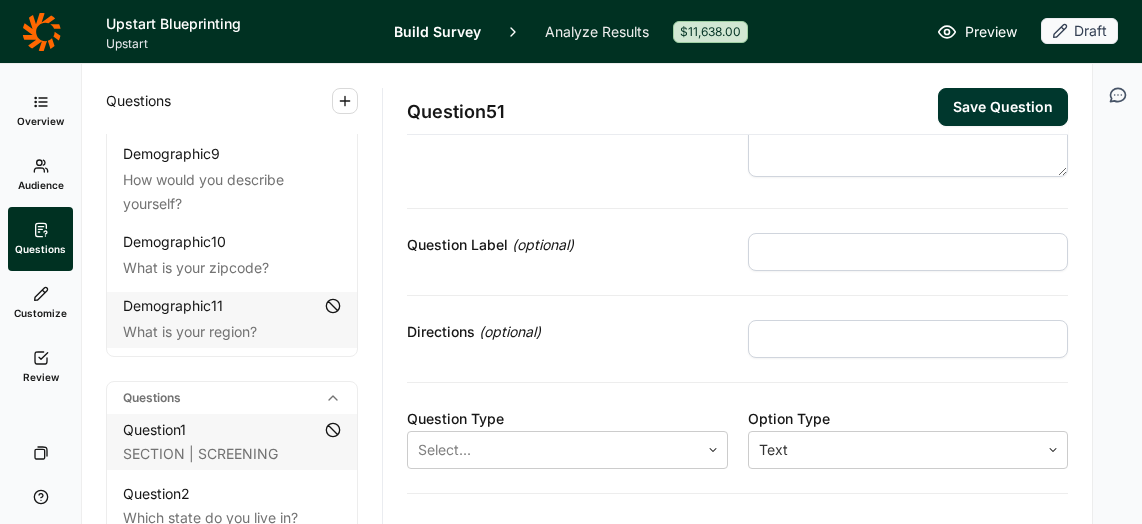 scroll, scrollTop: 0, scrollLeft: 0, axis: both 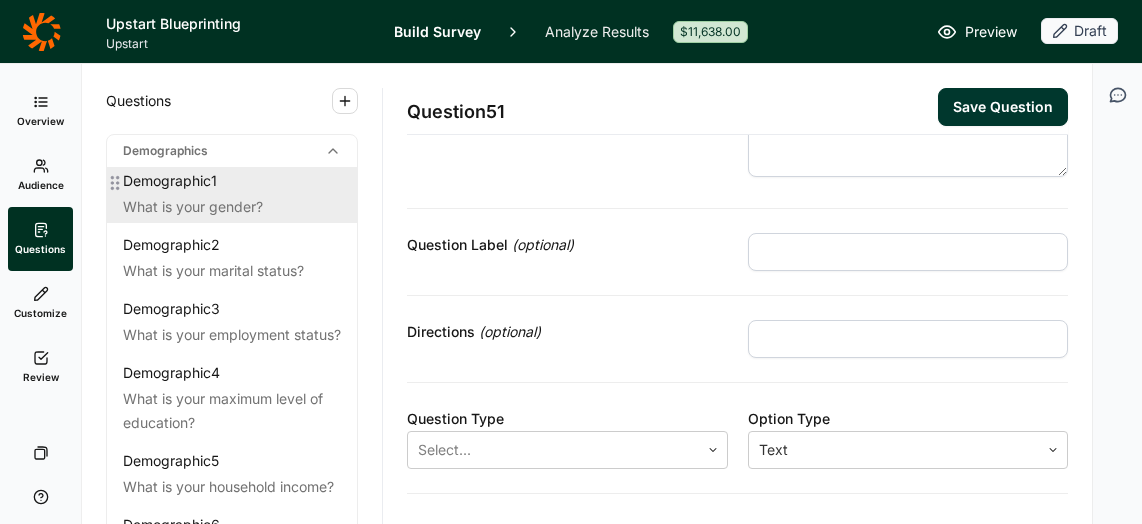 click on "What is your gender?" at bounding box center (232, 207) 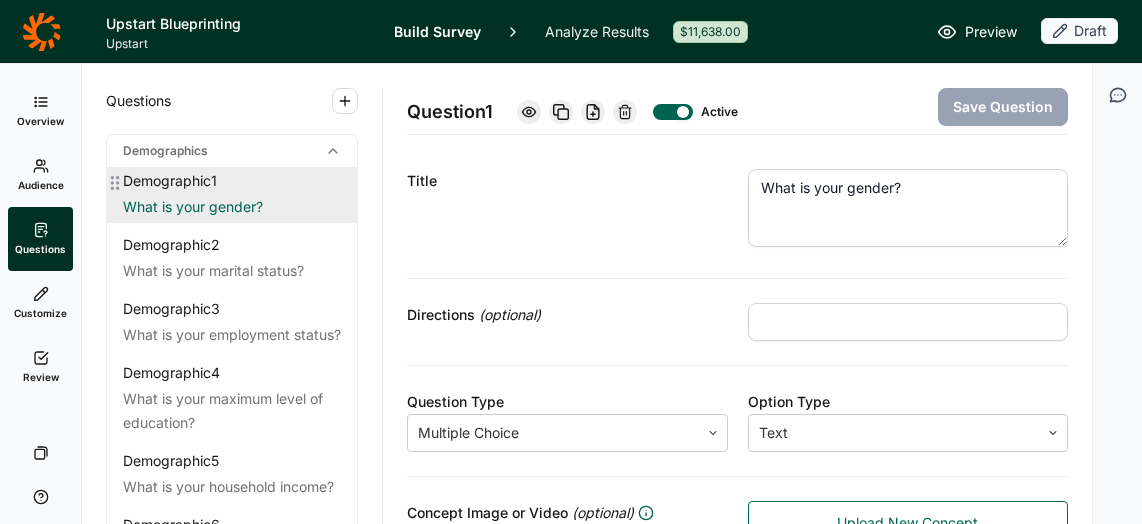 scroll, scrollTop: 96, scrollLeft: 0, axis: vertical 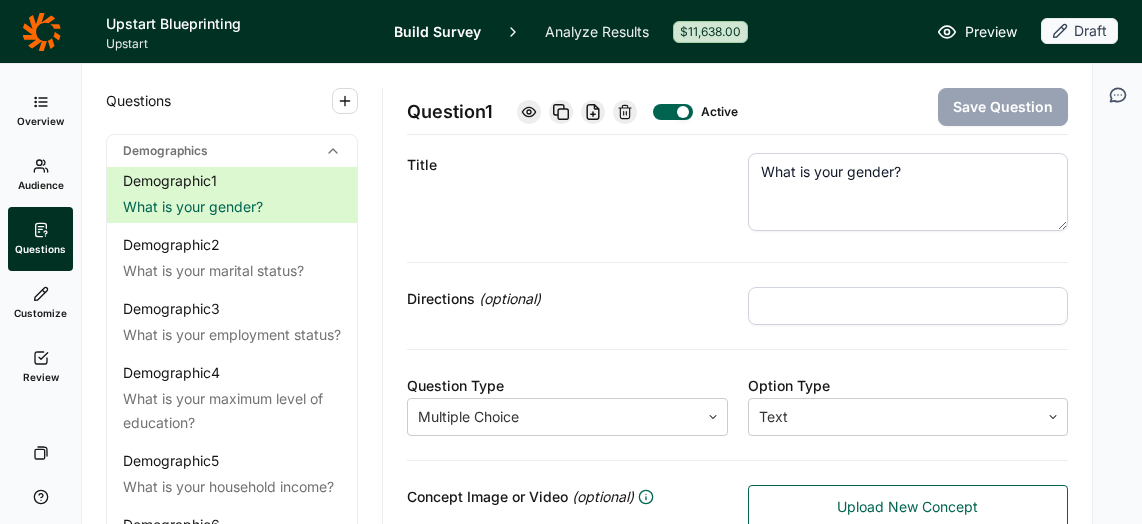 click on "Customize" at bounding box center [40, 313] 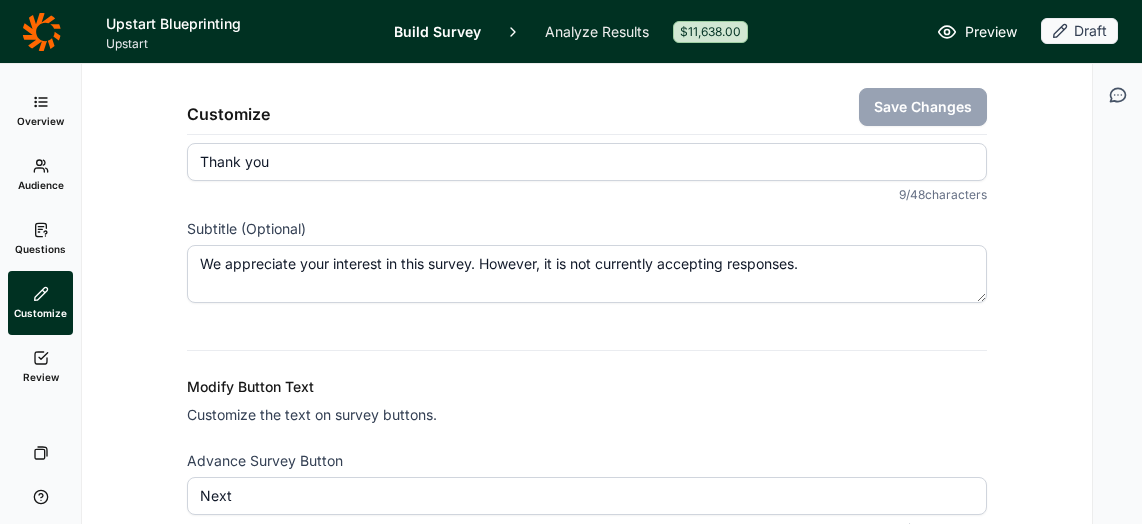 scroll, scrollTop: 0, scrollLeft: 0, axis: both 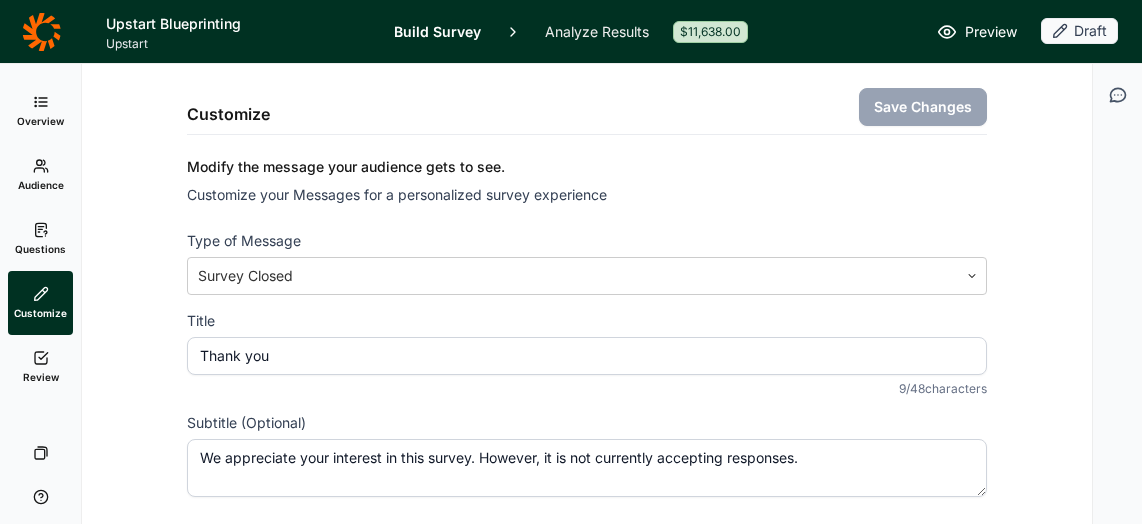 click 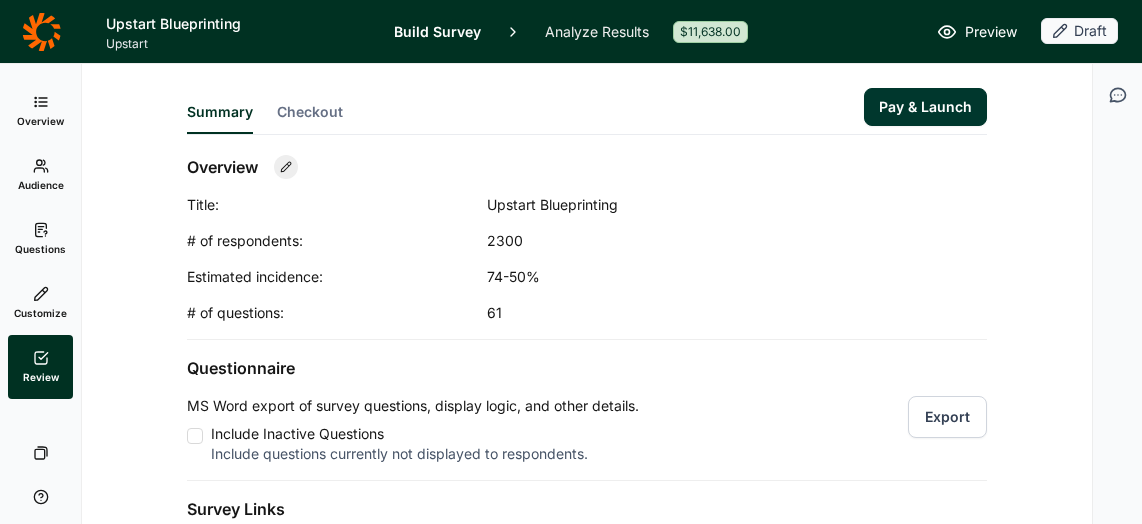 click on "Questions" at bounding box center (40, 239) 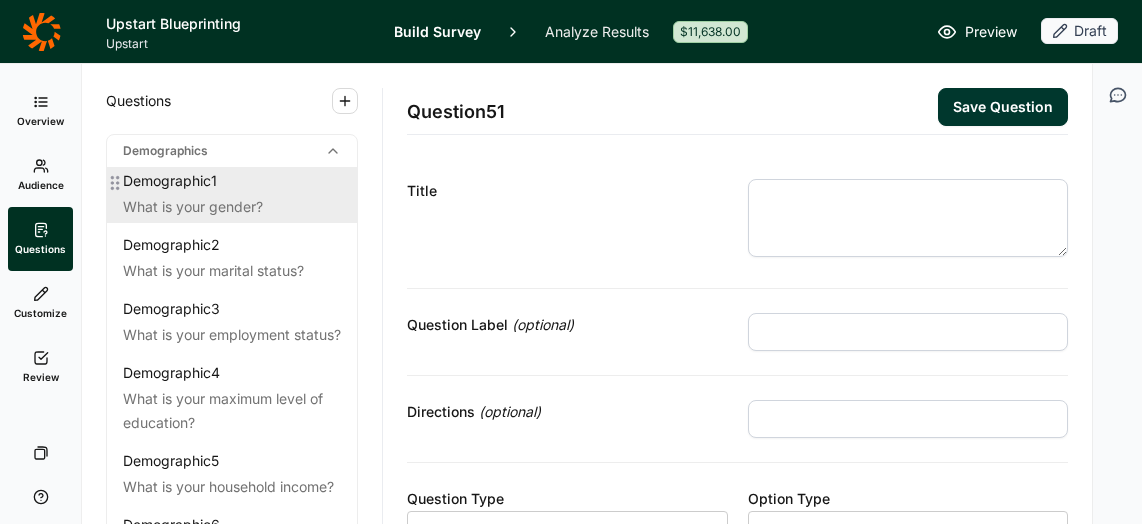click on "Demographic  1" at bounding box center (232, 181) 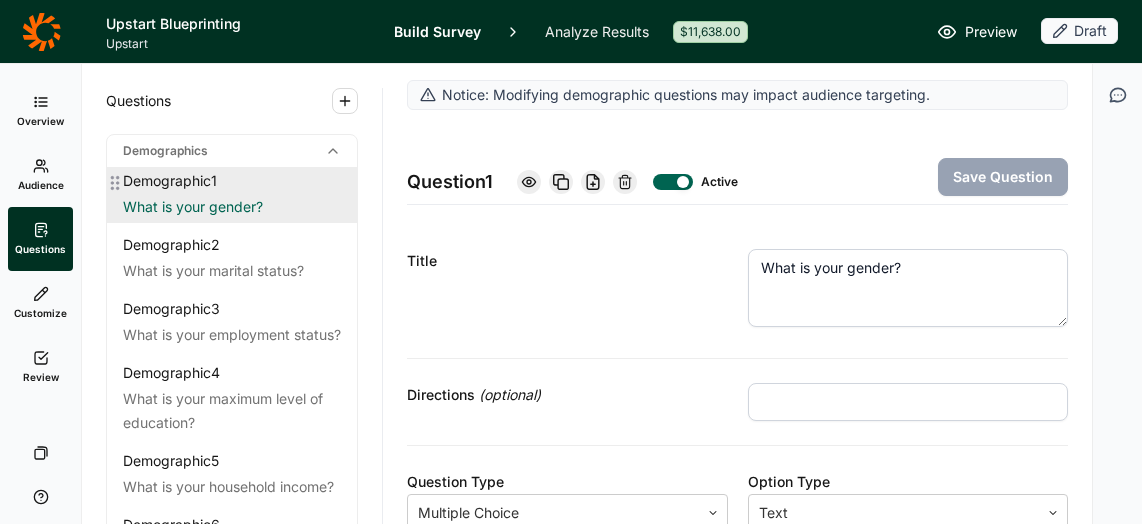 click on "What is your gender?" at bounding box center [232, 207] 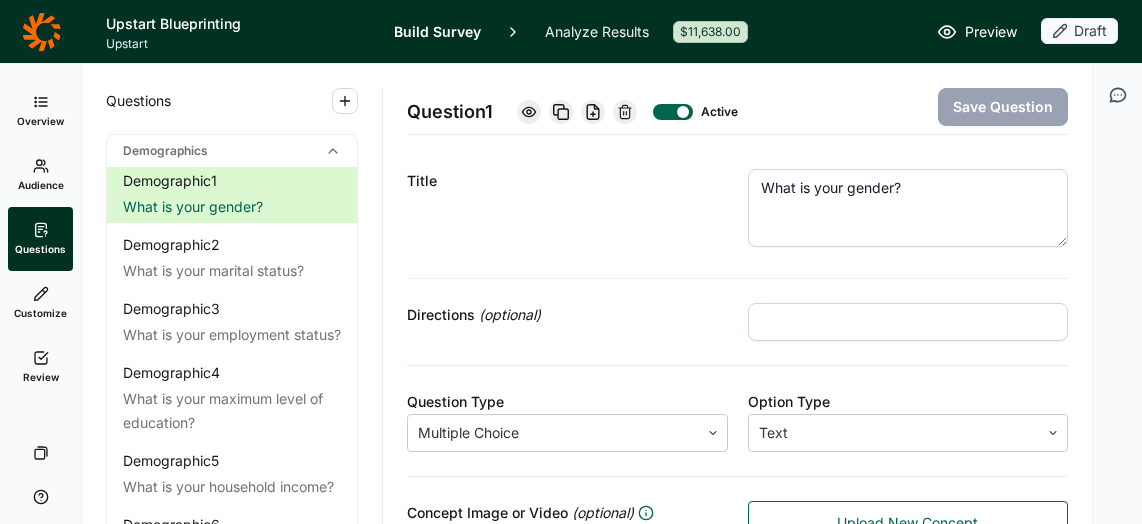 scroll, scrollTop: 0, scrollLeft: 0, axis: both 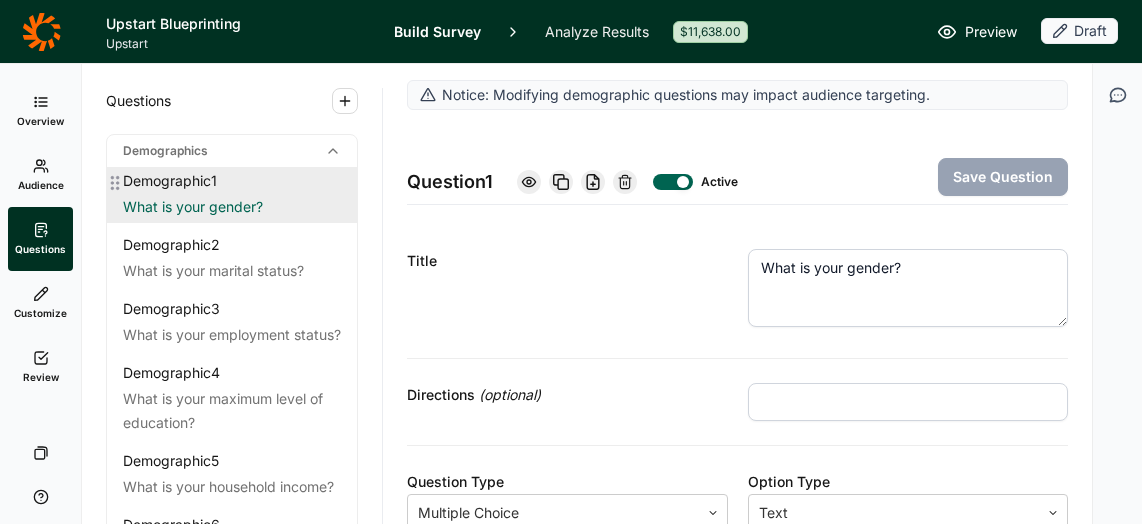 click on "Demographic  1 What is your gender?" at bounding box center [232, 195] 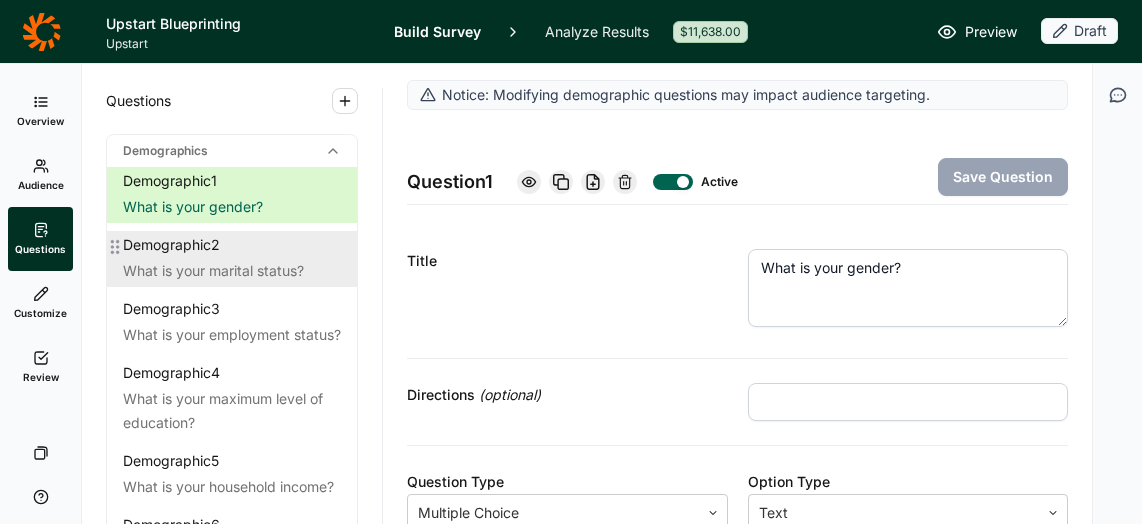 click on "Demographic  2 What is your marital status?" at bounding box center (232, 259) 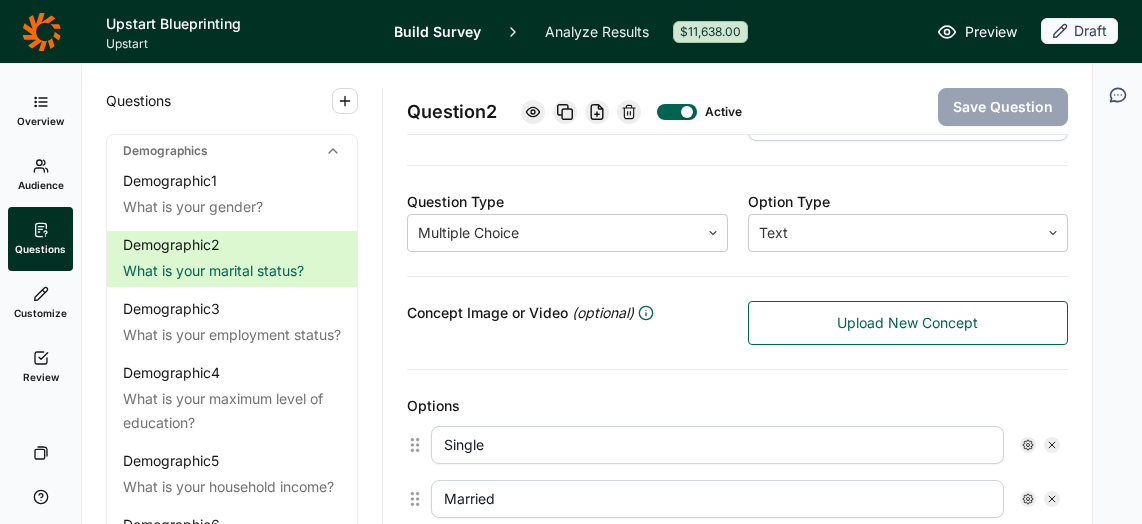 scroll, scrollTop: 277, scrollLeft: 0, axis: vertical 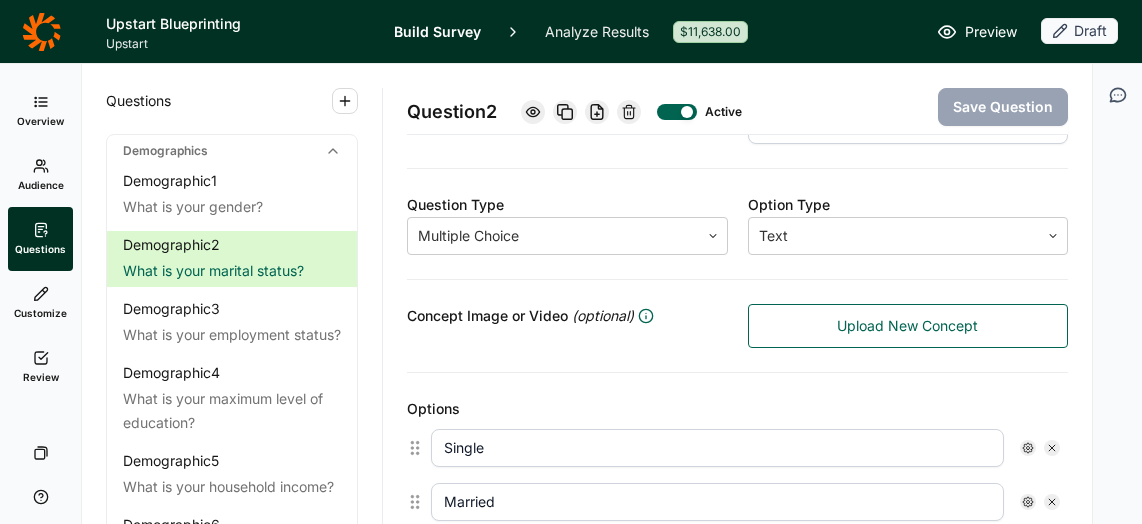 click 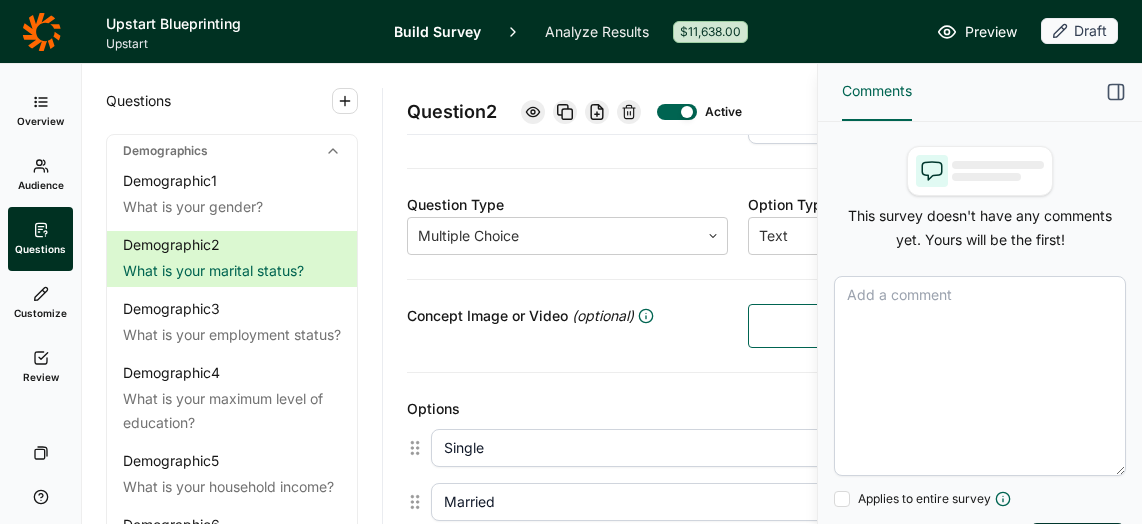 click at bounding box center [980, 376] 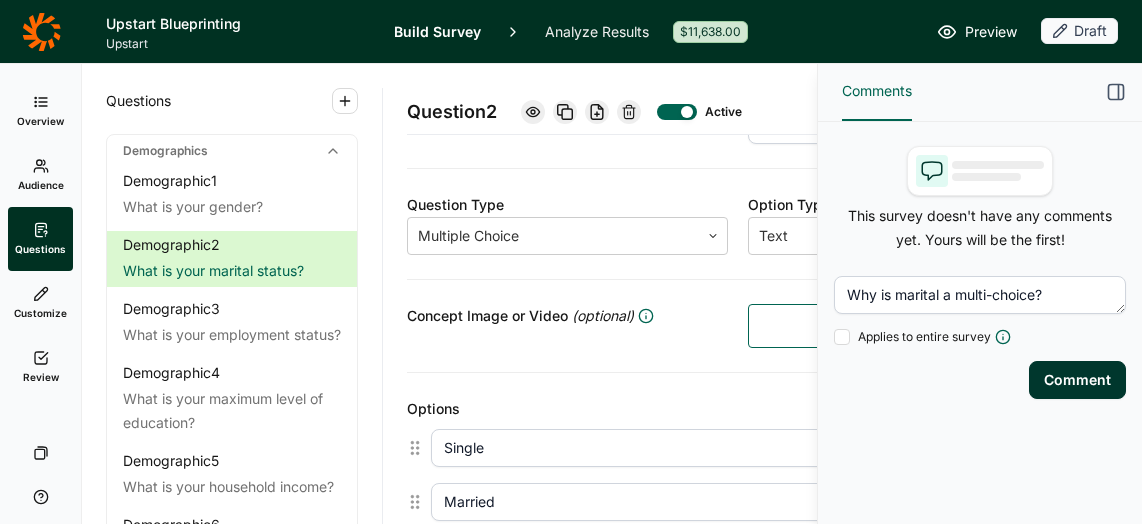 type on "Why is marital a multi-choice?" 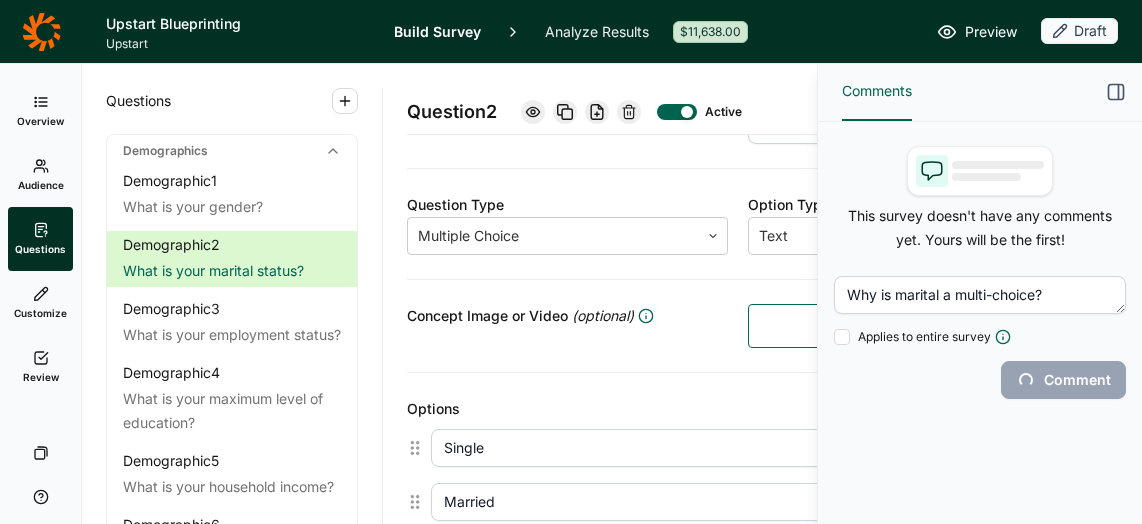 type 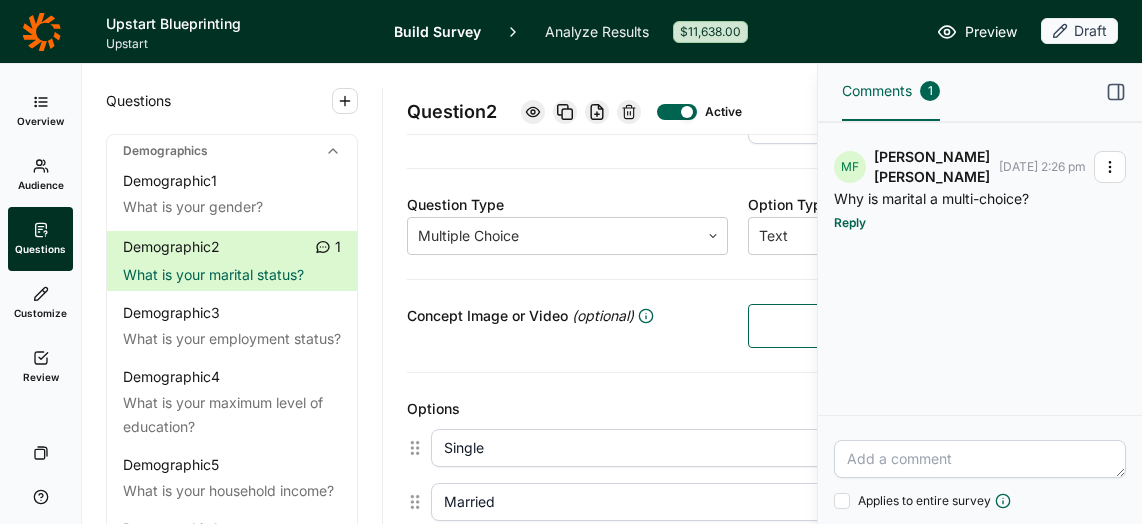 click 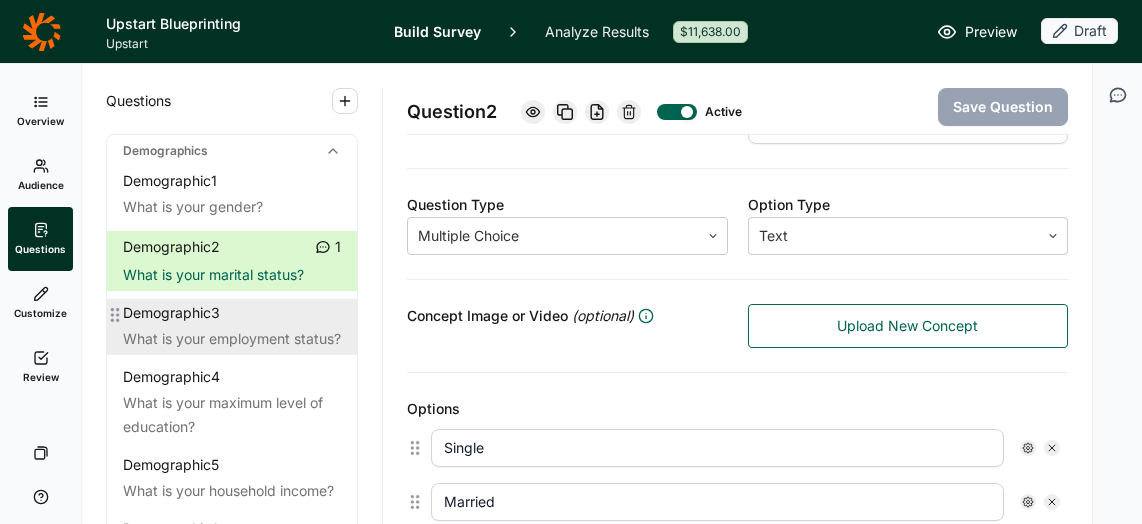 click on "What is your employment status?" at bounding box center (232, 339) 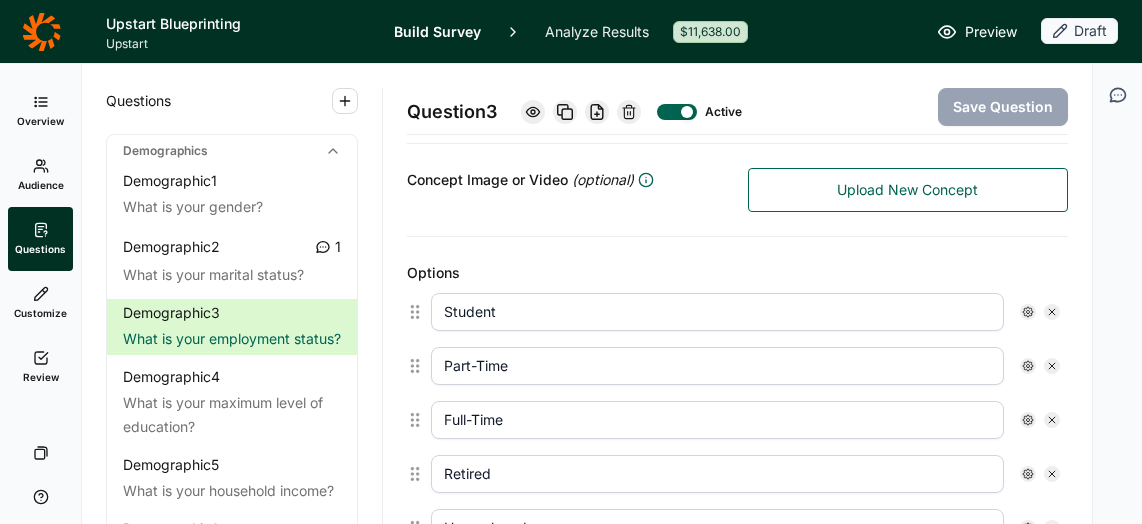 scroll, scrollTop: 417, scrollLeft: 0, axis: vertical 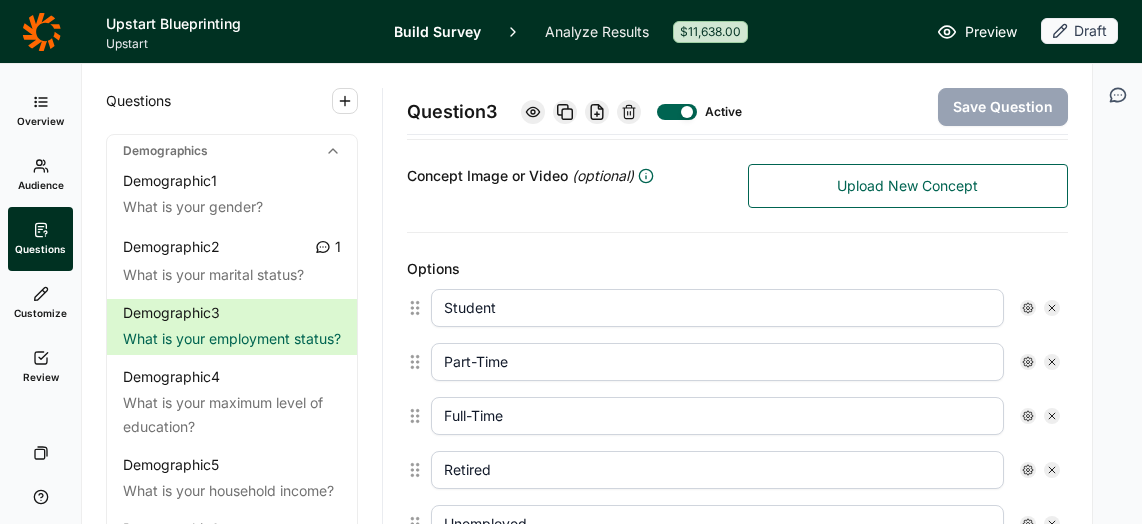 click 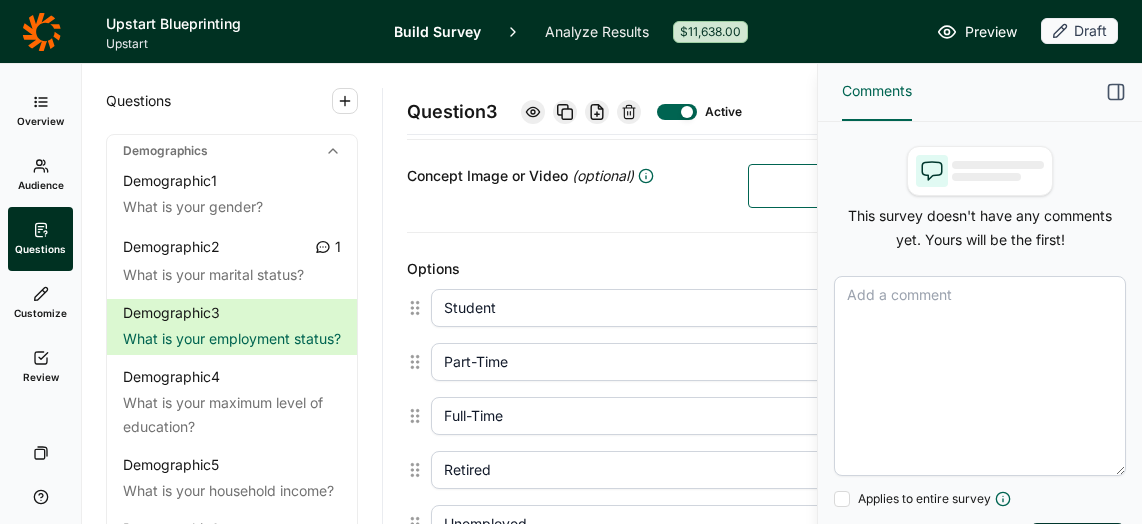 click at bounding box center (980, 376) 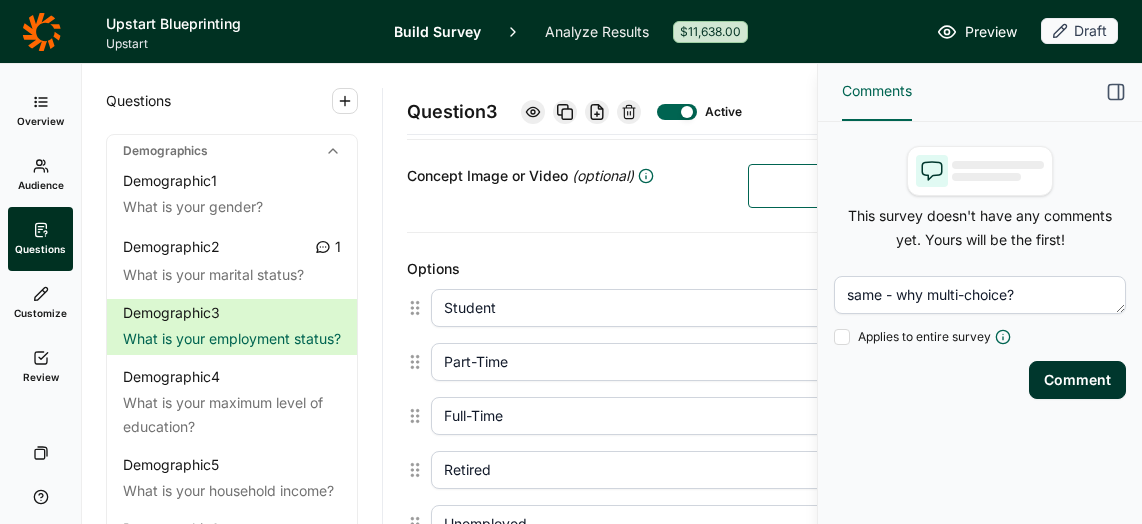 type on "same - why multi-choice?" 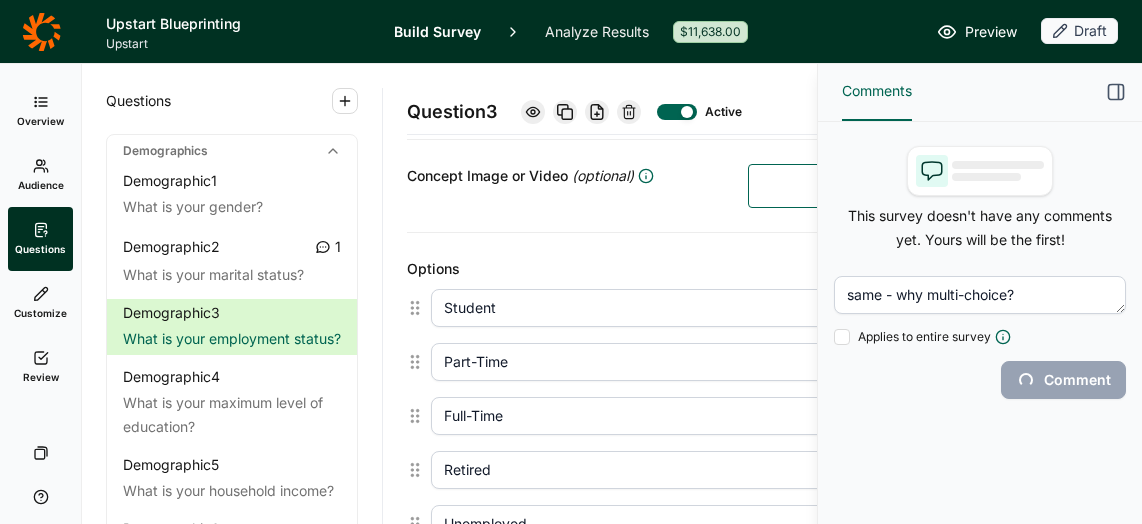 type 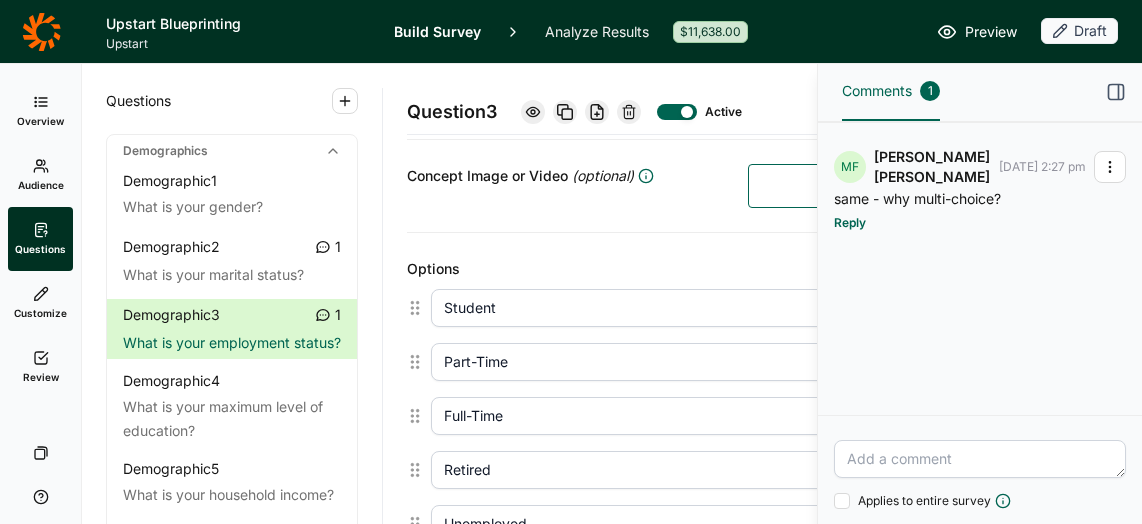 click 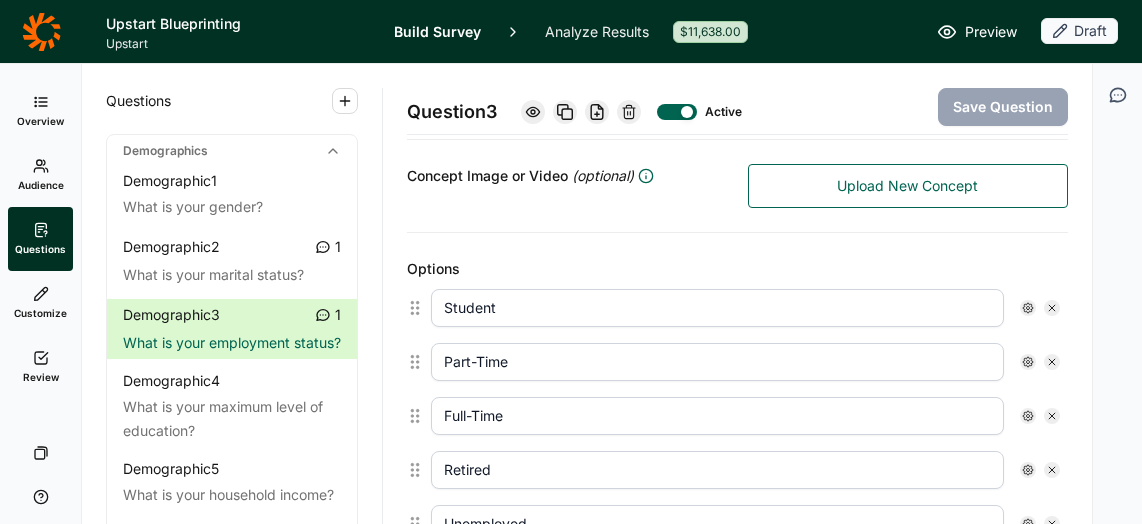 click 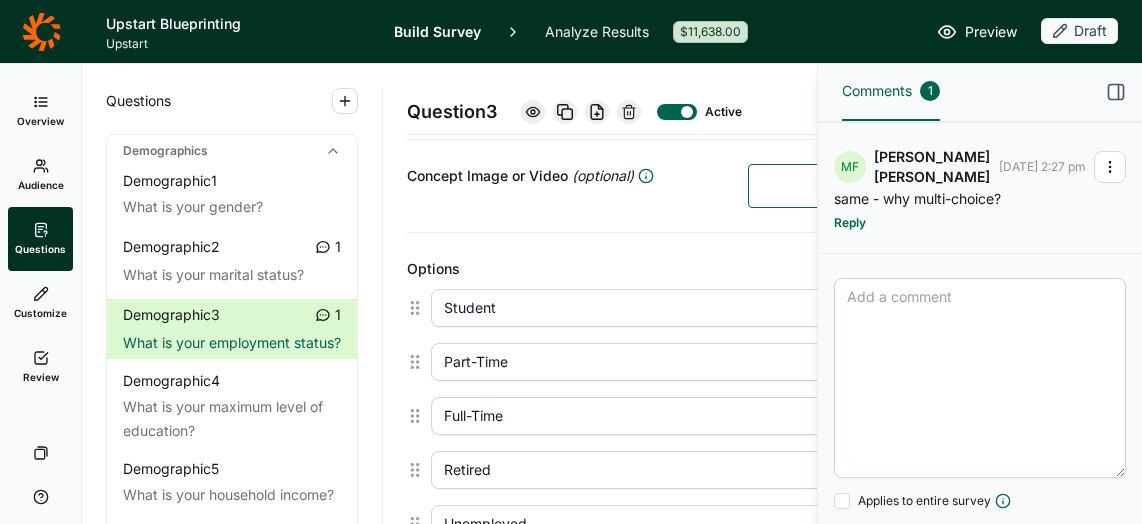 click 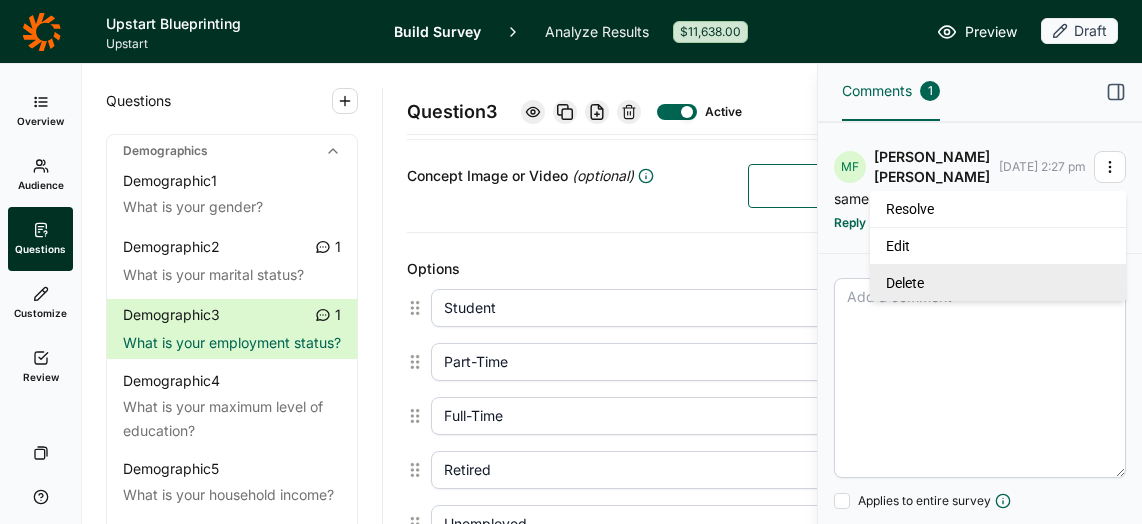 click on "Delete" at bounding box center [998, 282] 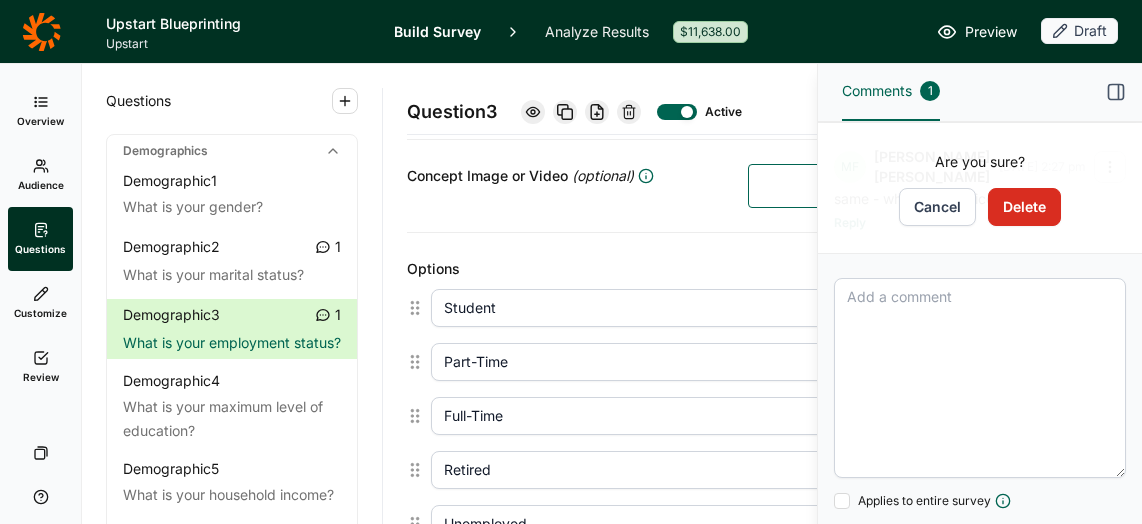 click on "Delete" at bounding box center [1024, 207] 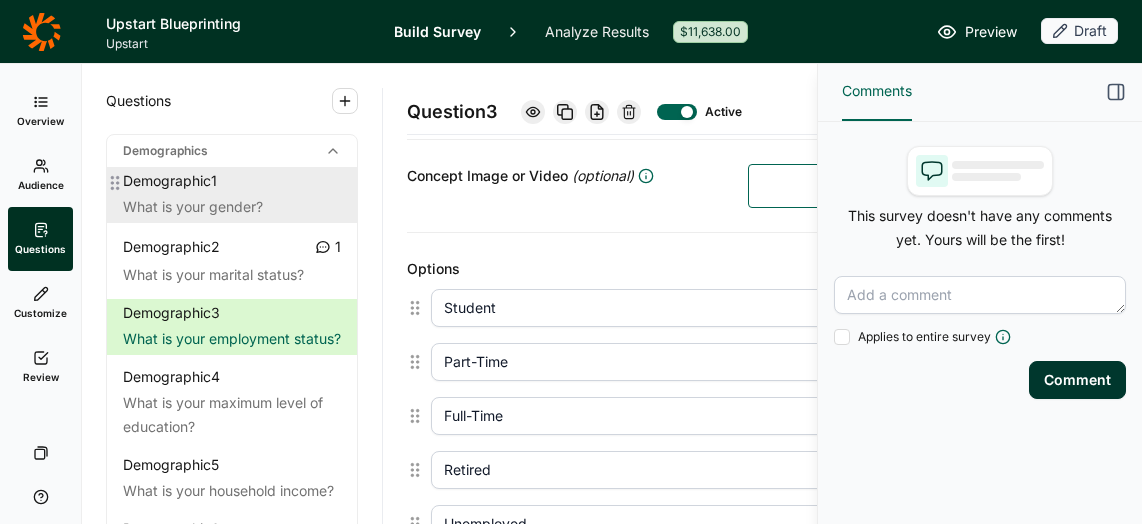 click on "Demographic  1" at bounding box center [232, 181] 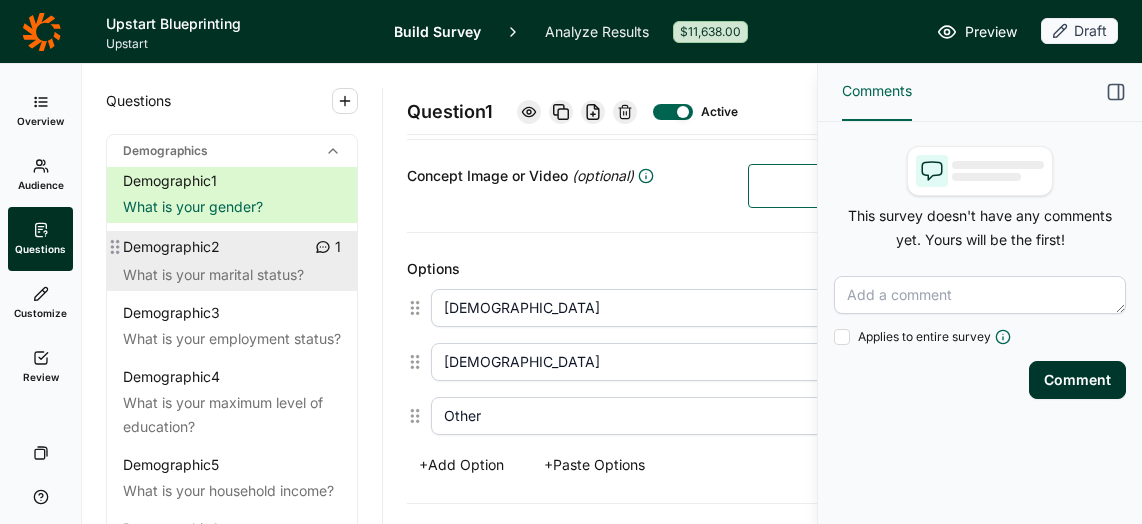 click on "Demographic  2 1" at bounding box center (232, 247) 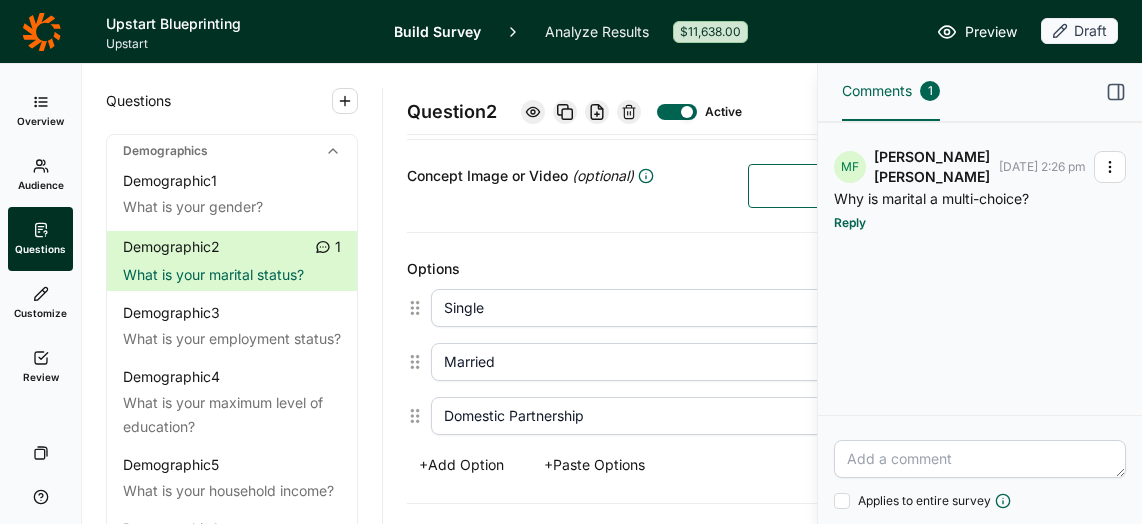 click 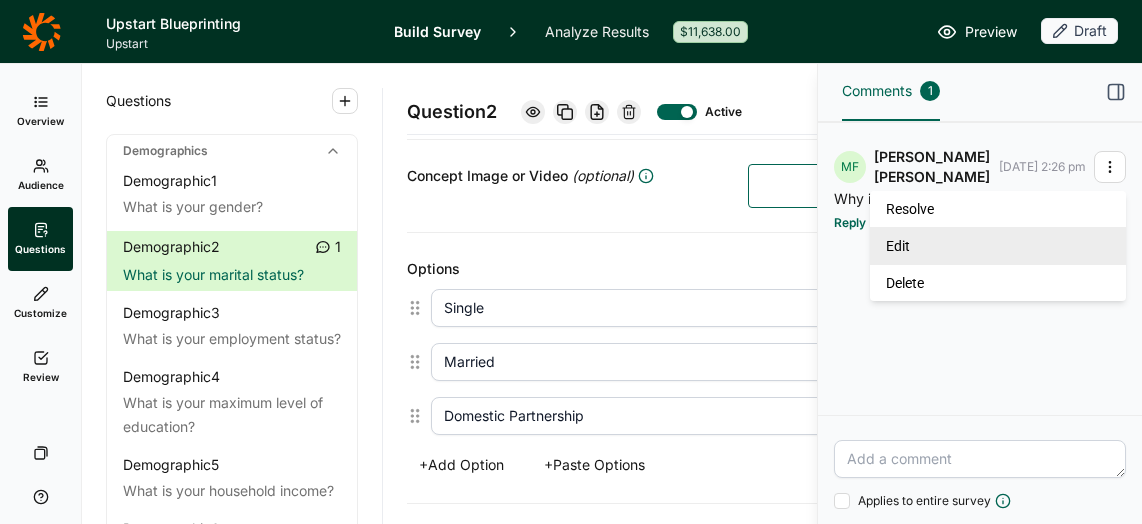 click on "Edit" at bounding box center [998, 245] 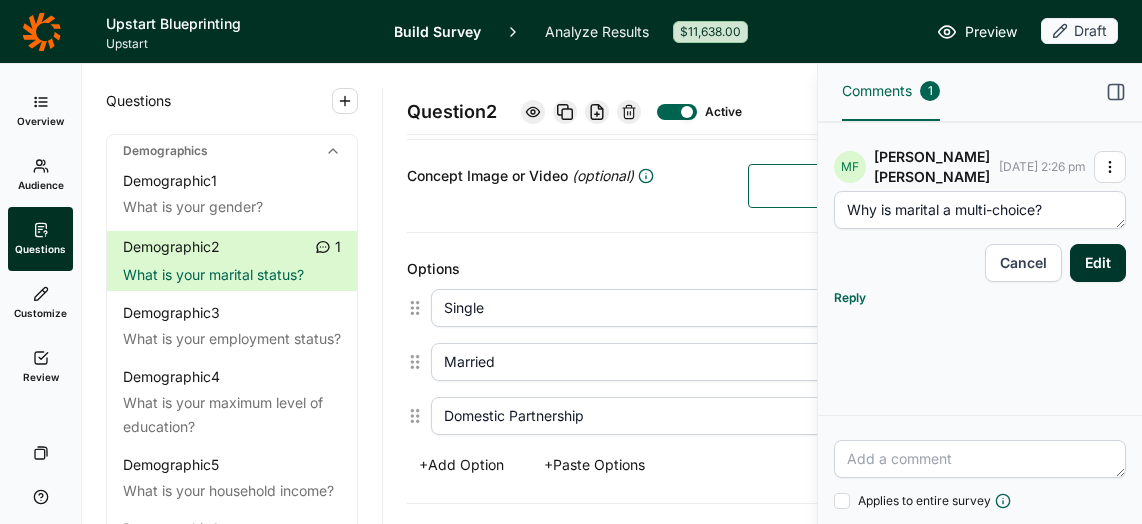 drag, startPoint x: 889, startPoint y: 213, endPoint x: 954, endPoint y: 210, distance: 65.06919 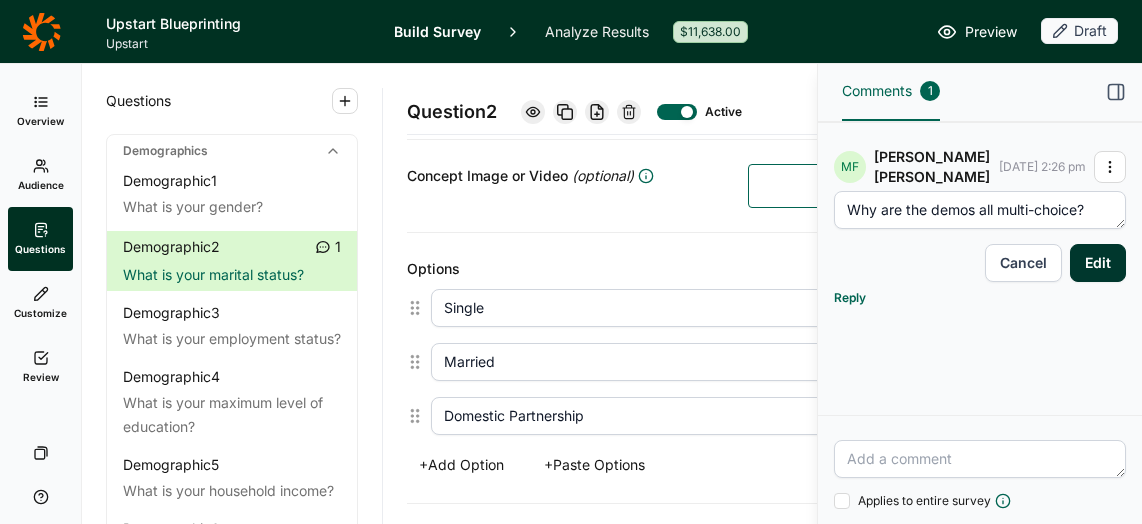 type on "Why are the demos all multi-choice?" 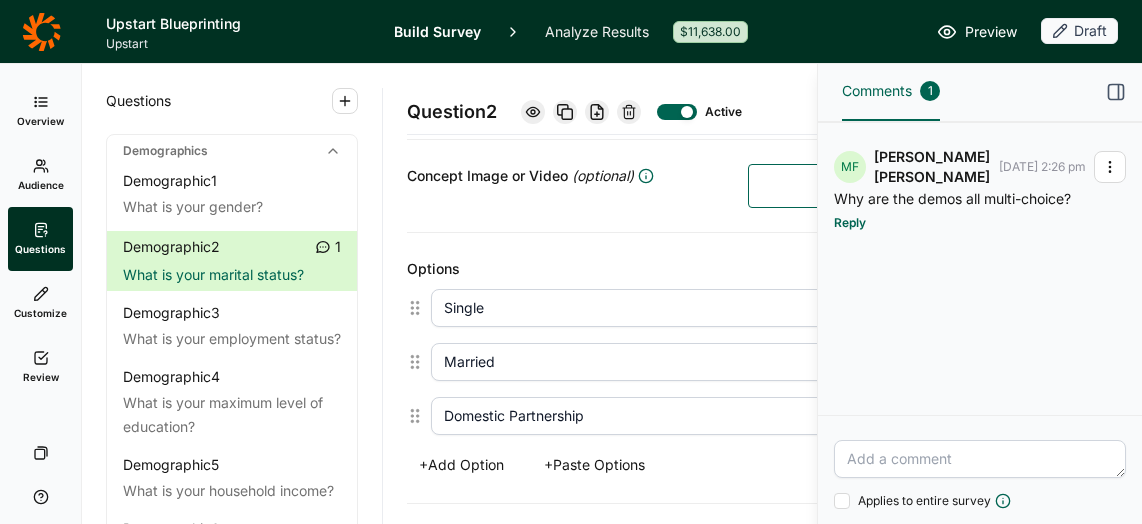click 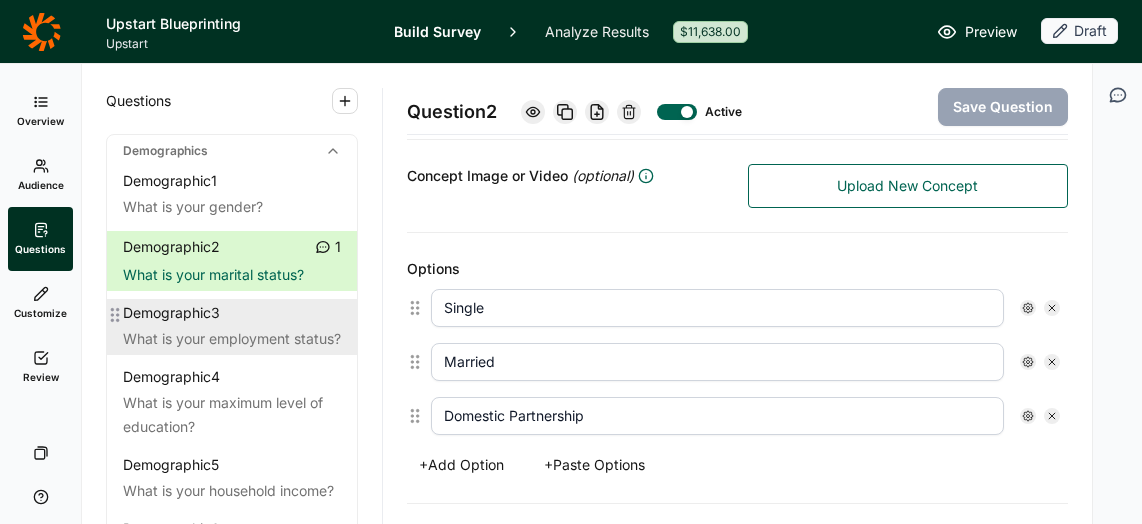 click on "What is your employment status?" at bounding box center (232, 339) 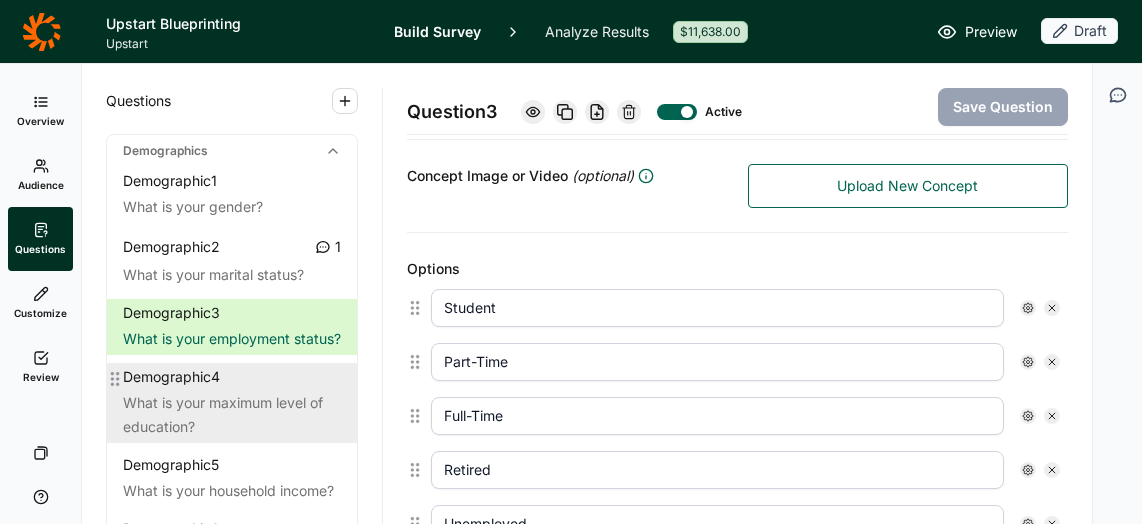 click on "What is your maximum level of education?" at bounding box center [232, 415] 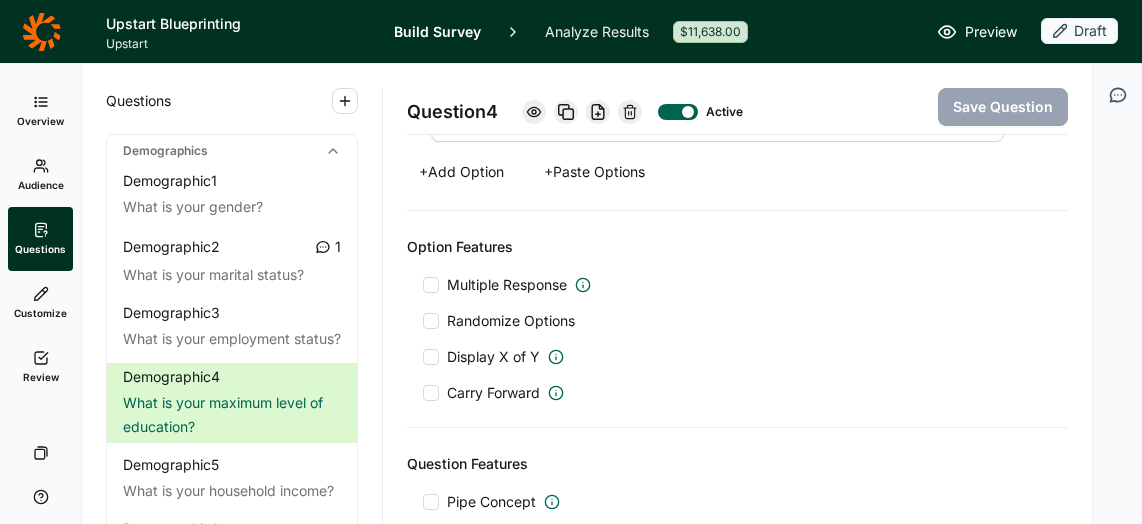 scroll, scrollTop: 1052, scrollLeft: 0, axis: vertical 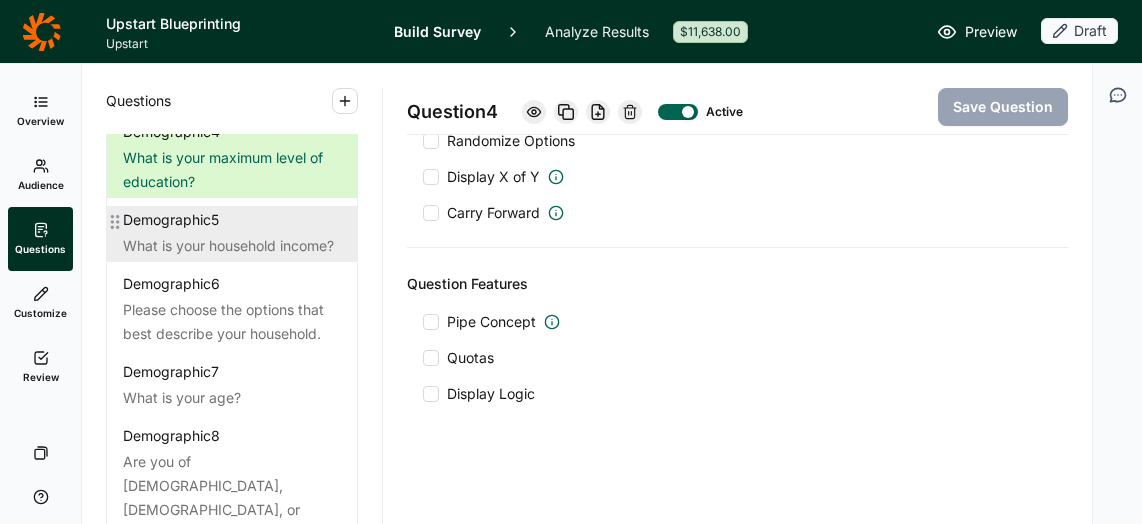 click on "Demographic  5" at bounding box center [232, 220] 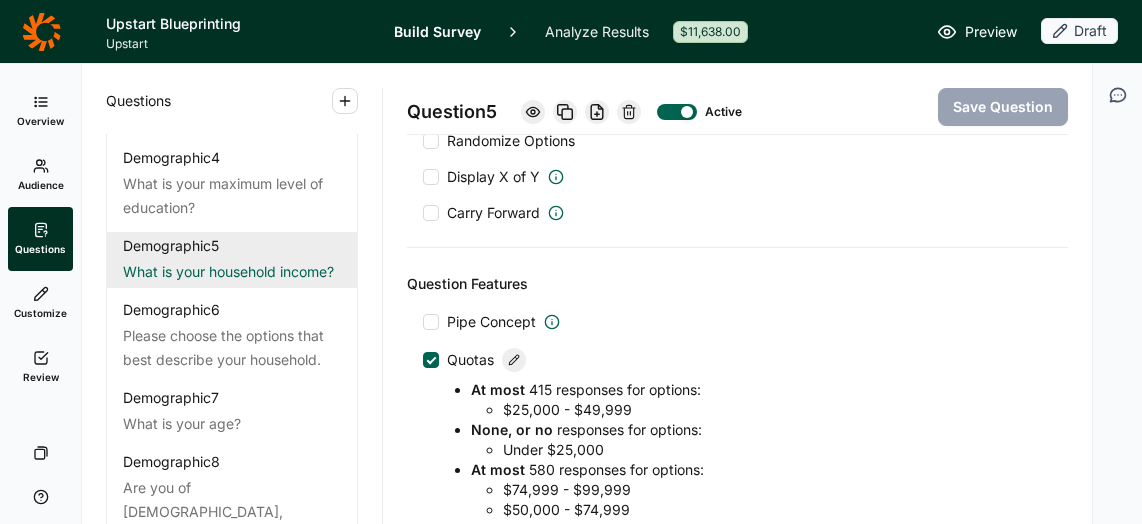 scroll, scrollTop: 223, scrollLeft: 0, axis: vertical 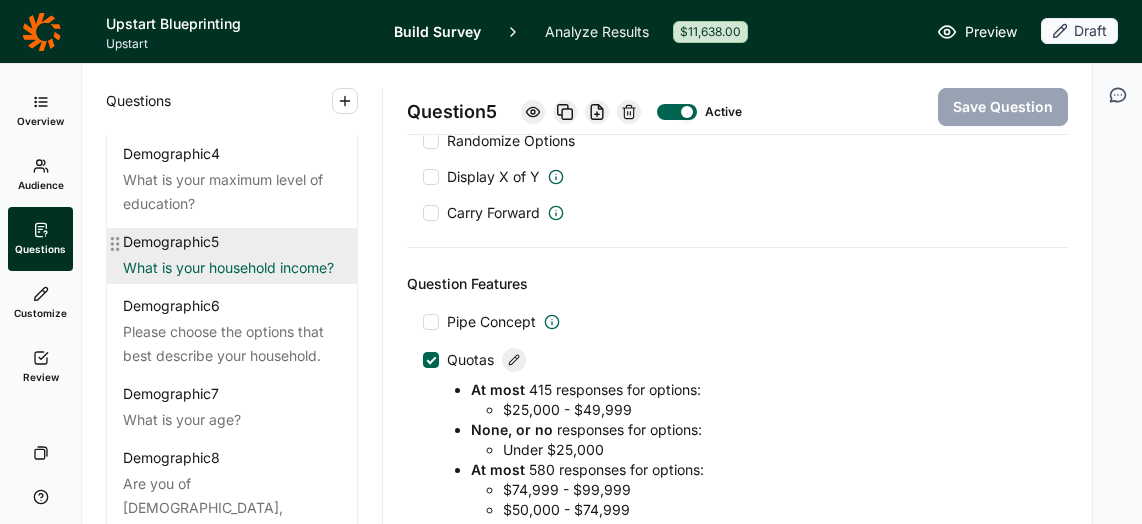 click on "Demographic  5" at bounding box center [232, 242] 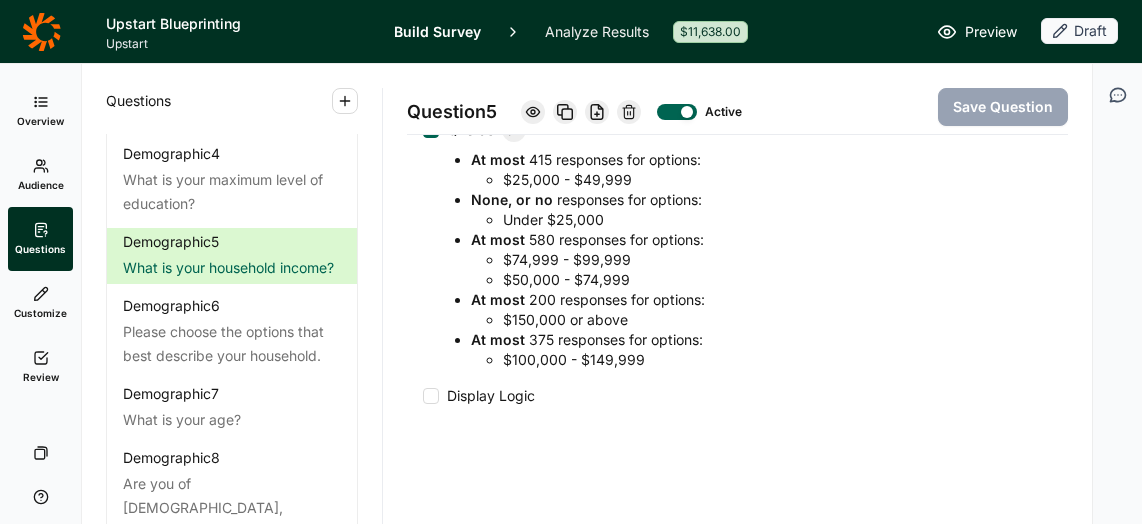 scroll, scrollTop: 1284, scrollLeft: 0, axis: vertical 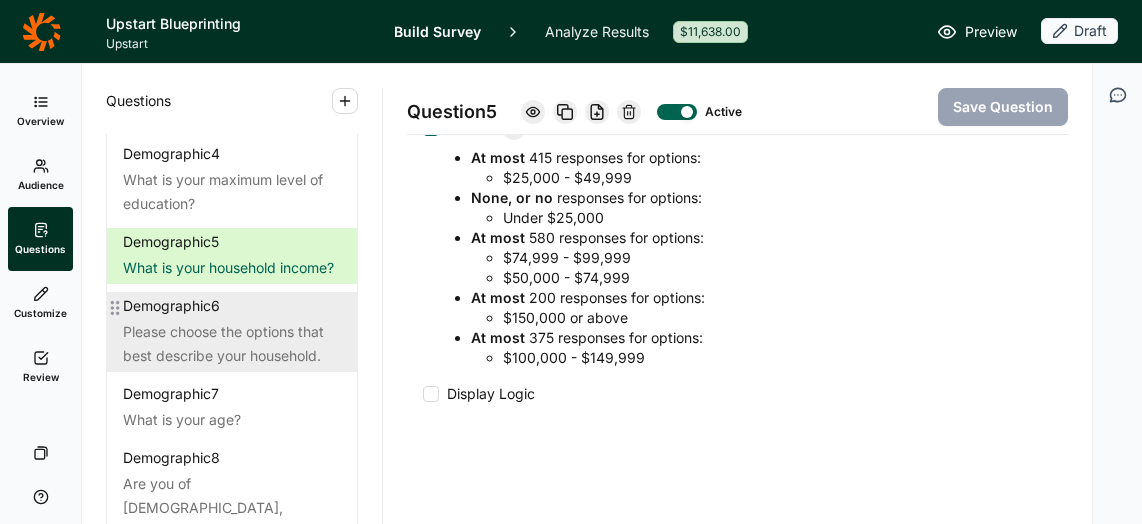 click on "Please choose the options that best describe your household." at bounding box center [232, 344] 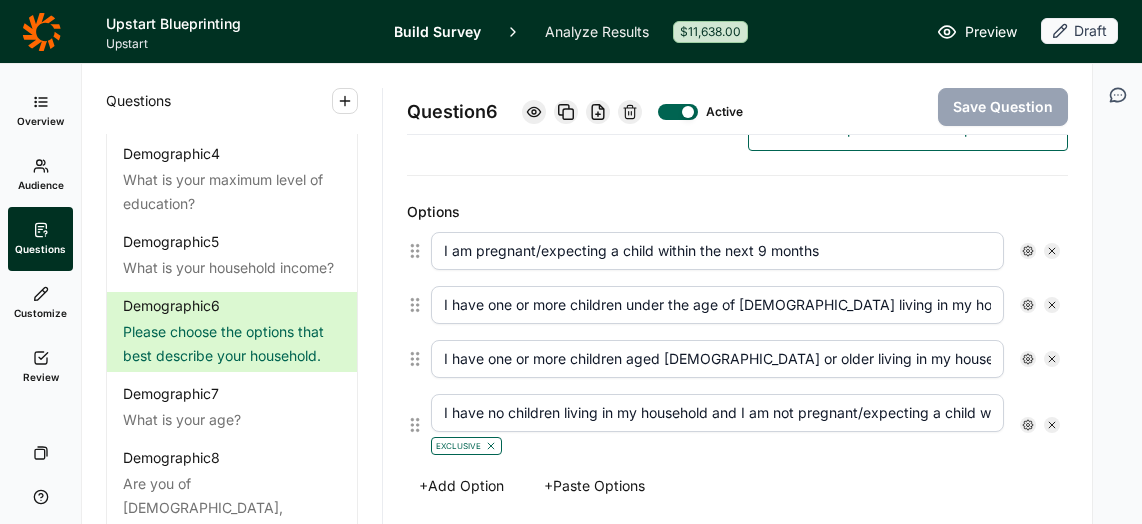 scroll, scrollTop: 449, scrollLeft: 0, axis: vertical 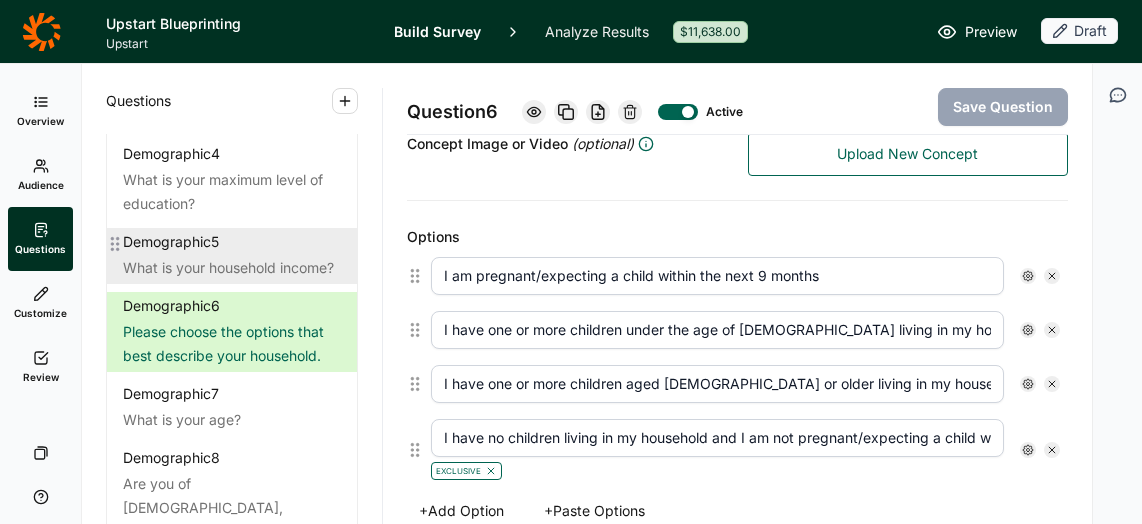 click on "What is your household income?" at bounding box center [232, 268] 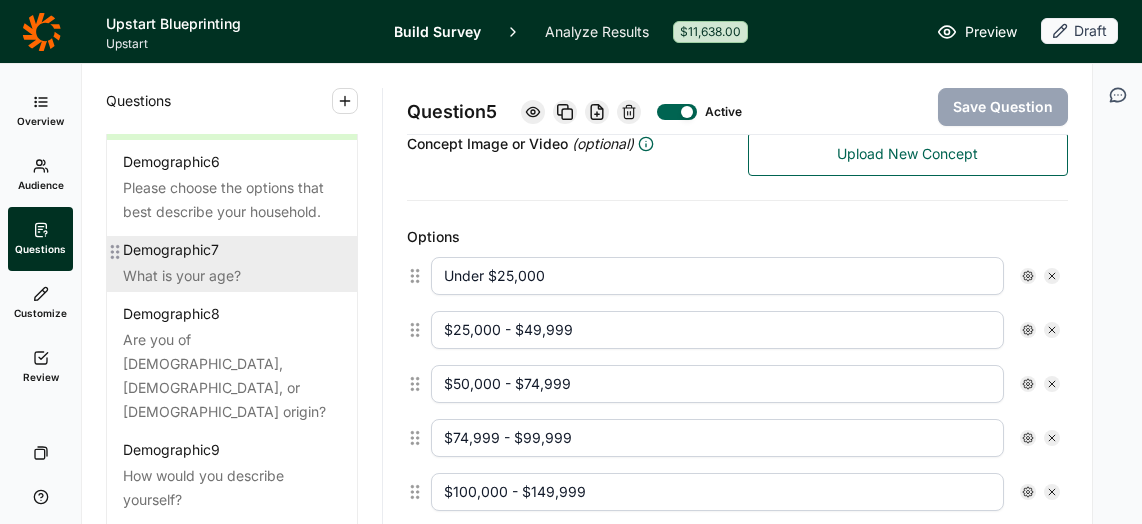 scroll, scrollTop: 369, scrollLeft: 0, axis: vertical 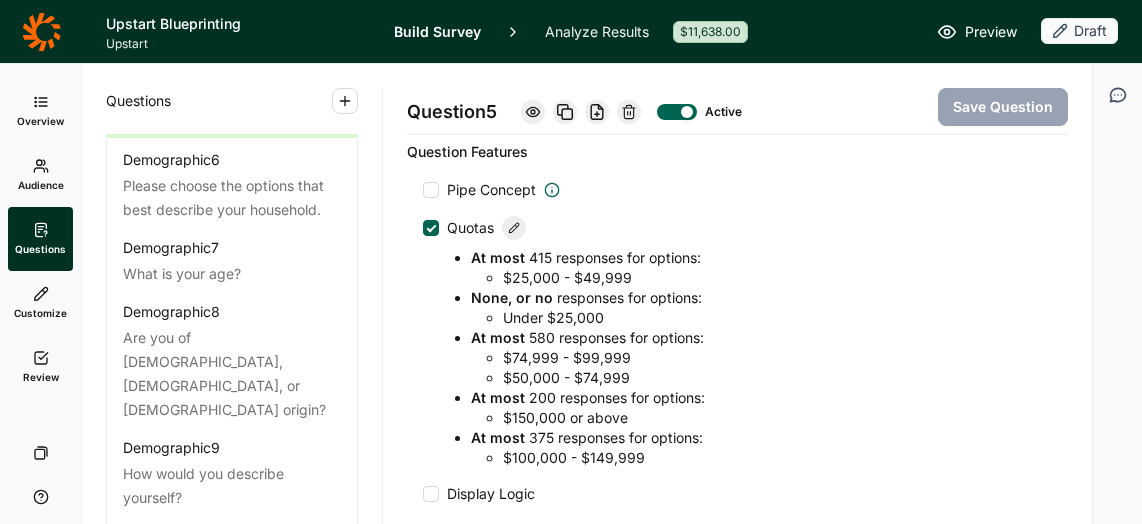 click at bounding box center [432, 228] 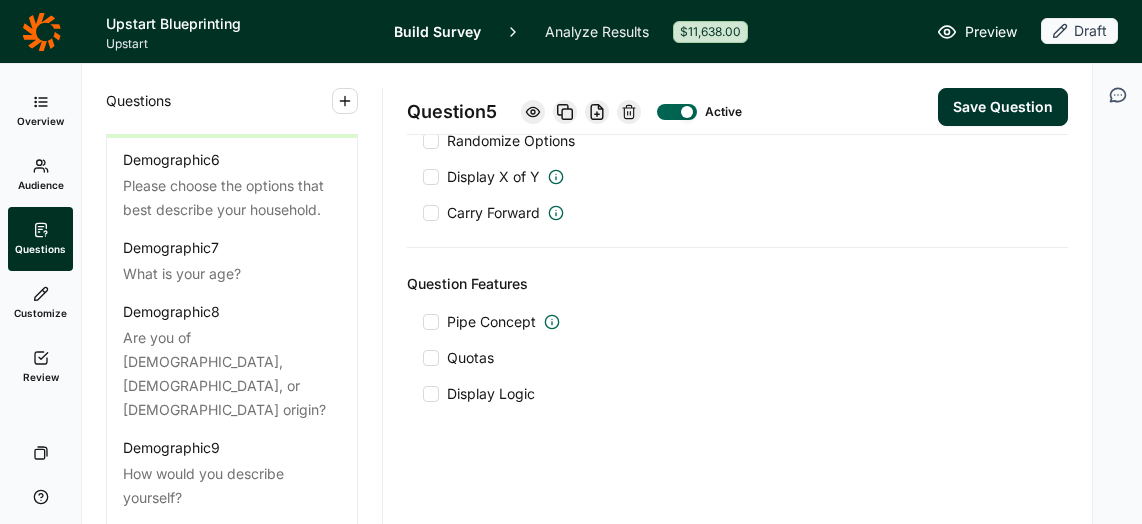 click on "Save Question" at bounding box center [1003, 107] 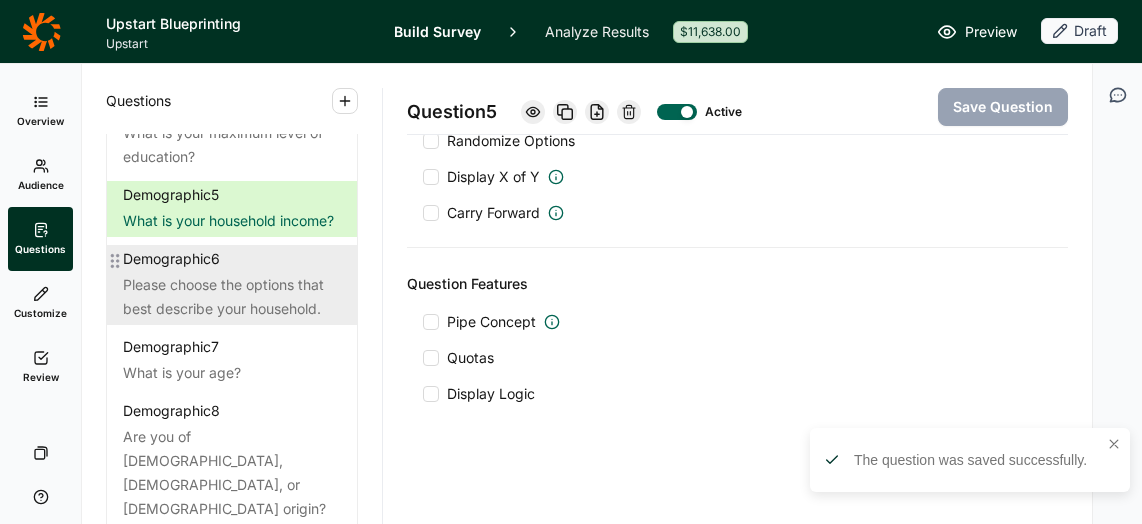 scroll, scrollTop: 268, scrollLeft: 0, axis: vertical 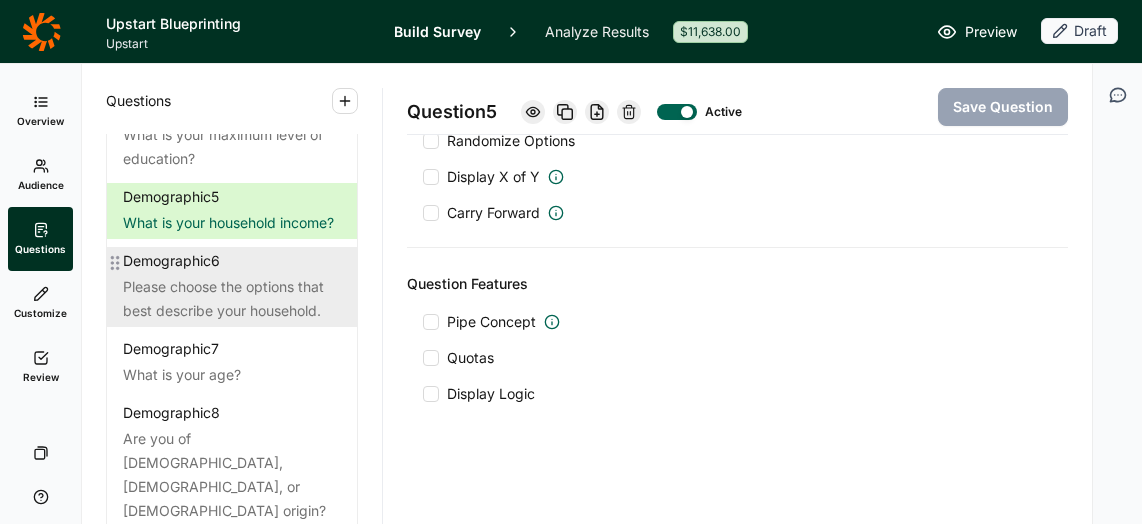 click on "Demographic  6" at bounding box center (232, 261) 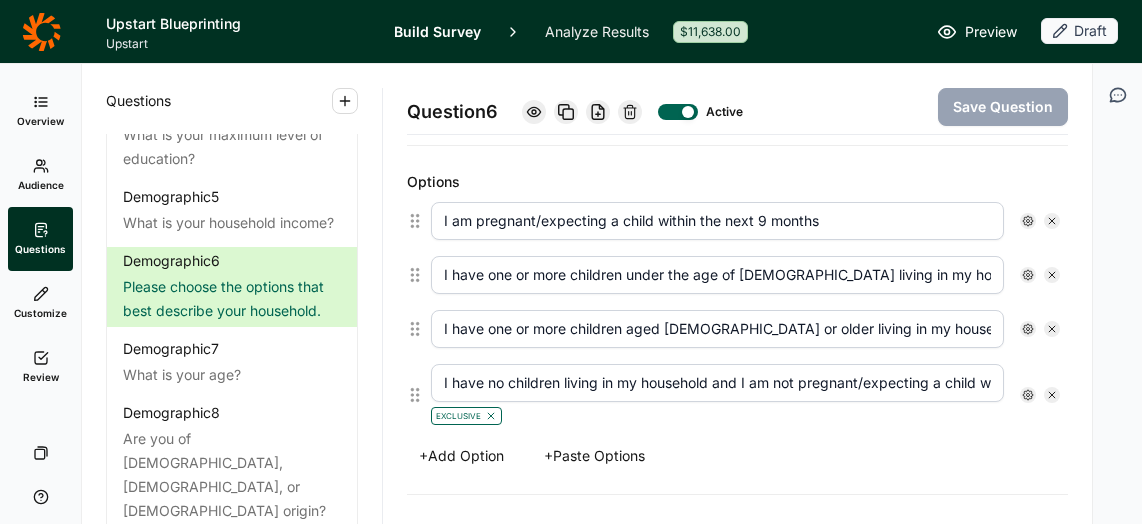 scroll, scrollTop: 505, scrollLeft: 0, axis: vertical 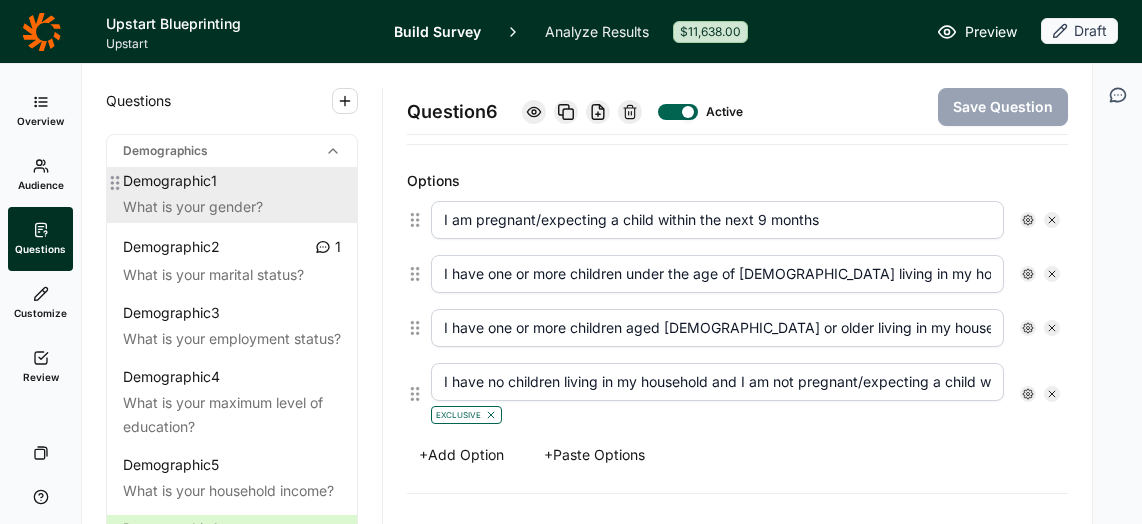 click on "What is your gender?" at bounding box center [232, 207] 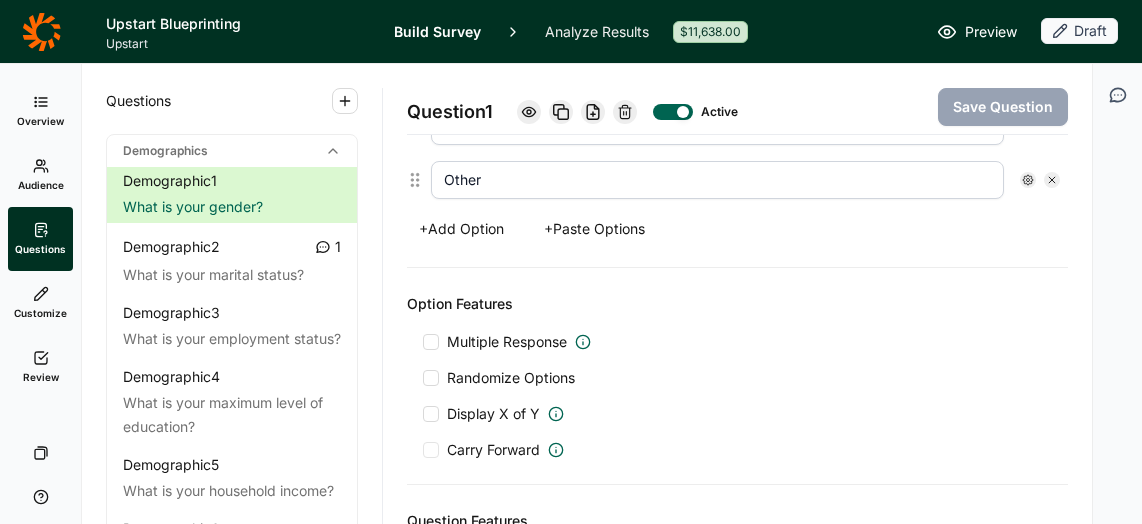 scroll, scrollTop: 650, scrollLeft: 0, axis: vertical 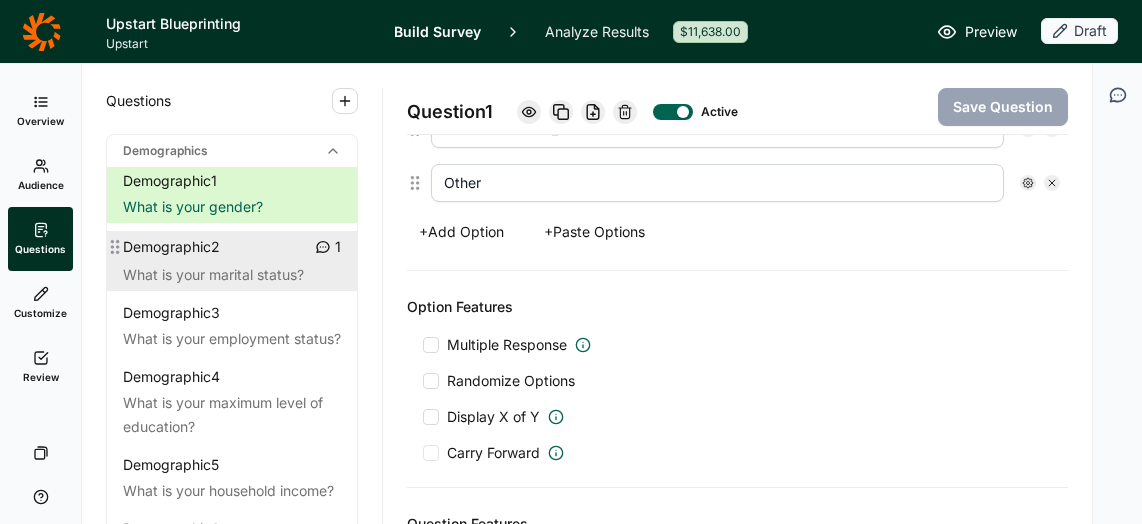 click on "What is your marital status?" at bounding box center [232, 275] 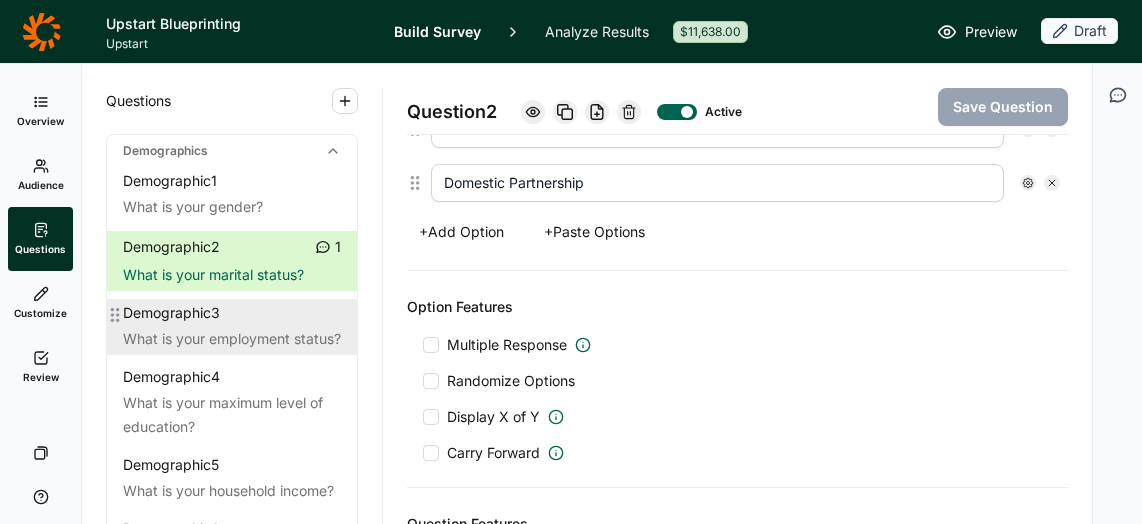 click on "What is your employment status?" at bounding box center (232, 339) 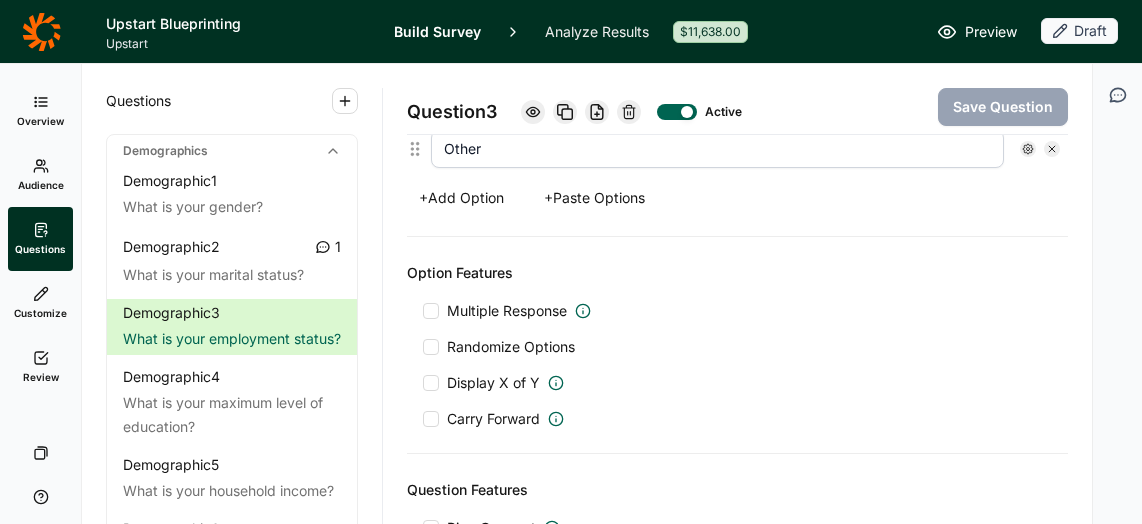 scroll, scrollTop: 848, scrollLeft: 0, axis: vertical 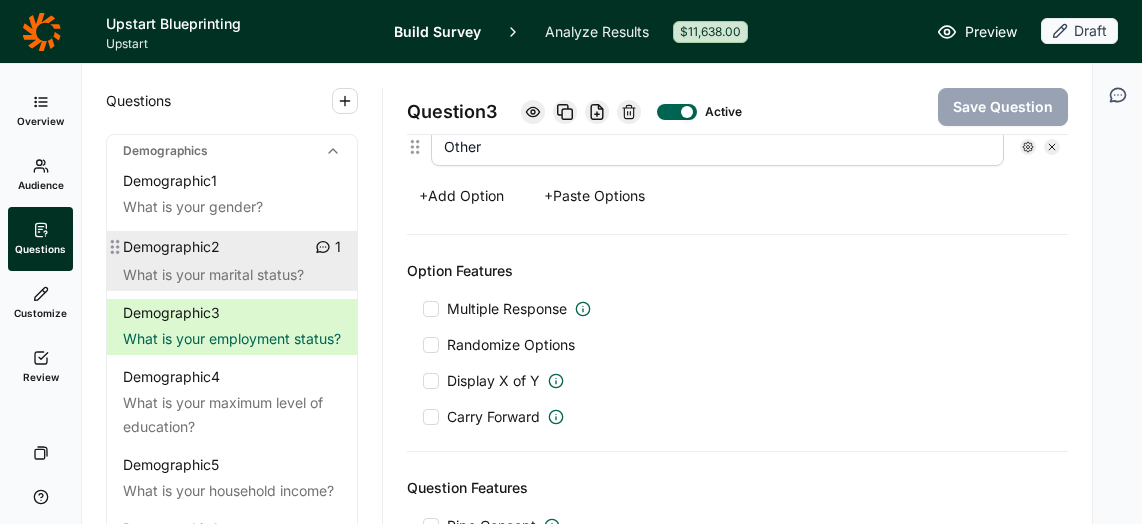 click on "Demographic  2 1" at bounding box center [232, 247] 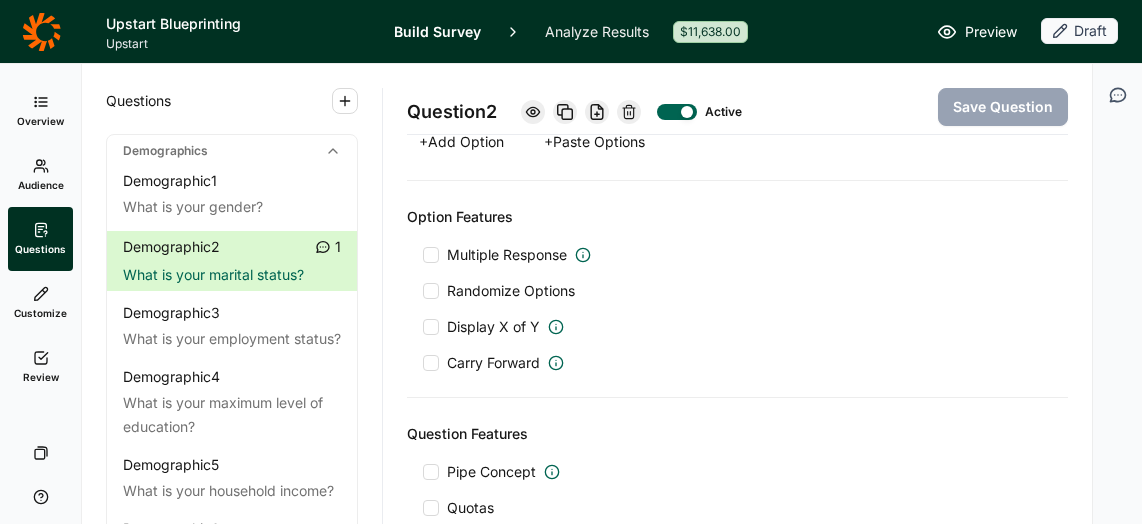 scroll, scrollTop: 735, scrollLeft: 0, axis: vertical 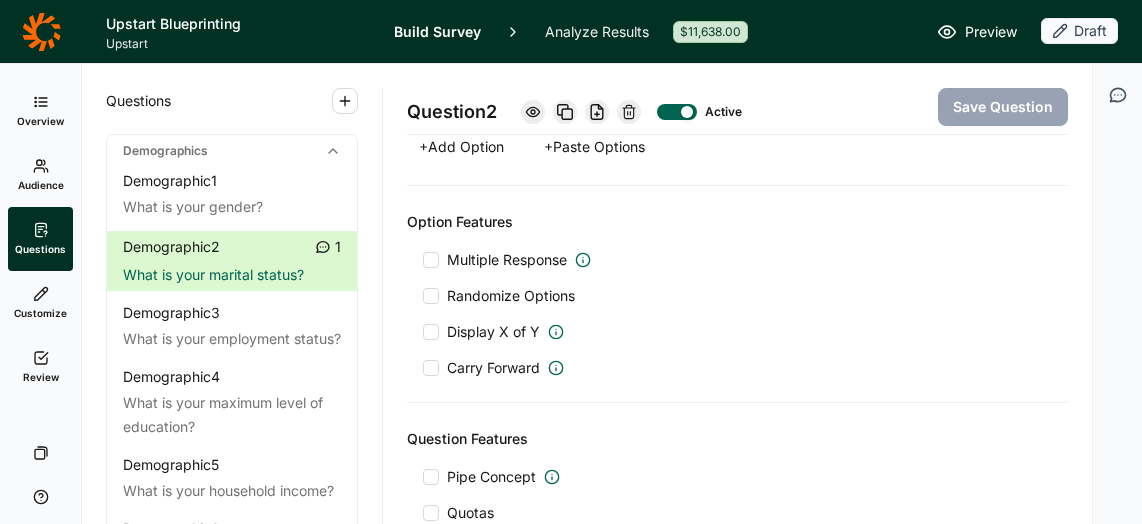 click 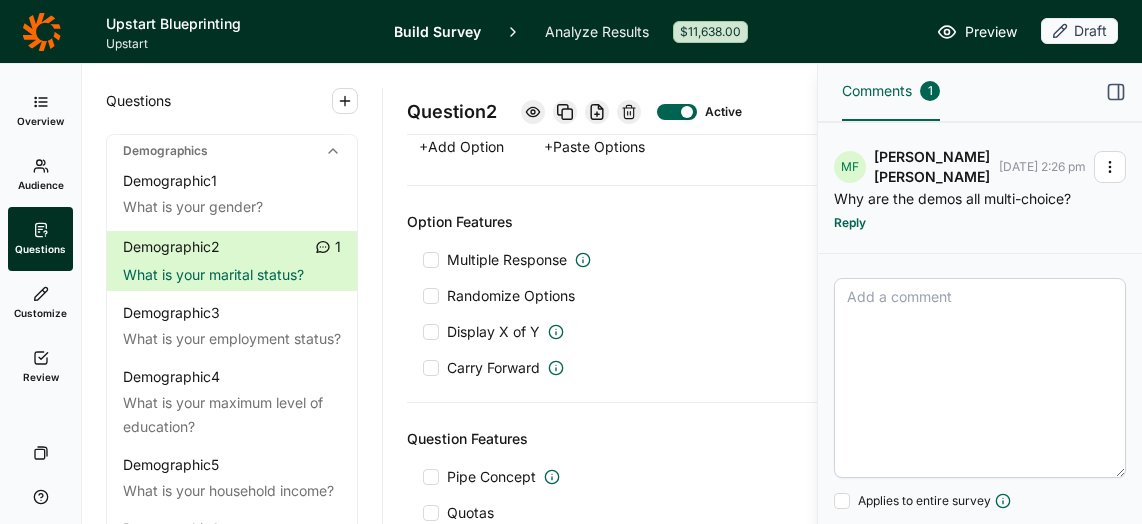 click 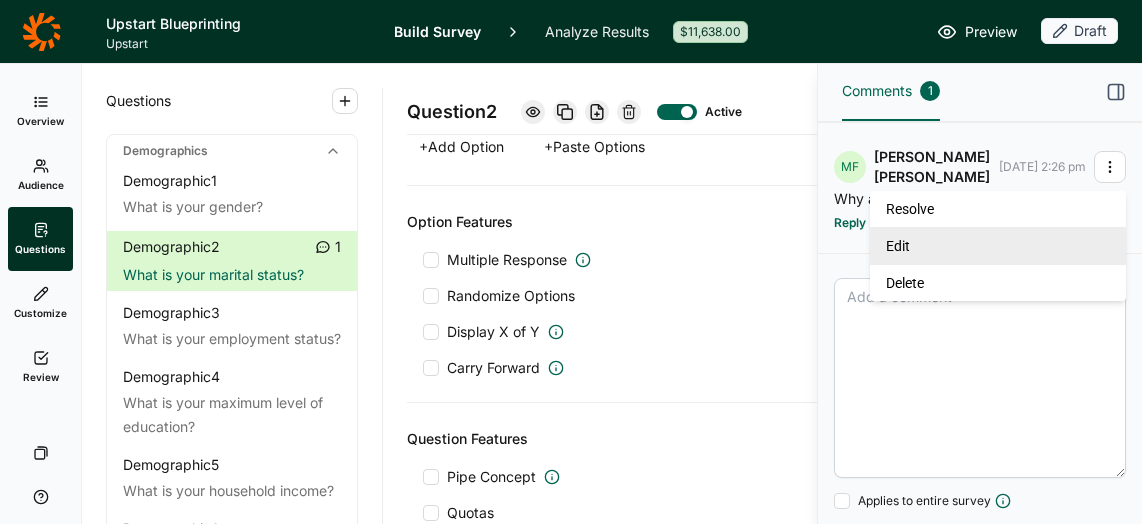 click on "Edit" at bounding box center [998, 245] 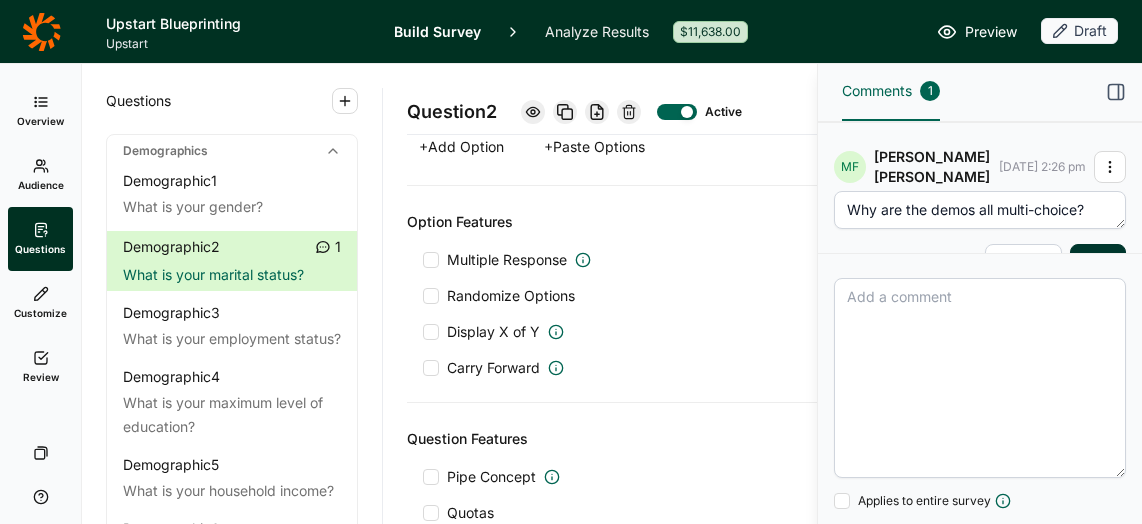 click on "Why are the demos all multi-choice?" at bounding box center [980, 210] 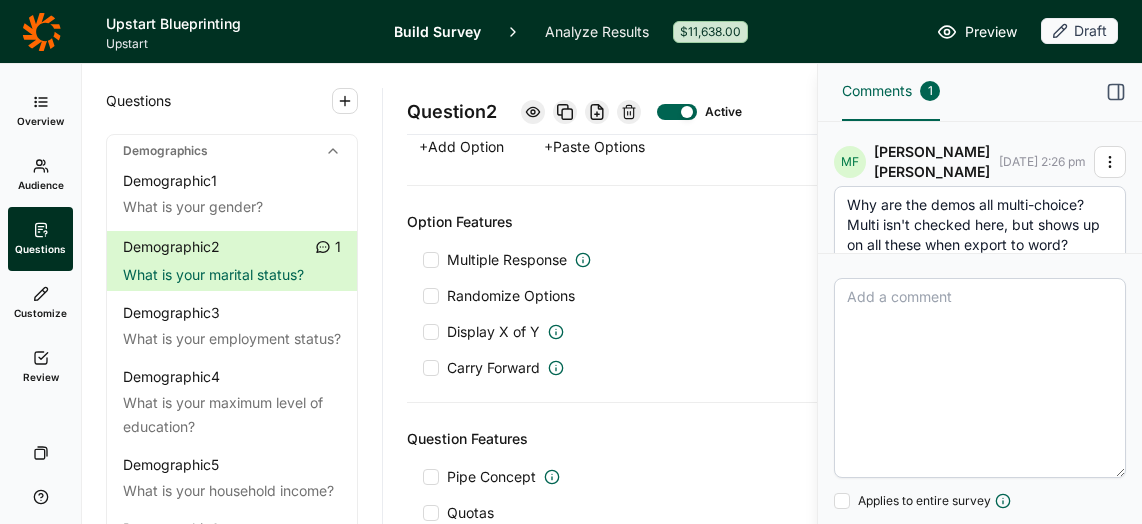 scroll, scrollTop: 117, scrollLeft: 0, axis: vertical 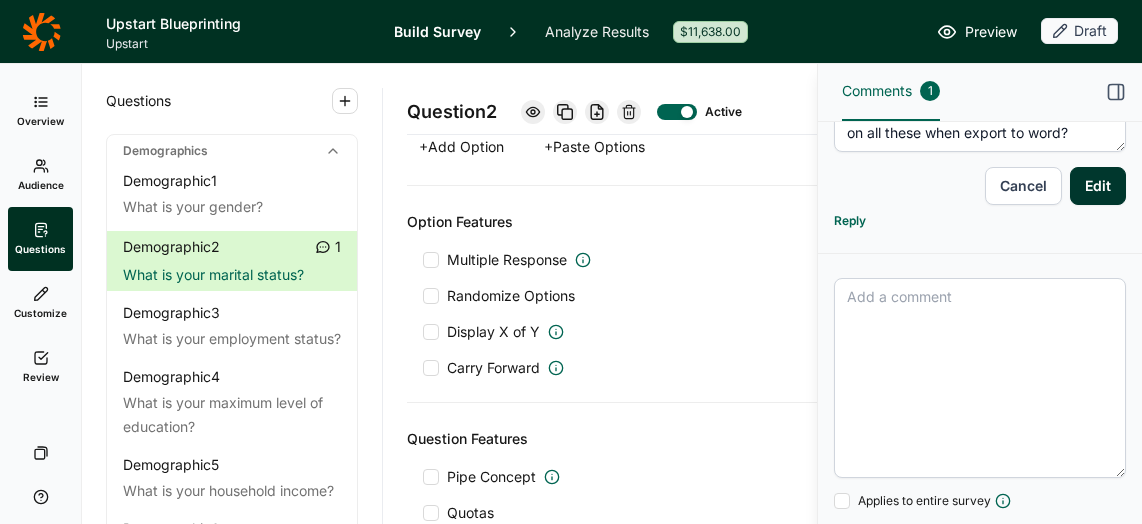 type on "Why are the demos all multi-choice?  Multi isn't checked here, but shows up on all these when export to word?" 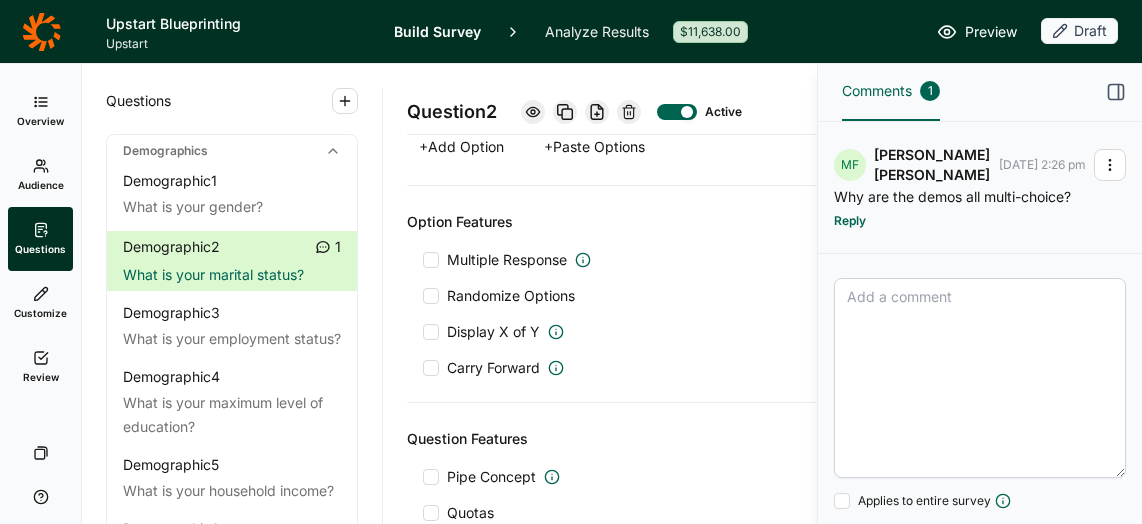 scroll, scrollTop: 0, scrollLeft: 0, axis: both 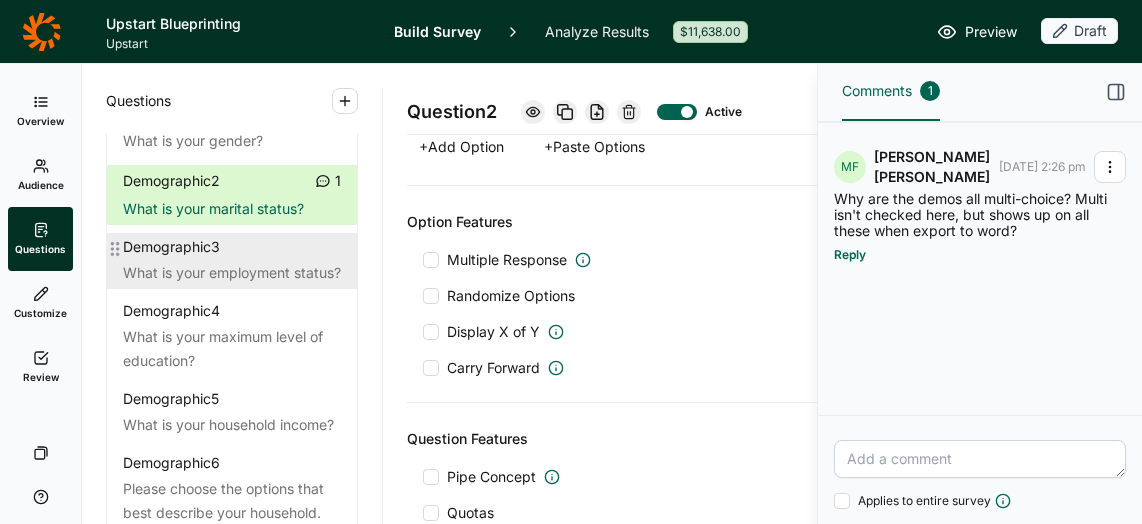 click on "What is your maximum level of education?" at bounding box center [232, 349] 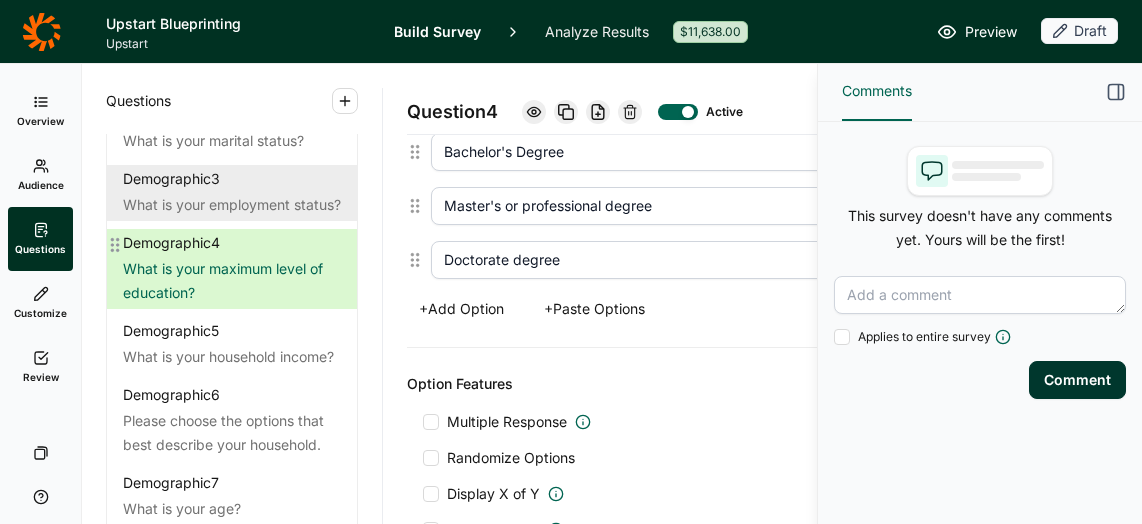 scroll, scrollTop: 152, scrollLeft: 0, axis: vertical 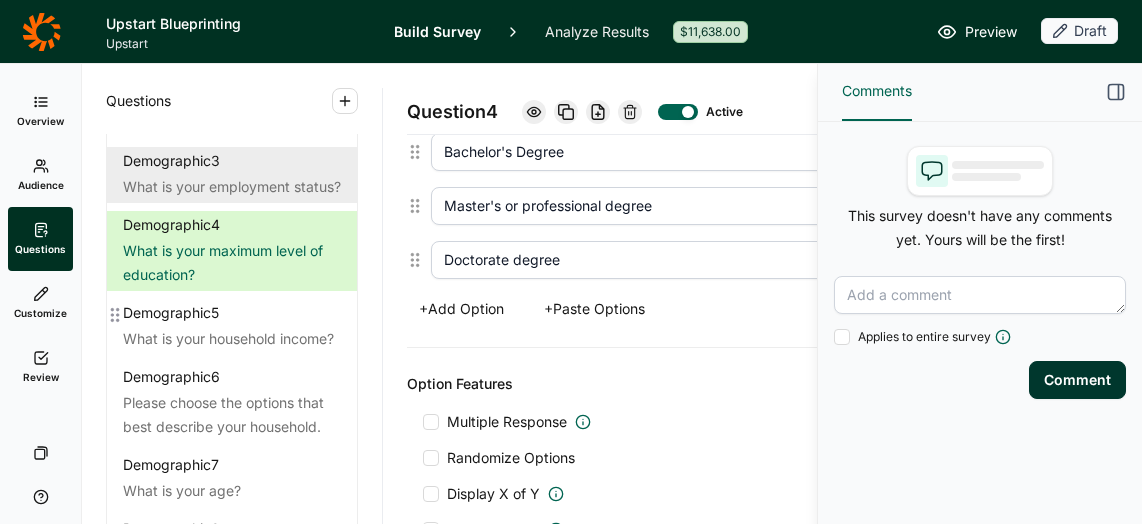 click on "What is your household income?" at bounding box center (232, 339) 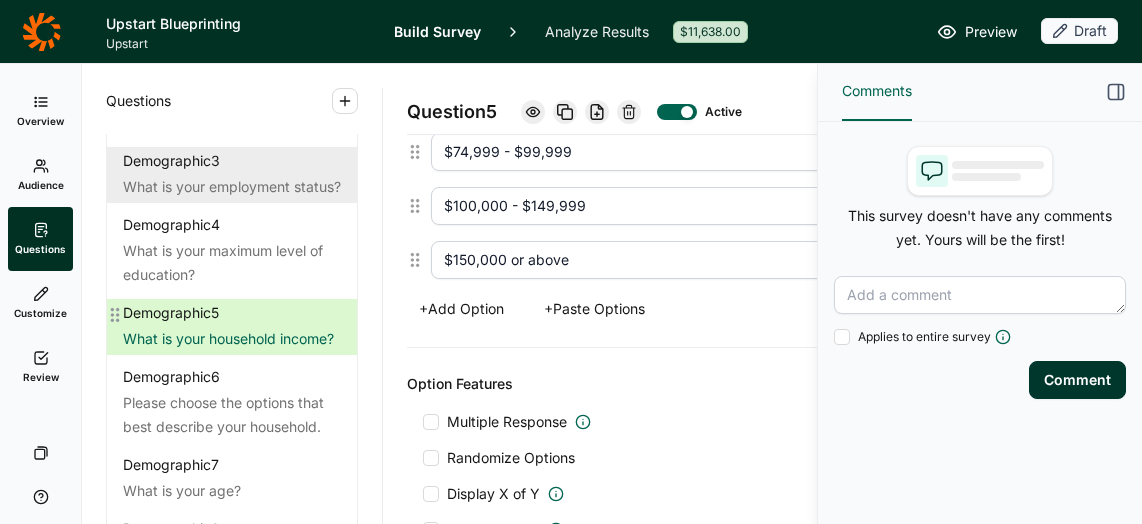 scroll, scrollTop: 184, scrollLeft: 0, axis: vertical 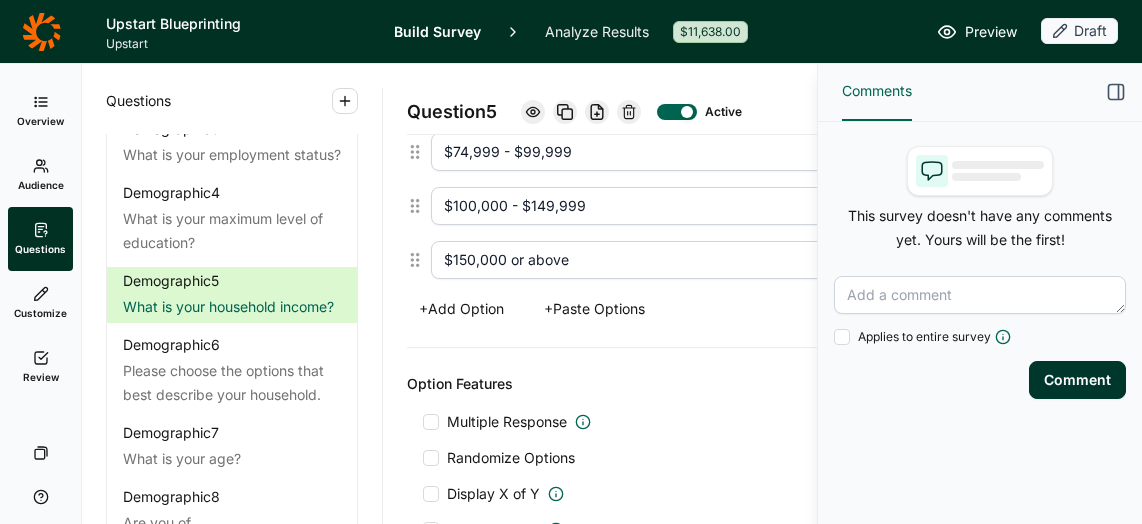 click 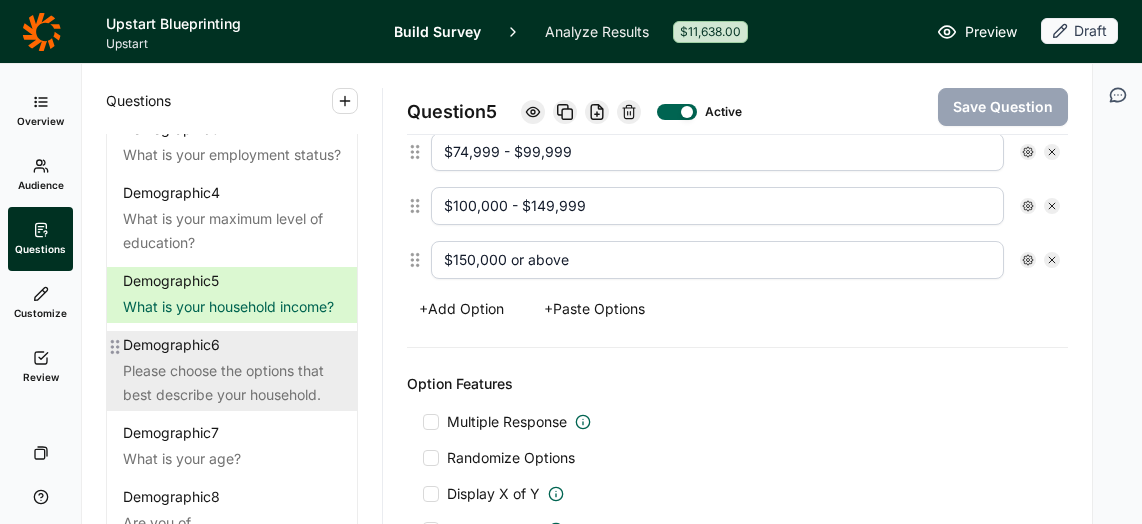 click on "Please choose the options that best describe your household." at bounding box center (232, 383) 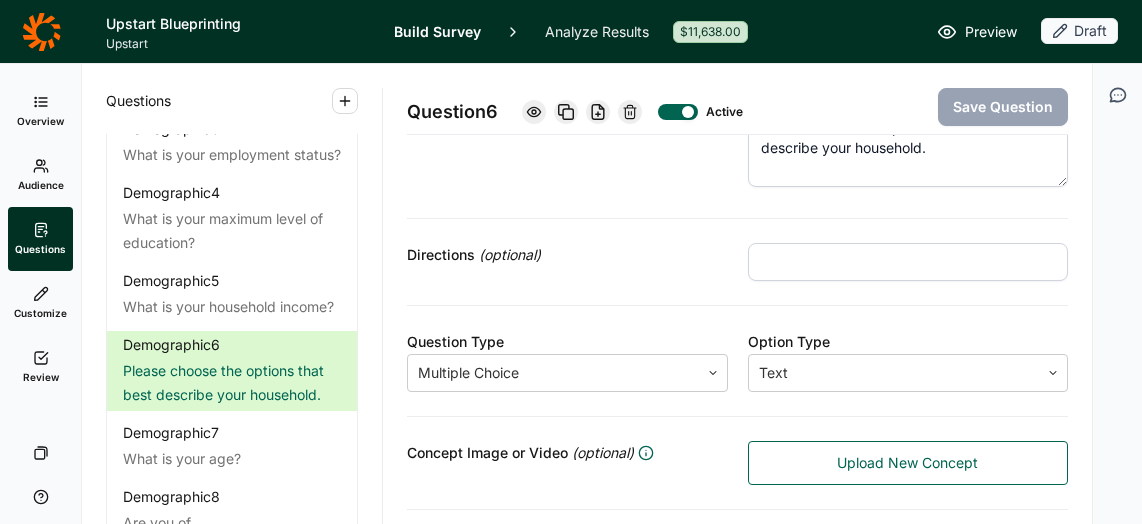 scroll, scrollTop: 139, scrollLeft: 0, axis: vertical 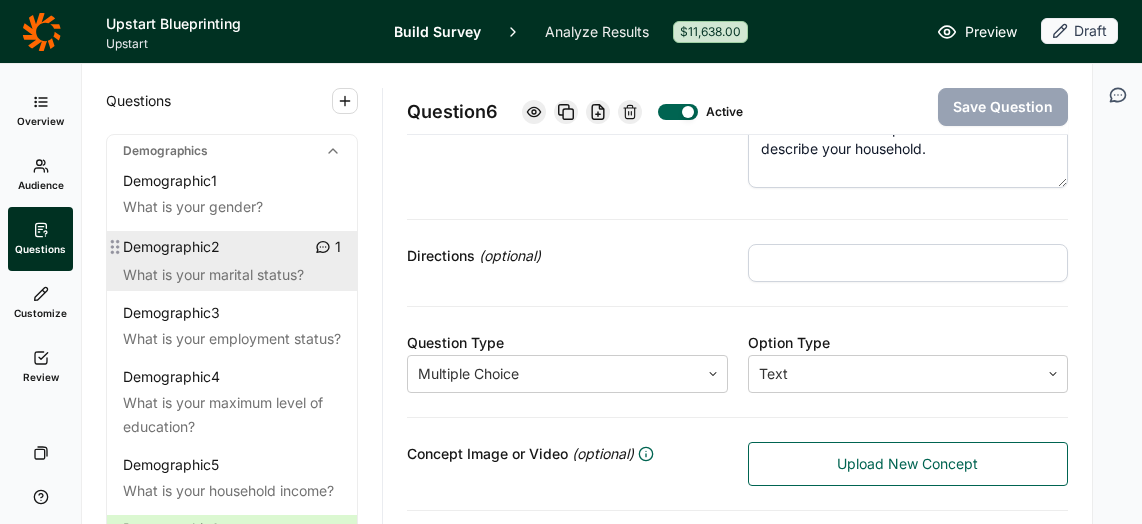 click on "Demographic  2 1" at bounding box center (232, 247) 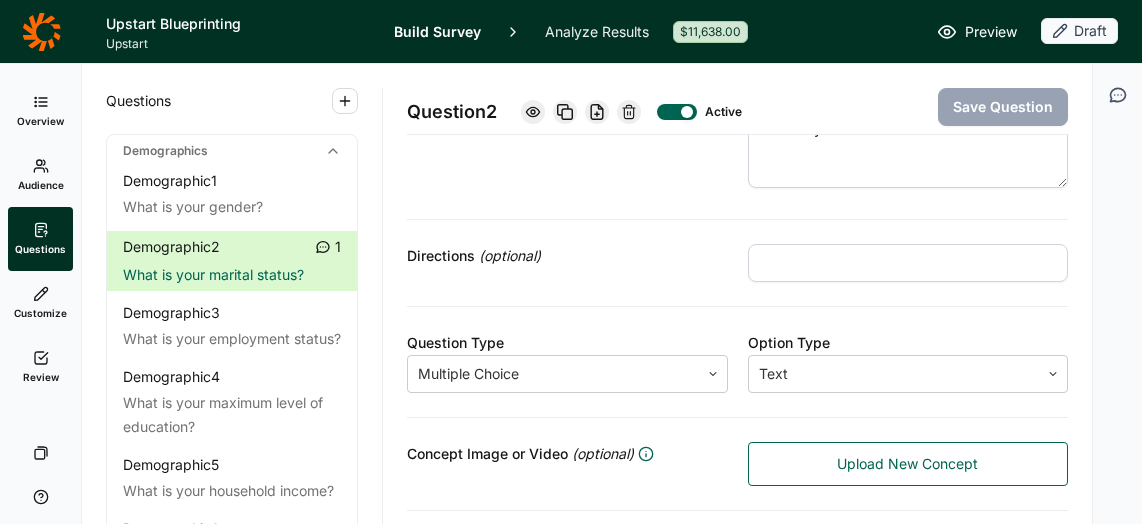click 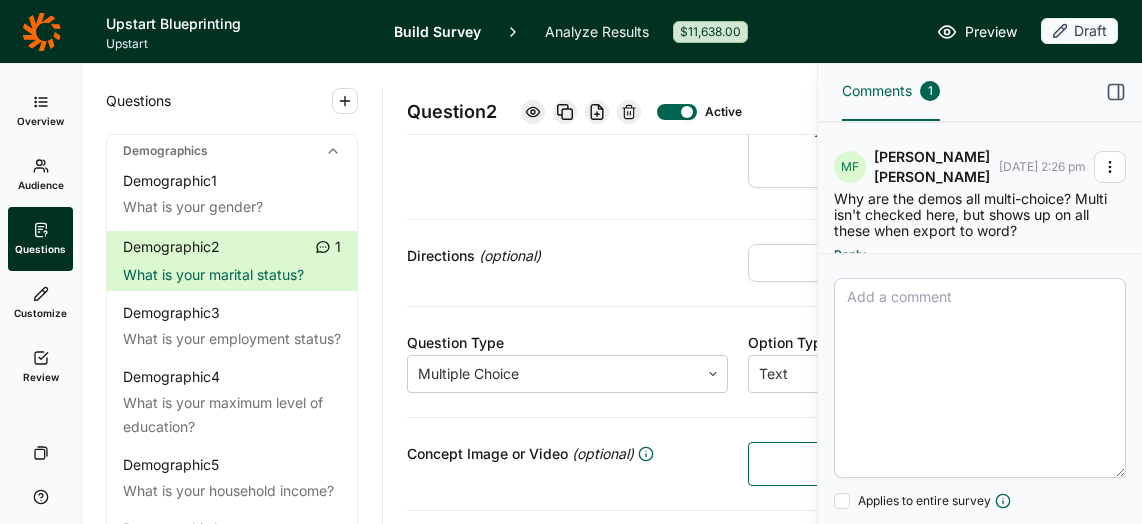 click 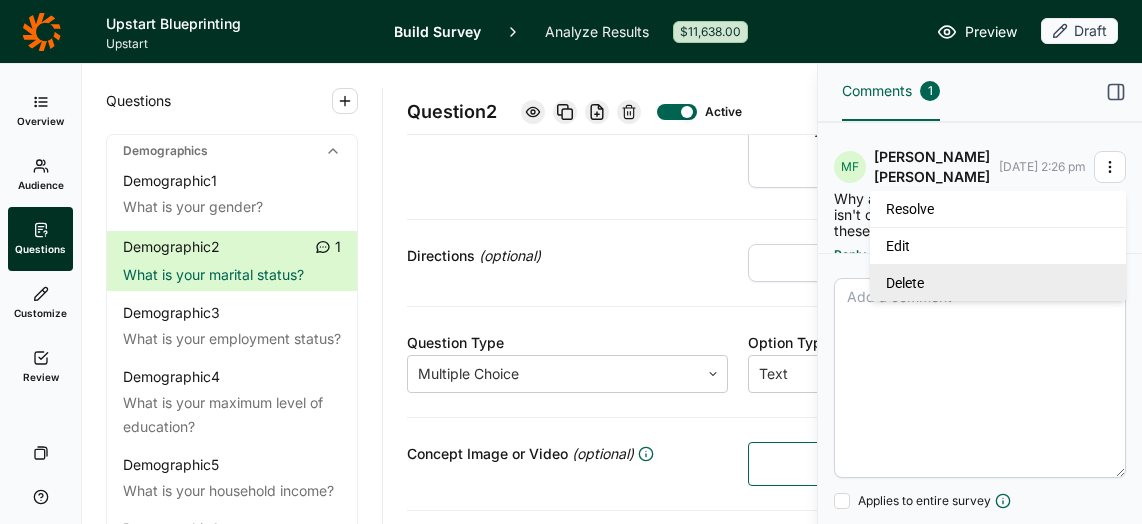 click on "Delete" at bounding box center [998, 282] 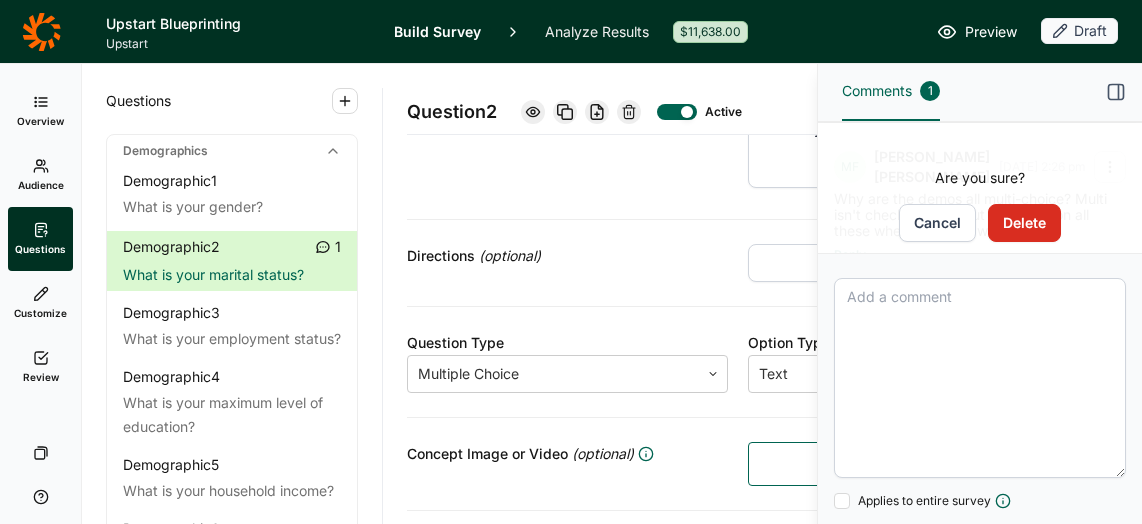 click on "Delete" at bounding box center [1024, 223] 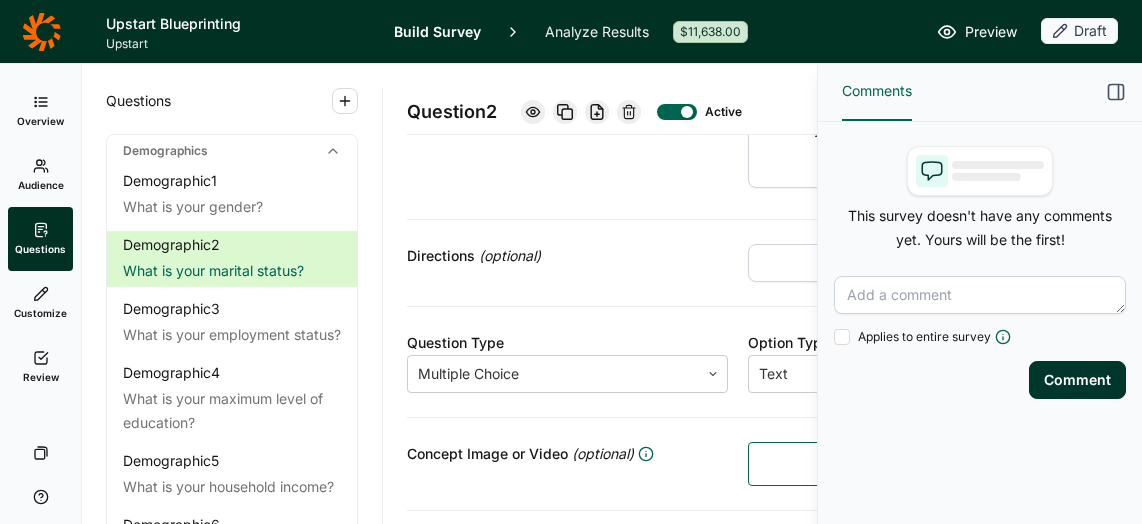 click 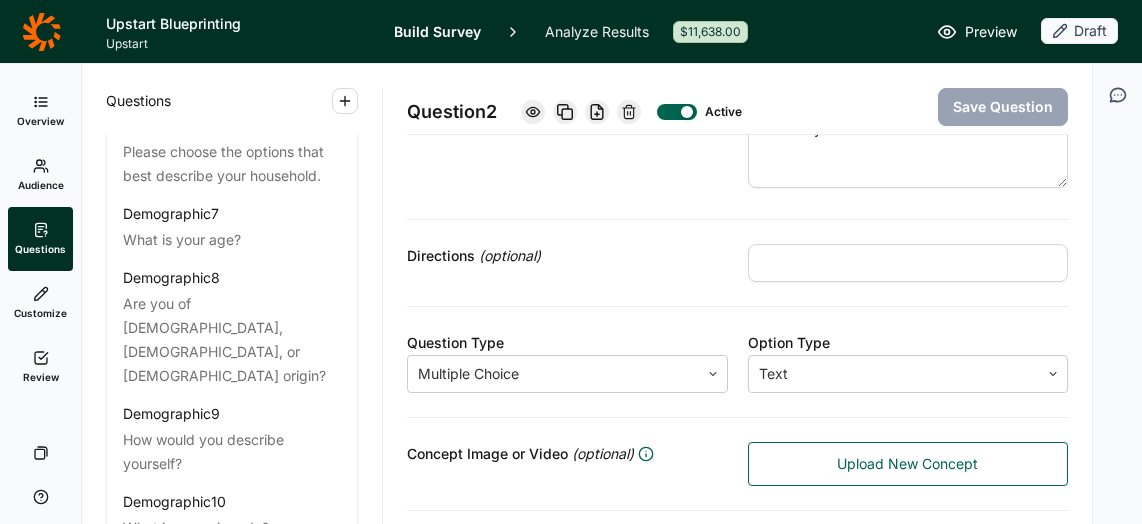scroll, scrollTop: 398, scrollLeft: 0, axis: vertical 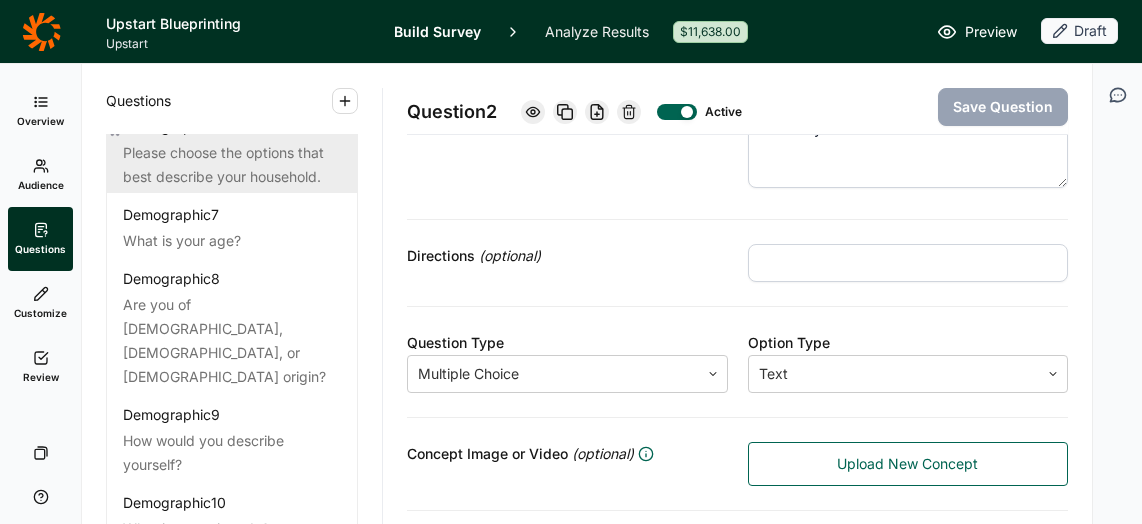 click on "Please choose the options that best describe your household." at bounding box center [232, 165] 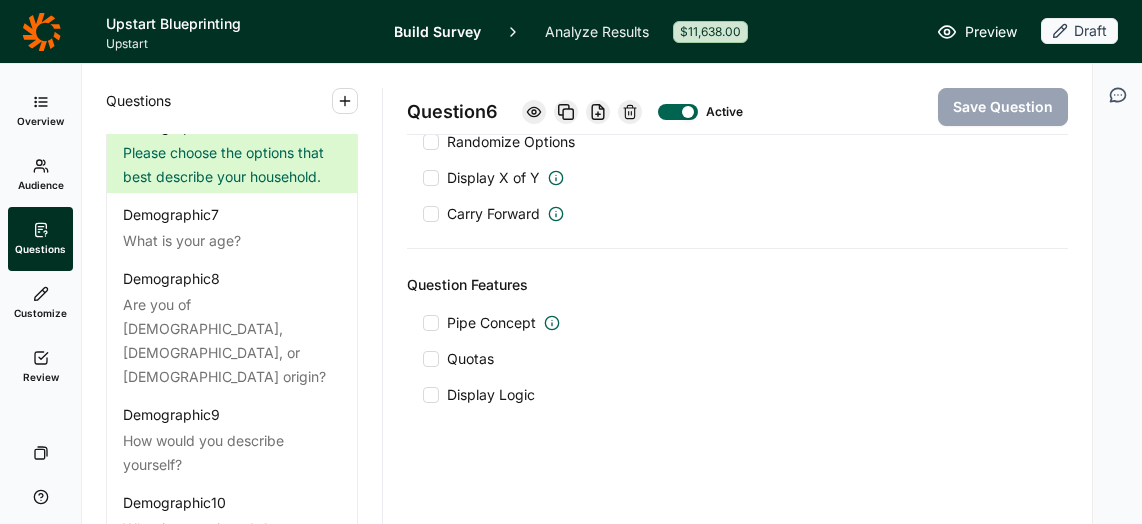 scroll, scrollTop: 986, scrollLeft: 0, axis: vertical 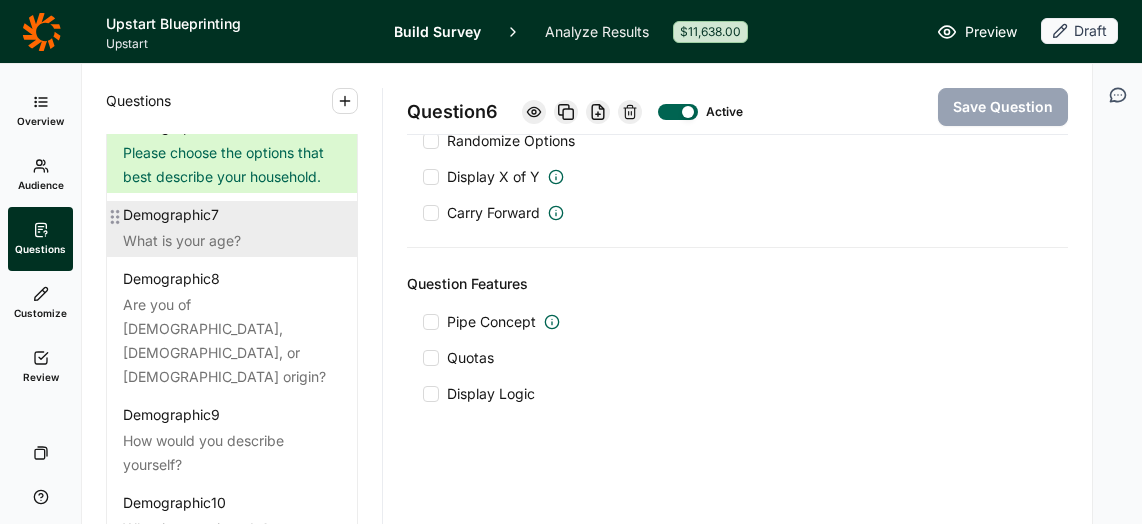click on "Demographic  7 What is your age?" at bounding box center (232, 229) 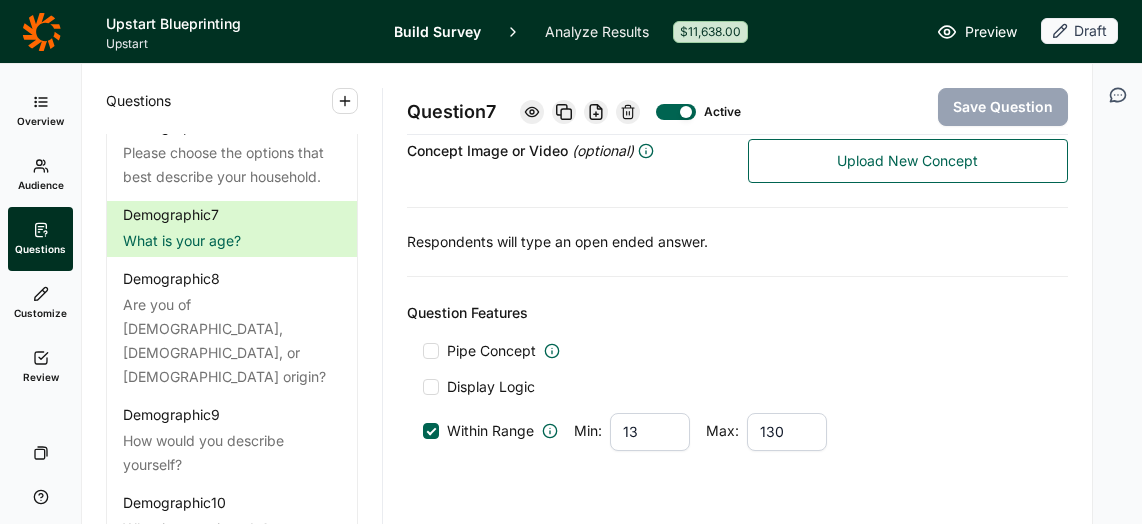 scroll, scrollTop: 489, scrollLeft: 0, axis: vertical 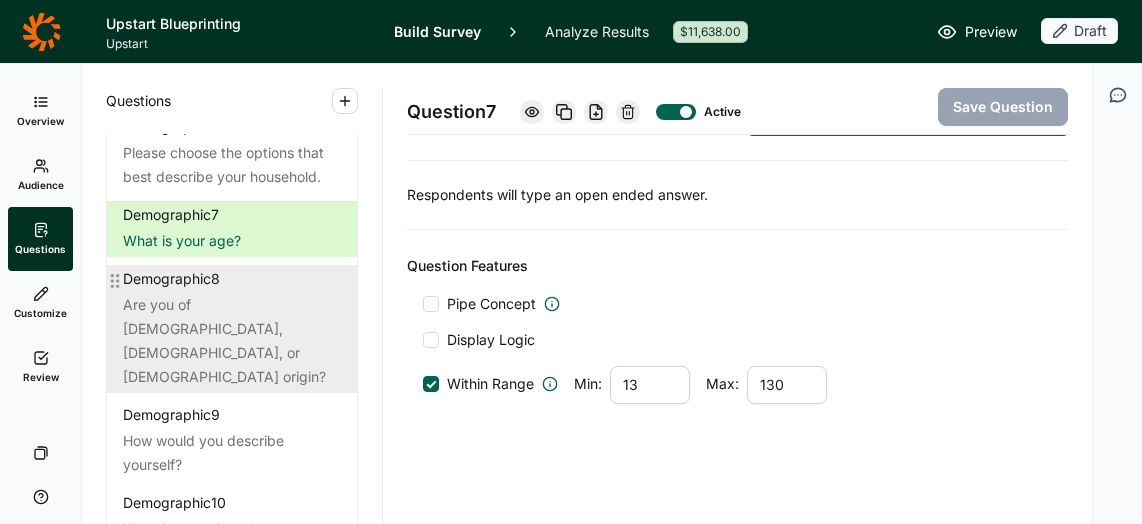 click on "Are you of [DEMOGRAPHIC_DATA], [DEMOGRAPHIC_DATA], or [DEMOGRAPHIC_DATA] origin?" at bounding box center (232, 341) 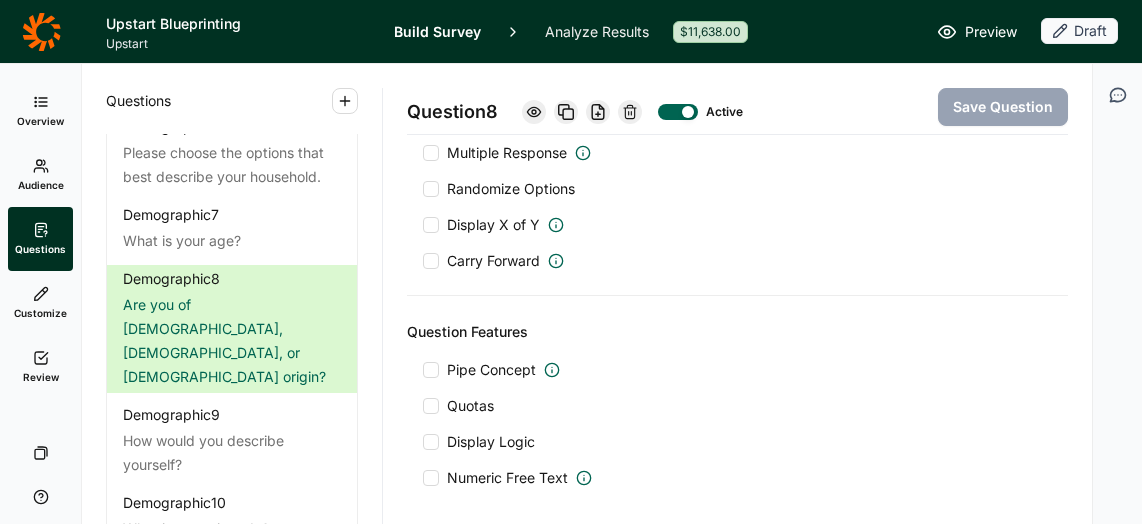 scroll, scrollTop: 1058, scrollLeft: 0, axis: vertical 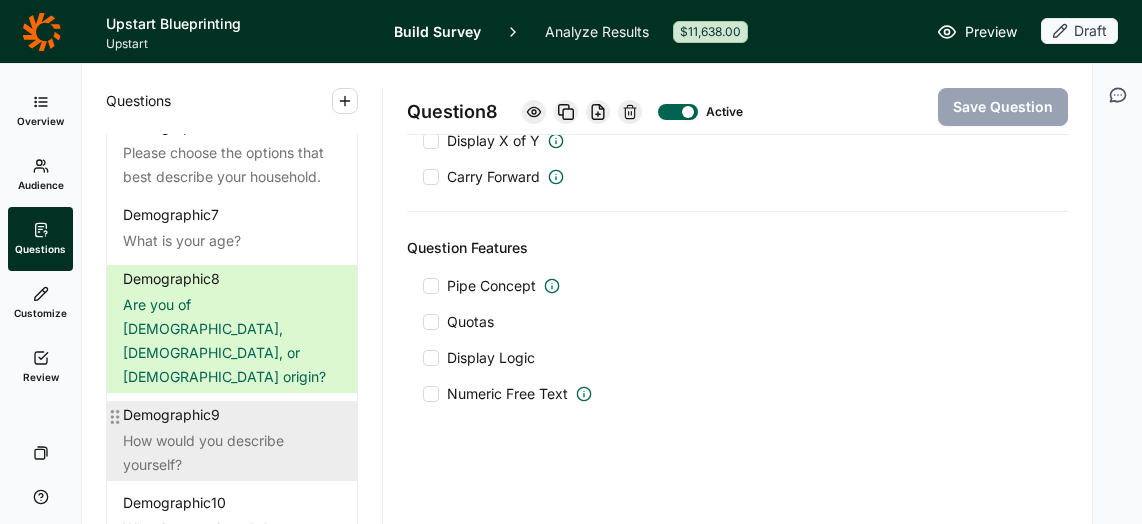 click on "How would you describe yourself?" at bounding box center (232, 453) 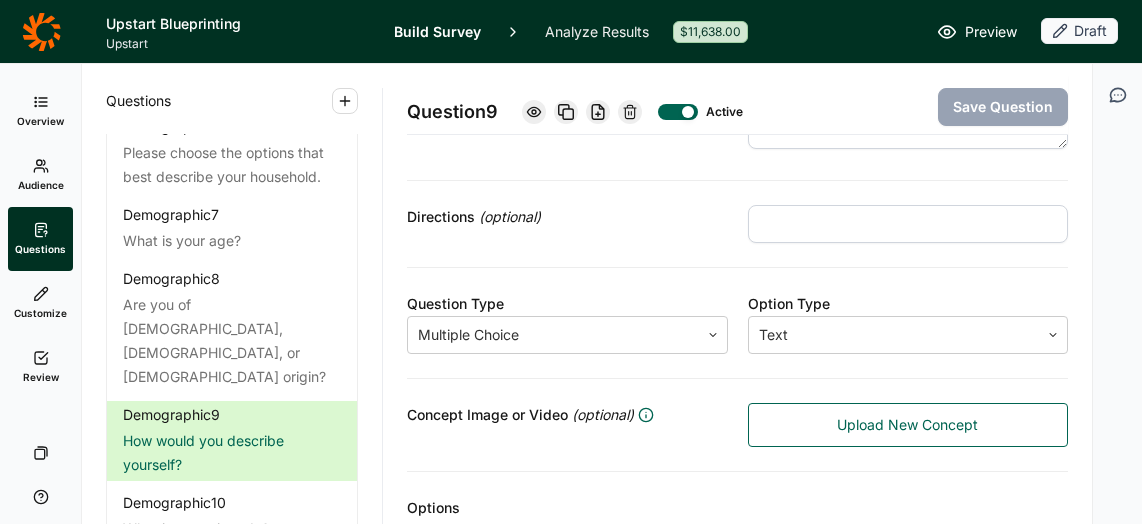 scroll, scrollTop: 187, scrollLeft: 0, axis: vertical 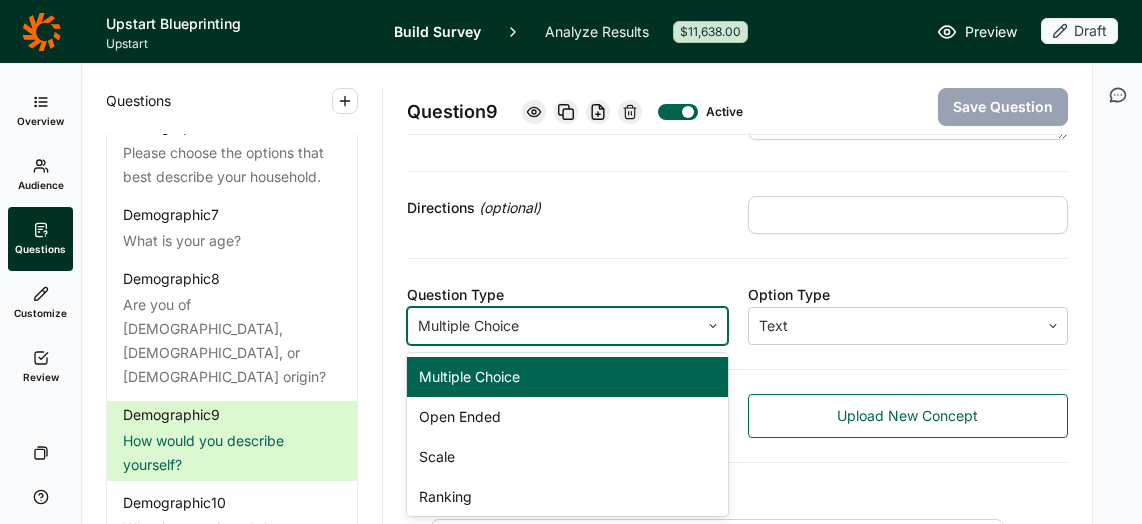 click 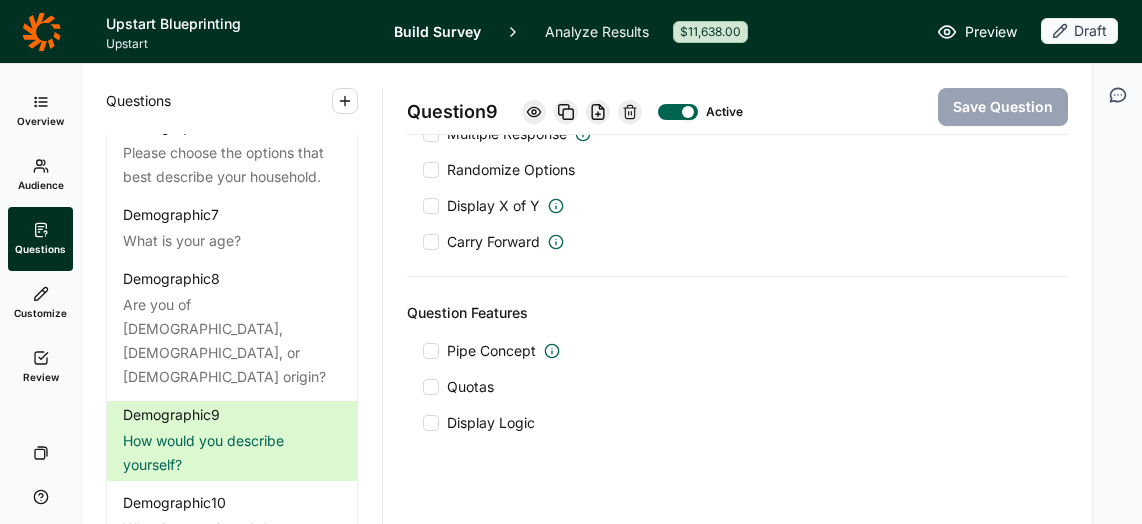 scroll, scrollTop: 1052, scrollLeft: 0, axis: vertical 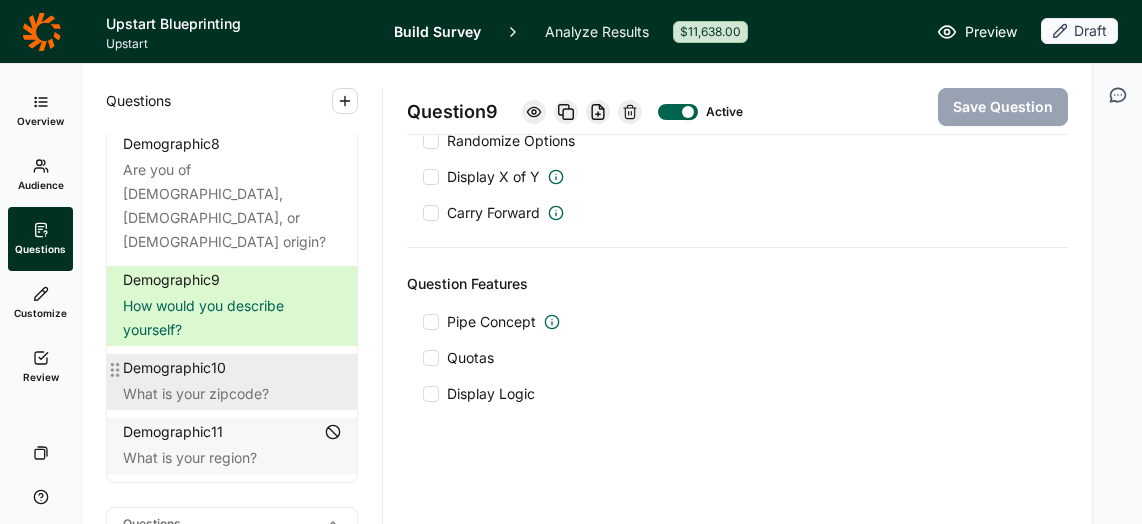 click on "Demographic  10" at bounding box center [232, 368] 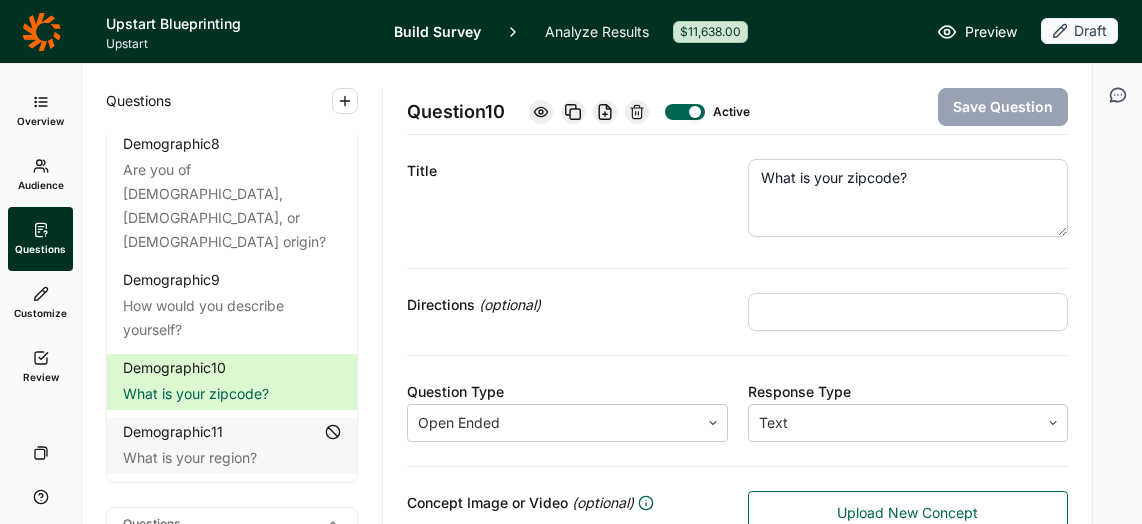 scroll, scrollTop: 130, scrollLeft: 0, axis: vertical 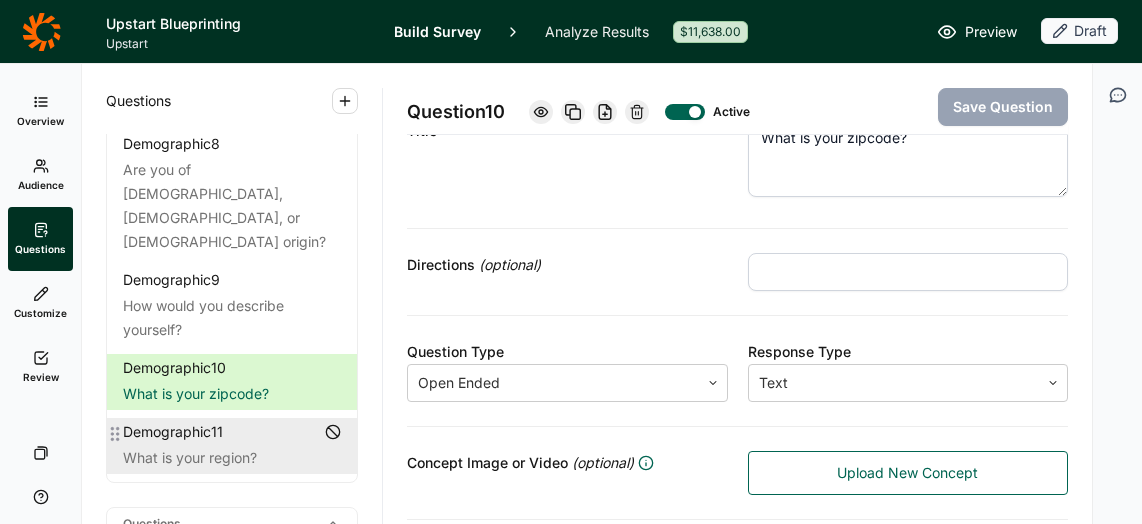 click on "What is your region?" at bounding box center (232, 458) 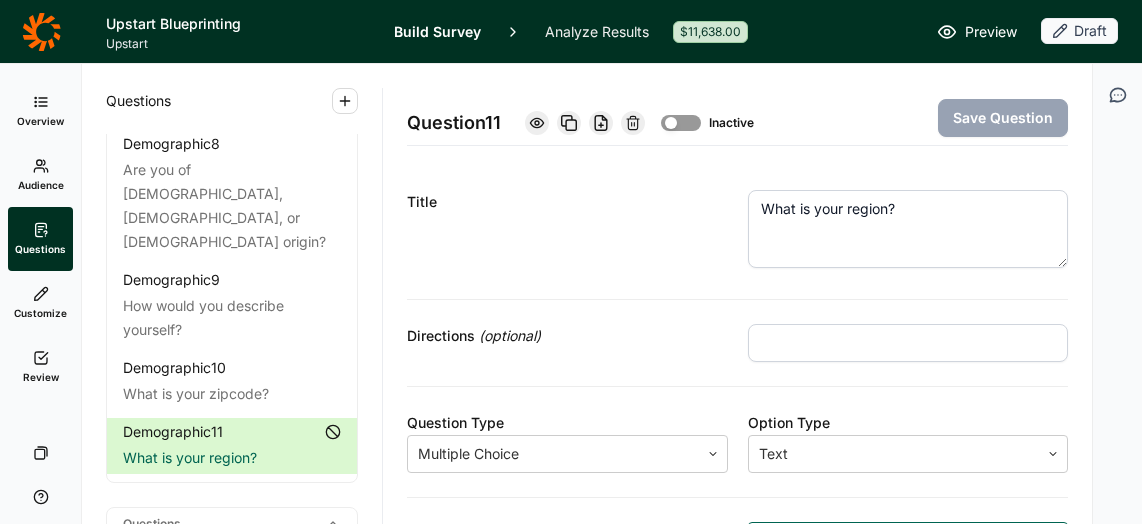 scroll, scrollTop: 0, scrollLeft: 0, axis: both 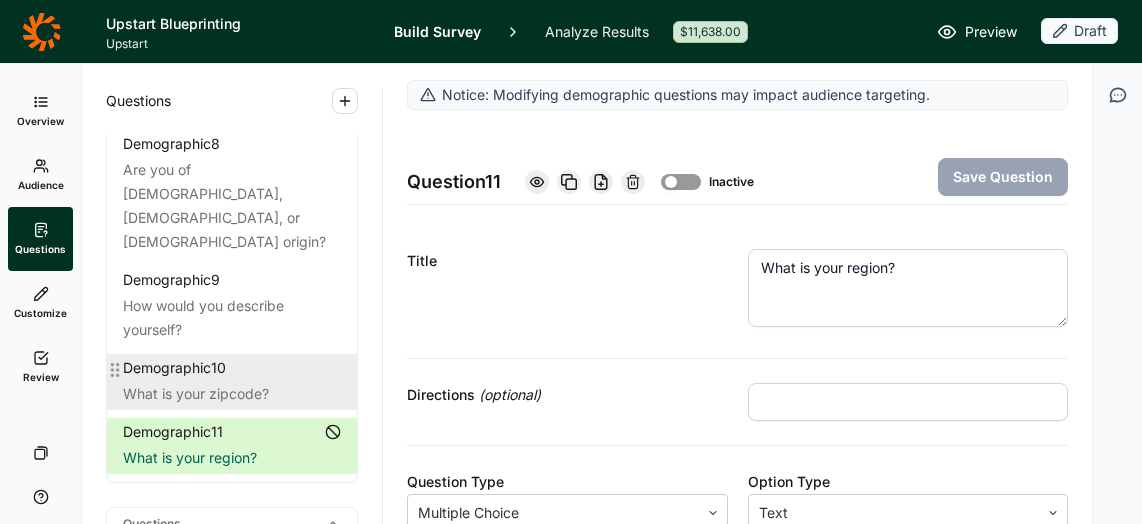 click on "Demographic  10" at bounding box center [232, 368] 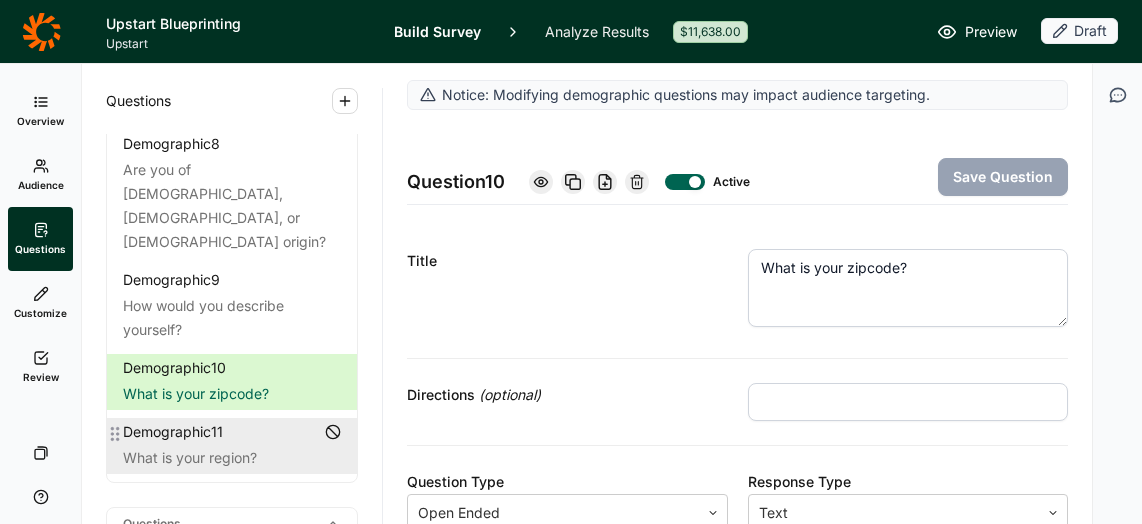 click on "Demographic  11 What is your region?" at bounding box center (232, 446) 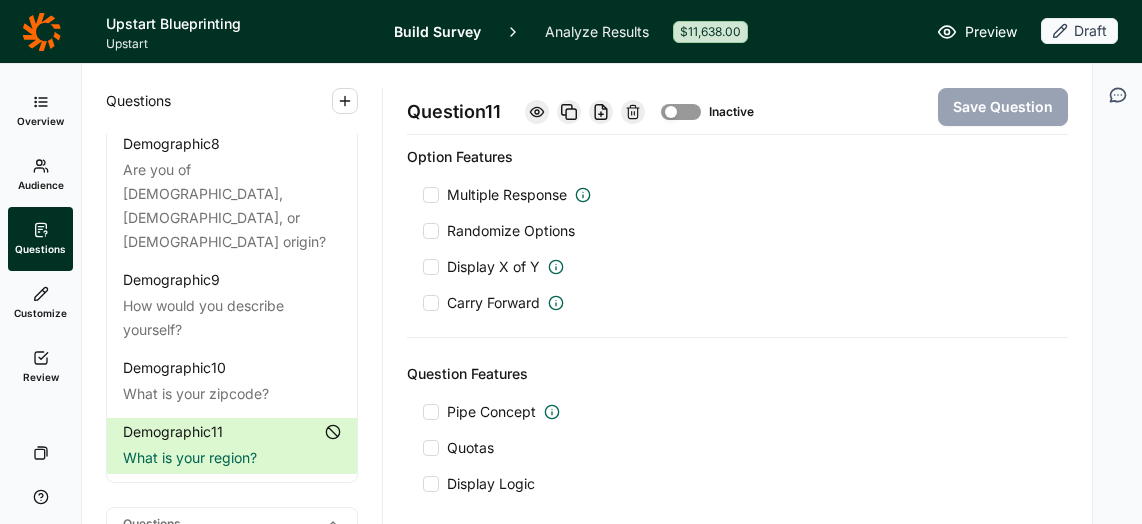 scroll, scrollTop: 944, scrollLeft: 0, axis: vertical 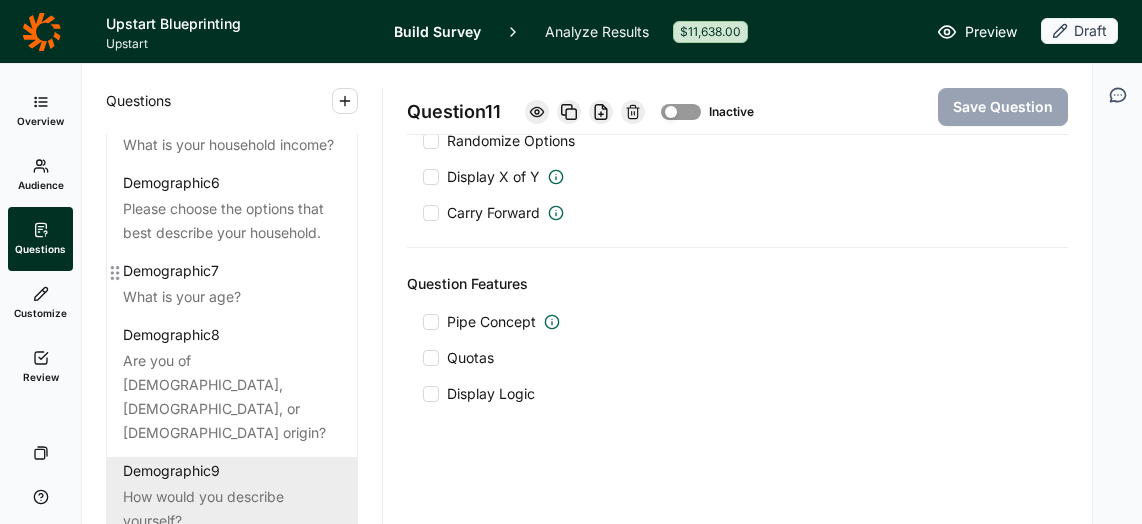 click on "Demographic  7" at bounding box center [171, 271] 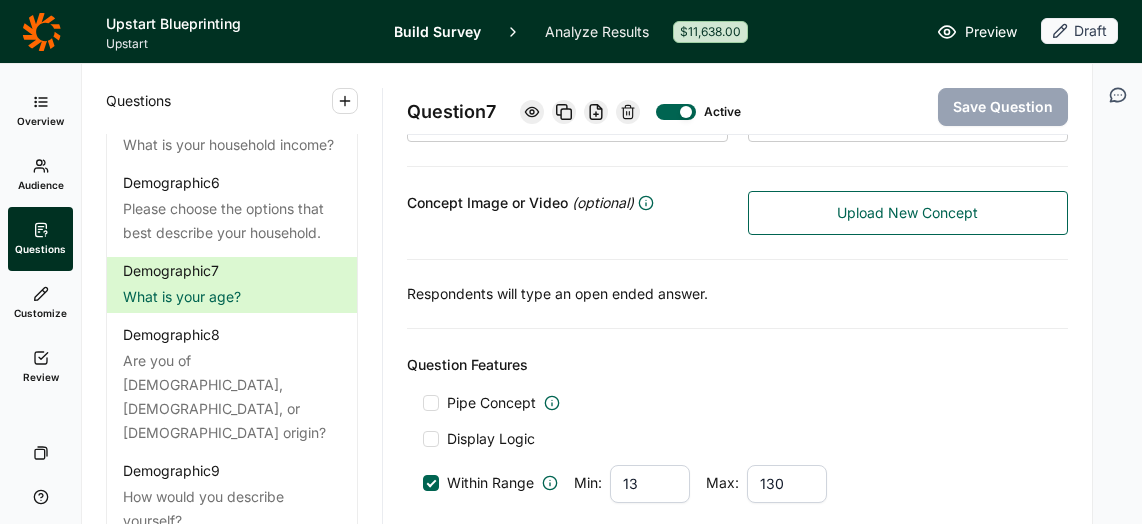 scroll, scrollTop: 489, scrollLeft: 0, axis: vertical 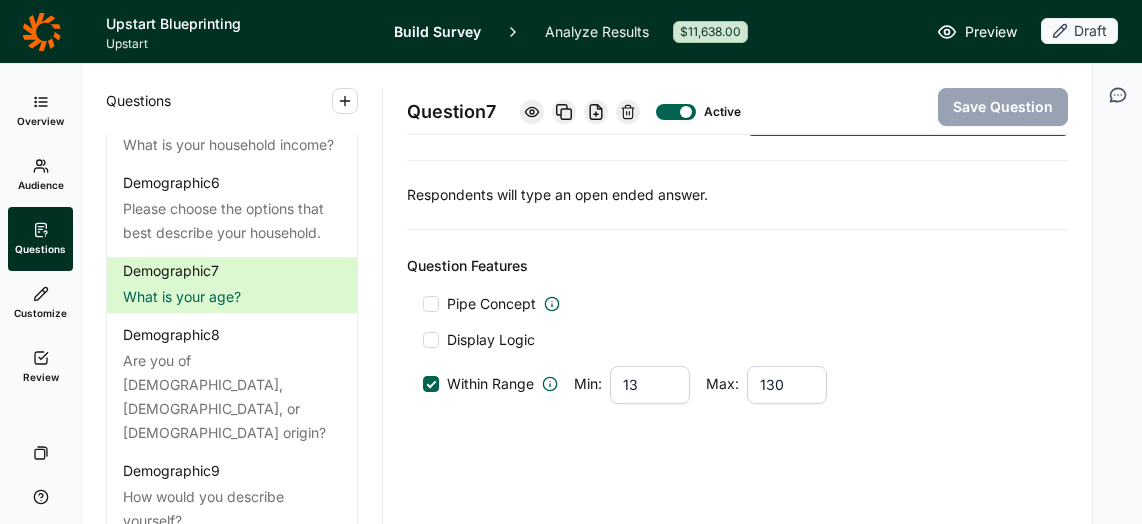 click 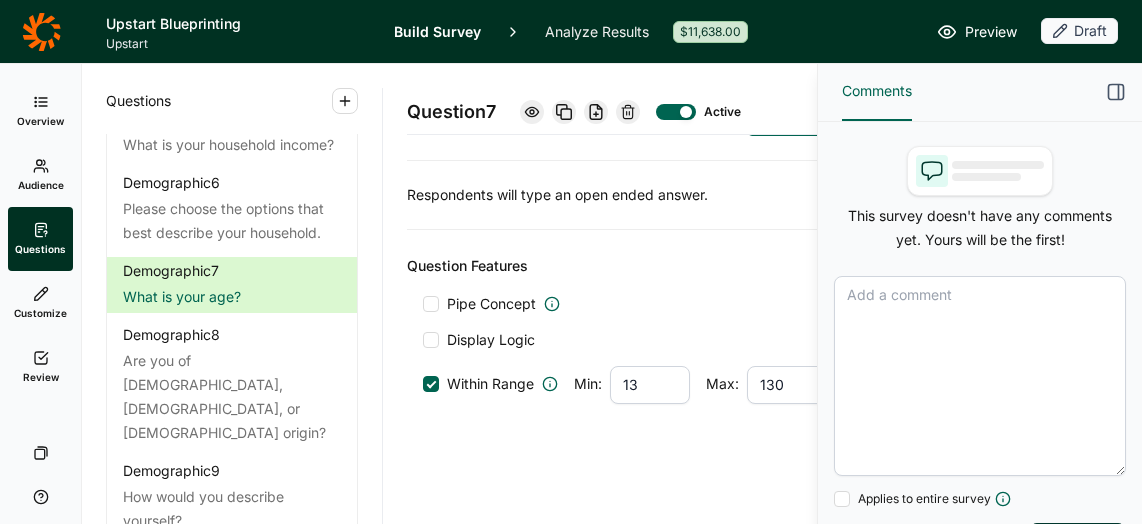 click at bounding box center [980, 376] 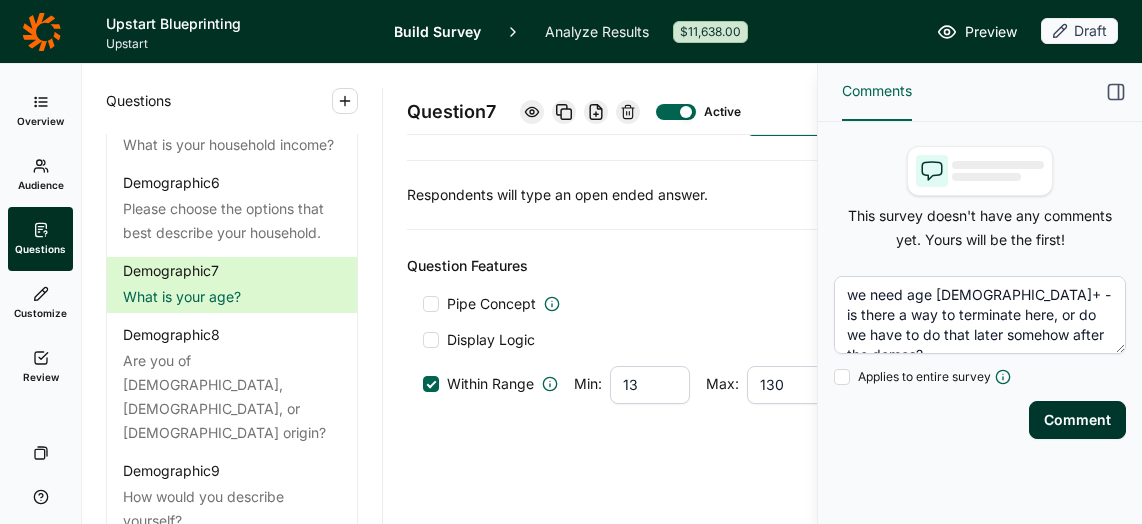 type on "we need age [DEMOGRAPHIC_DATA]+ - is there a way to terminate here, or do we have to do that later somehow after the demos?" 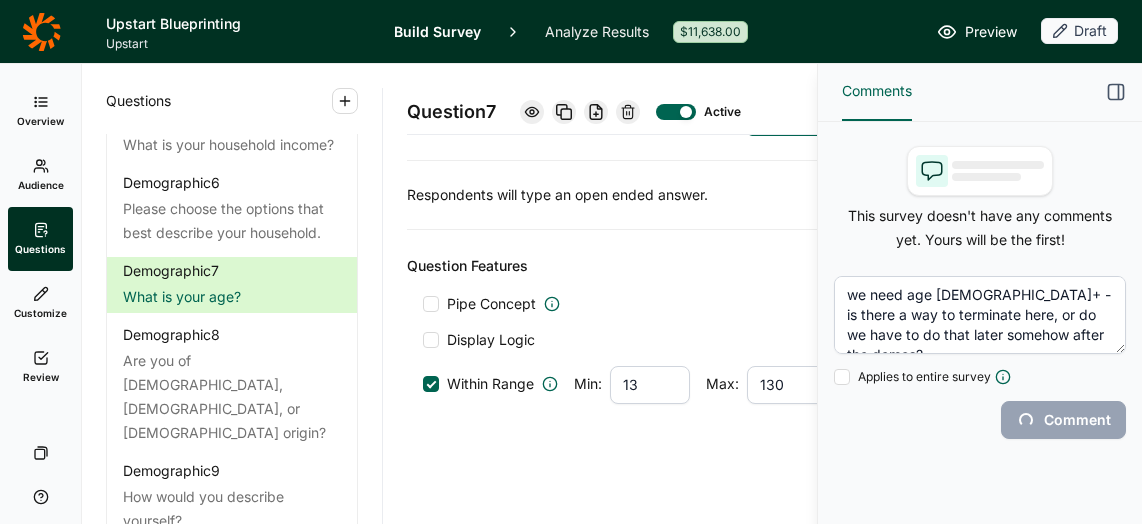 type 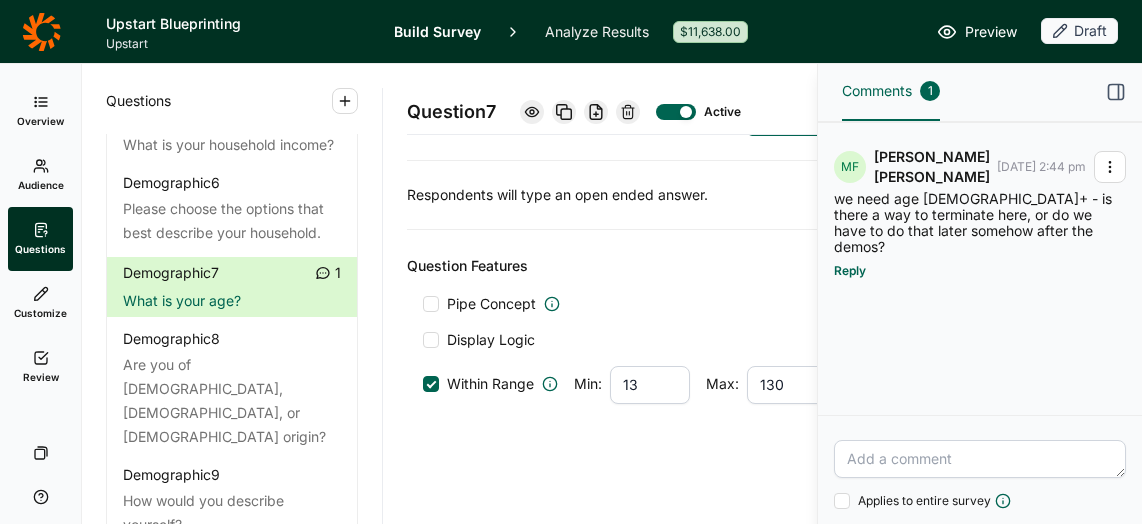click 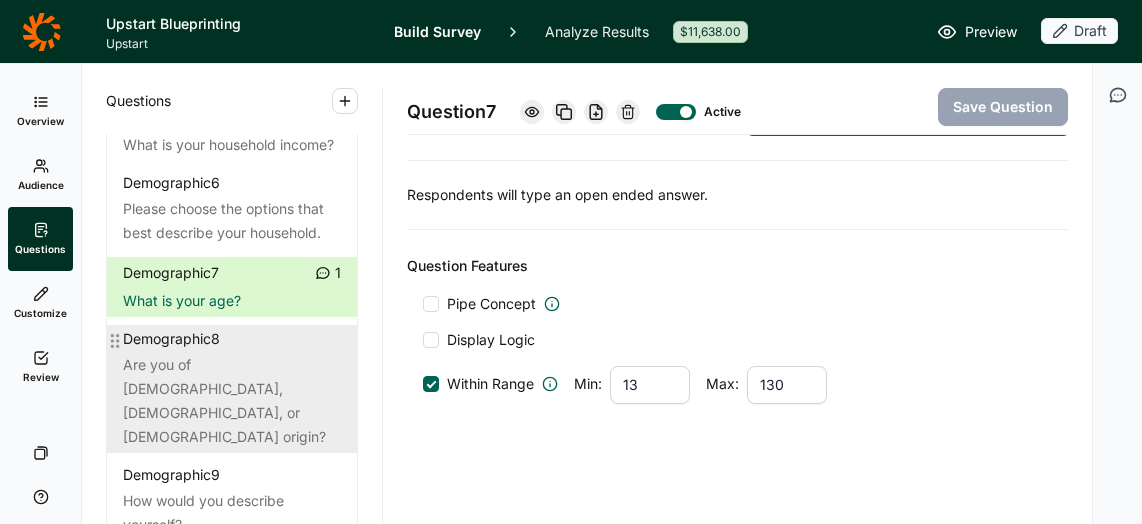 click on "Are you of [DEMOGRAPHIC_DATA], [DEMOGRAPHIC_DATA], or [DEMOGRAPHIC_DATA] origin?" at bounding box center (232, 401) 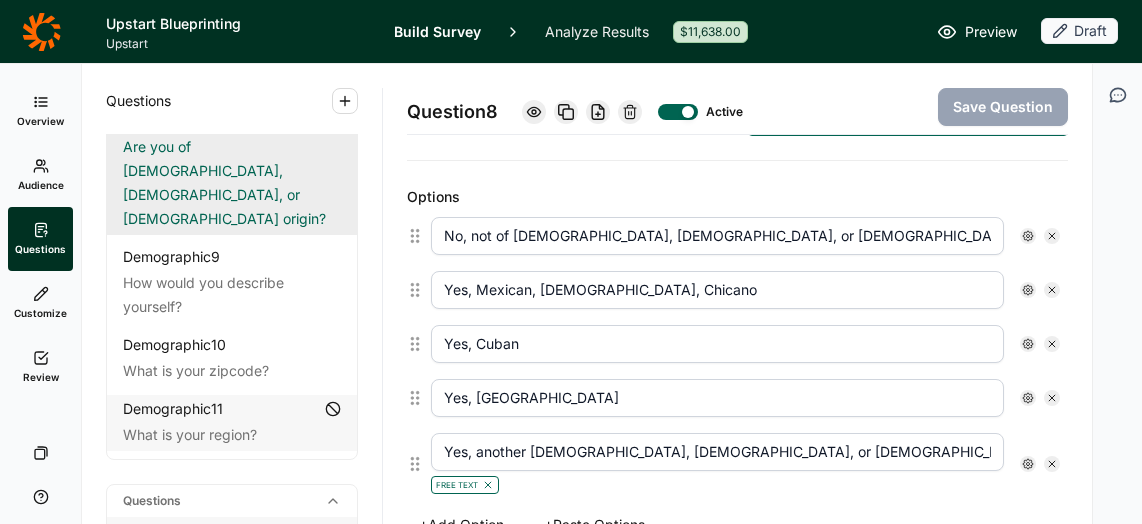 scroll, scrollTop: 564, scrollLeft: 0, axis: vertical 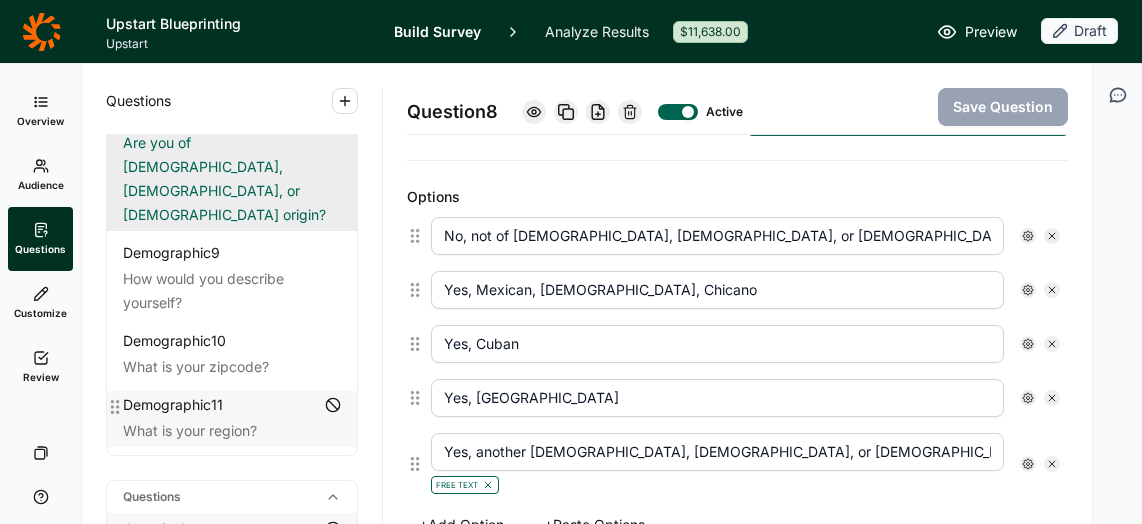 click on "What is your region?" at bounding box center (232, 431) 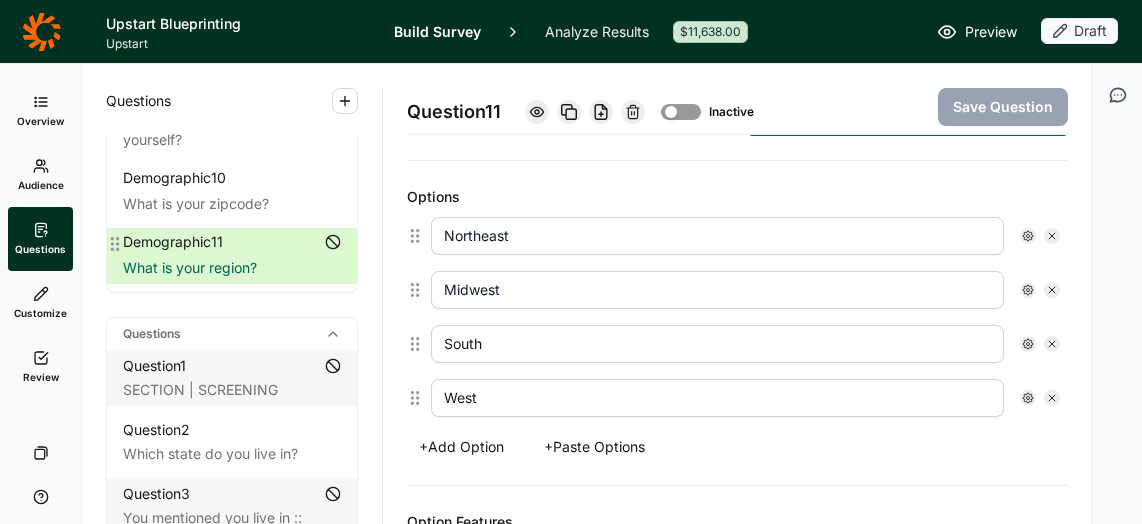 scroll, scrollTop: 731, scrollLeft: 0, axis: vertical 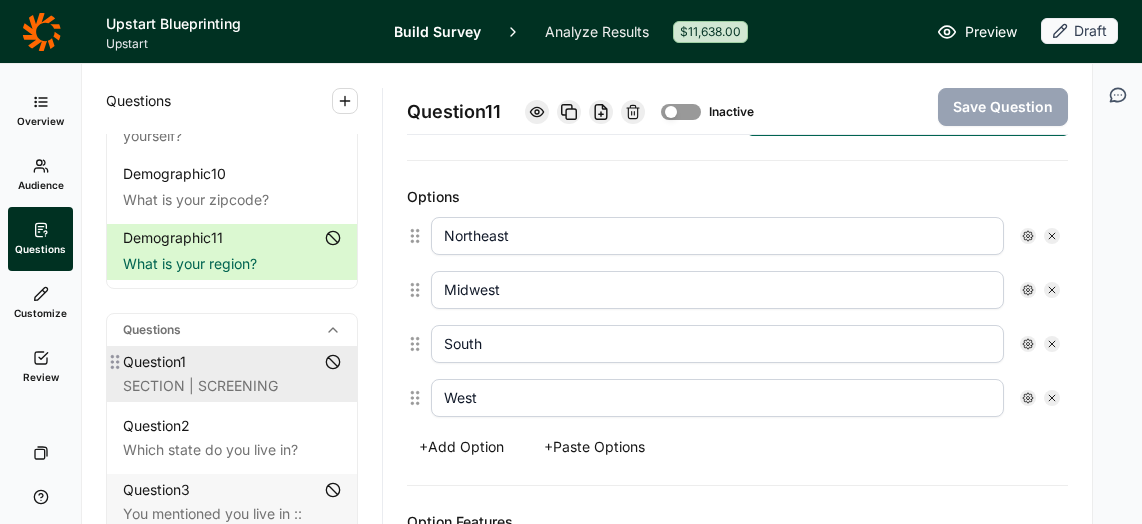 click on "Question  1" at bounding box center (232, 362) 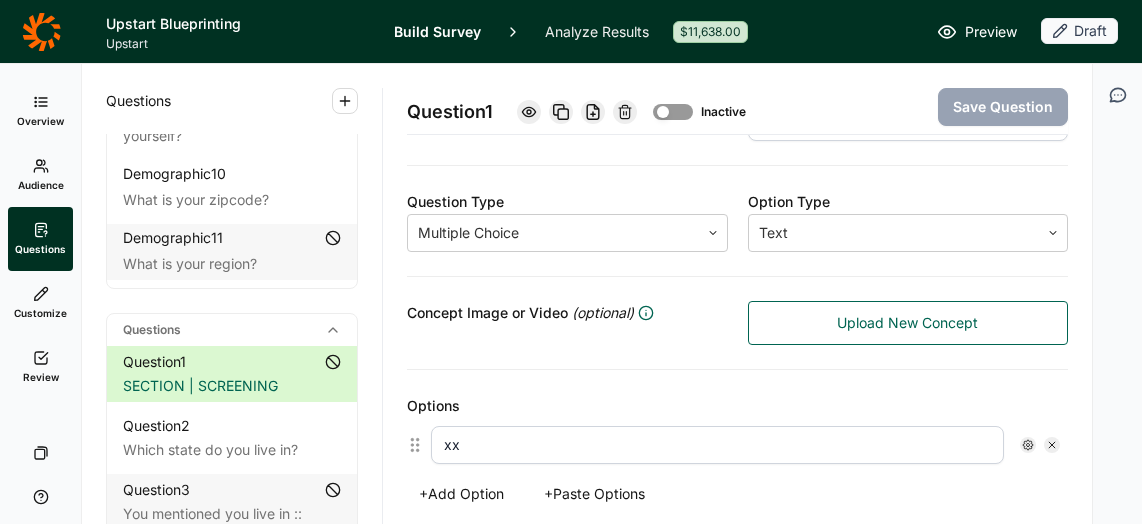 scroll, scrollTop: 295, scrollLeft: 0, axis: vertical 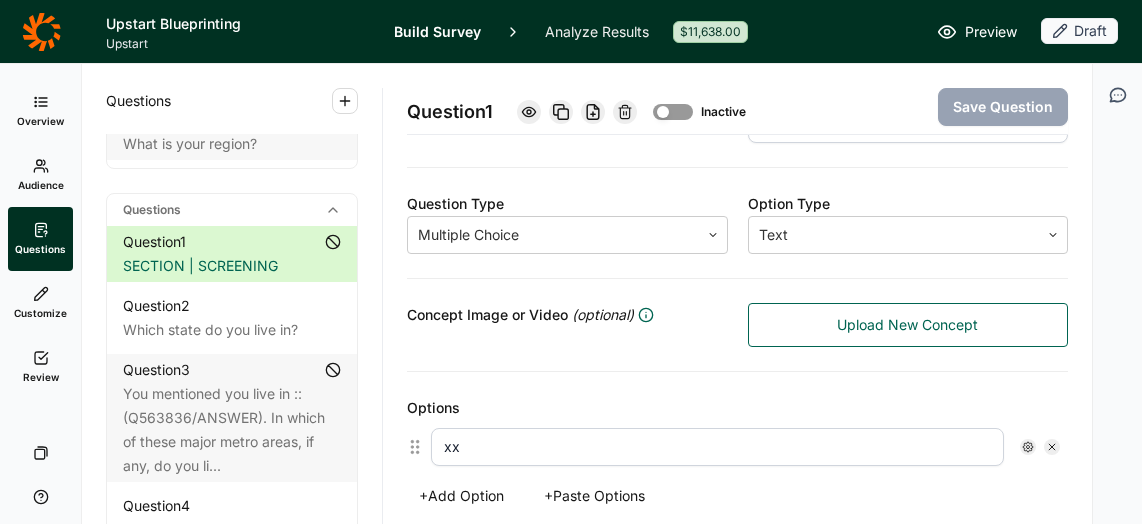 click 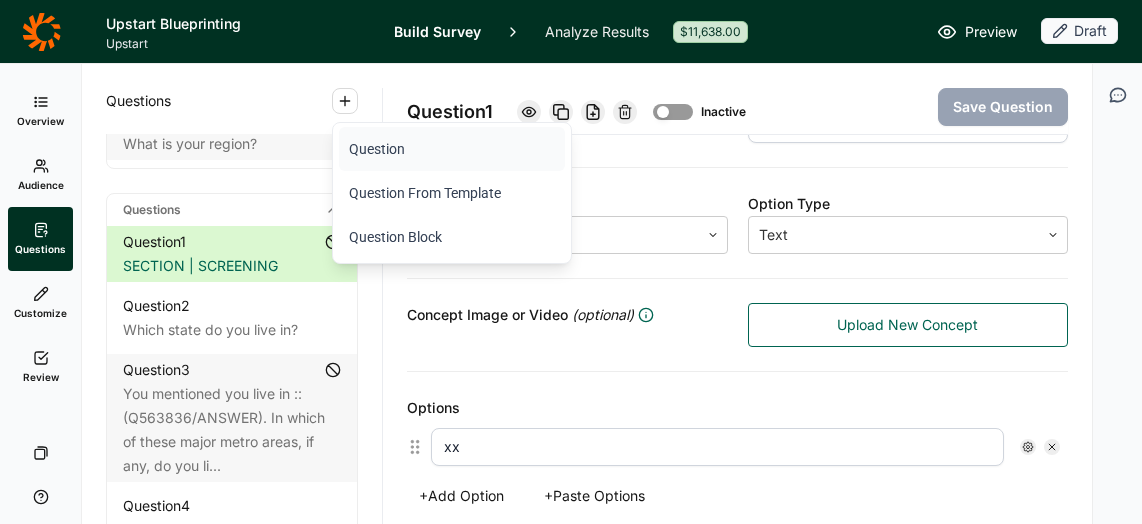 click on "Question" at bounding box center (452, 149) 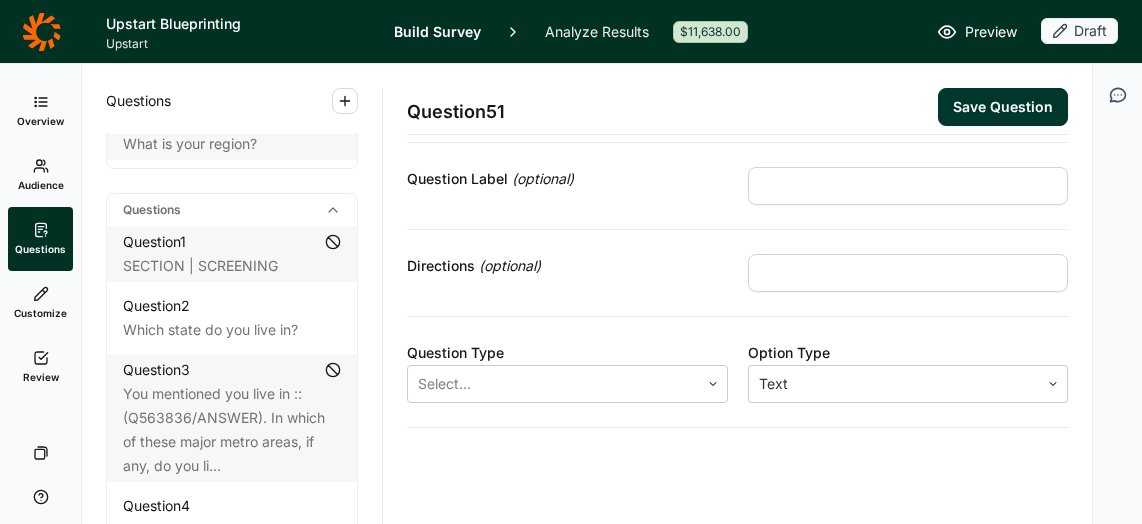 scroll, scrollTop: 146, scrollLeft: 0, axis: vertical 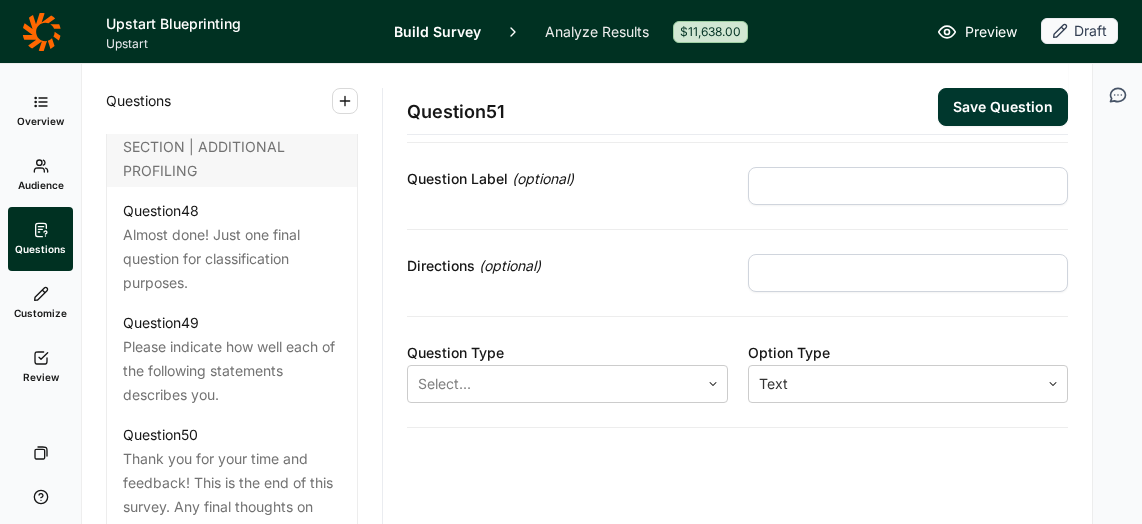click at bounding box center (908, 186) 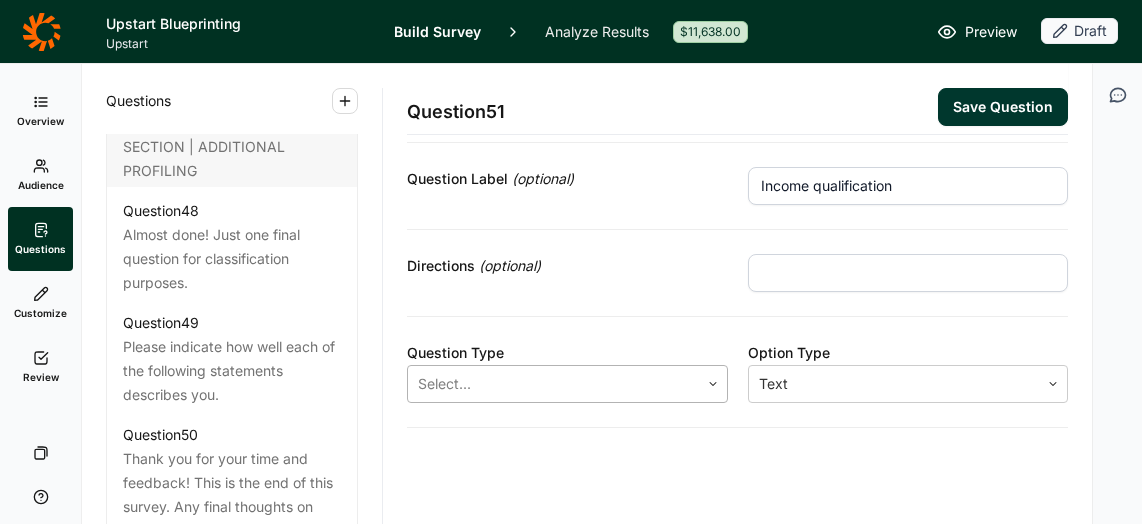type on "Income qualification" 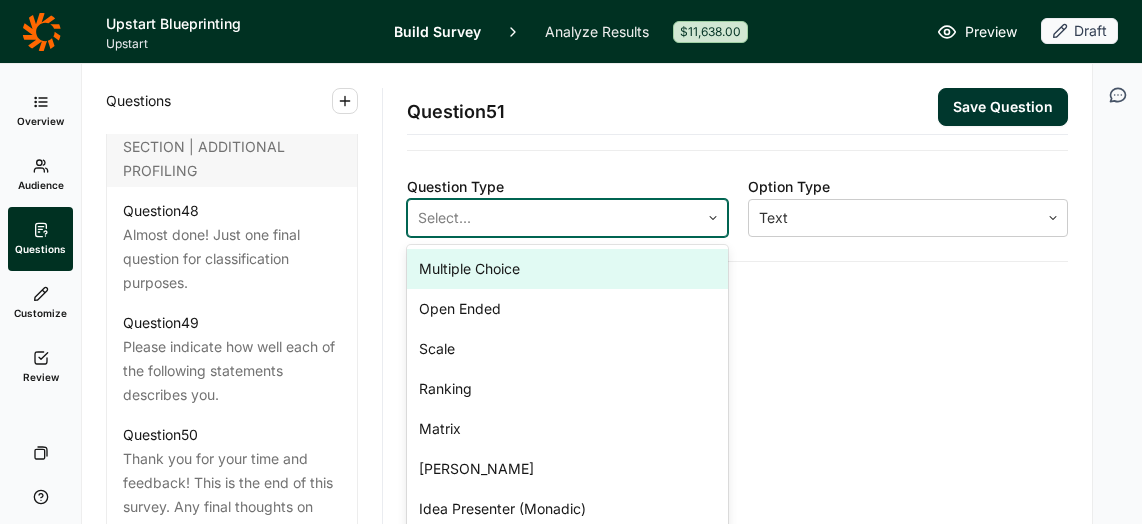 scroll, scrollTop: 321, scrollLeft: 0, axis: vertical 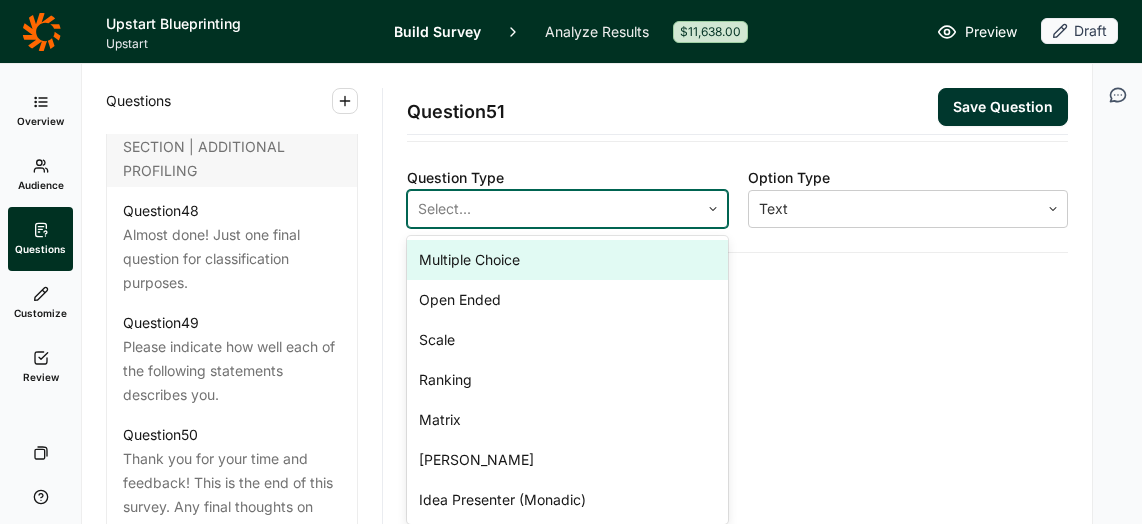 click on "Multiple Choice" at bounding box center (567, 260) 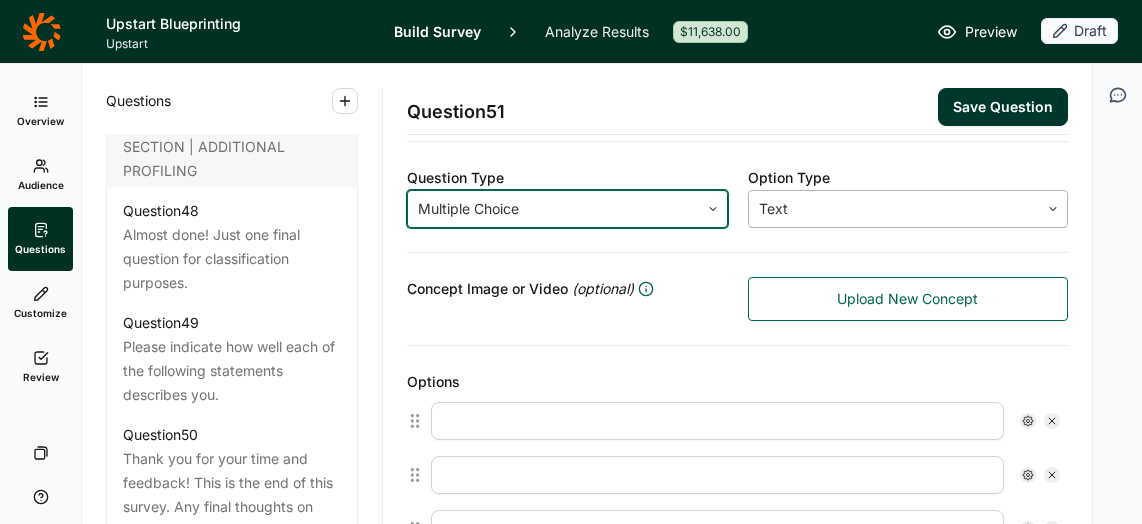 click at bounding box center (894, 209) 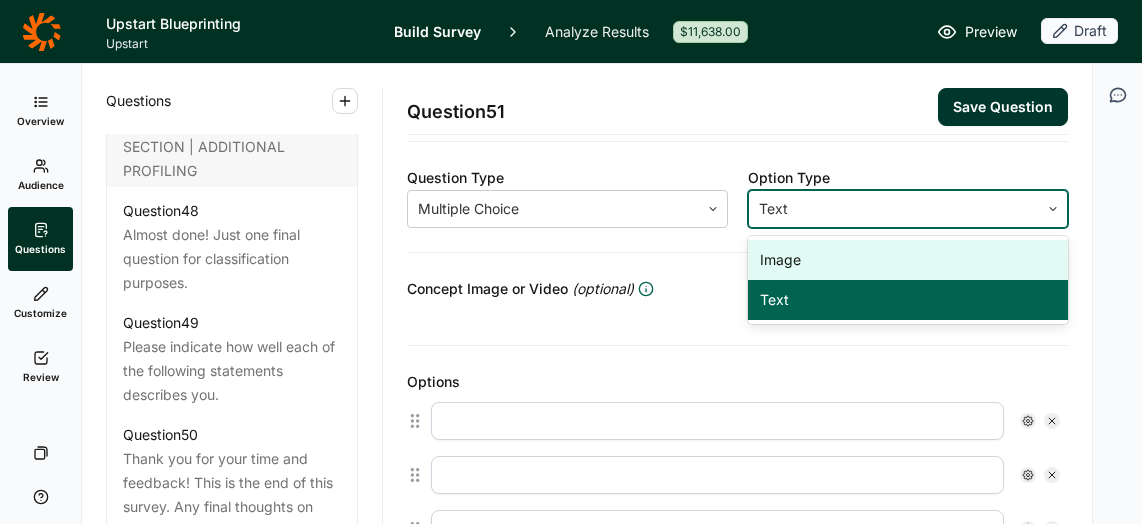 click at bounding box center (894, 209) 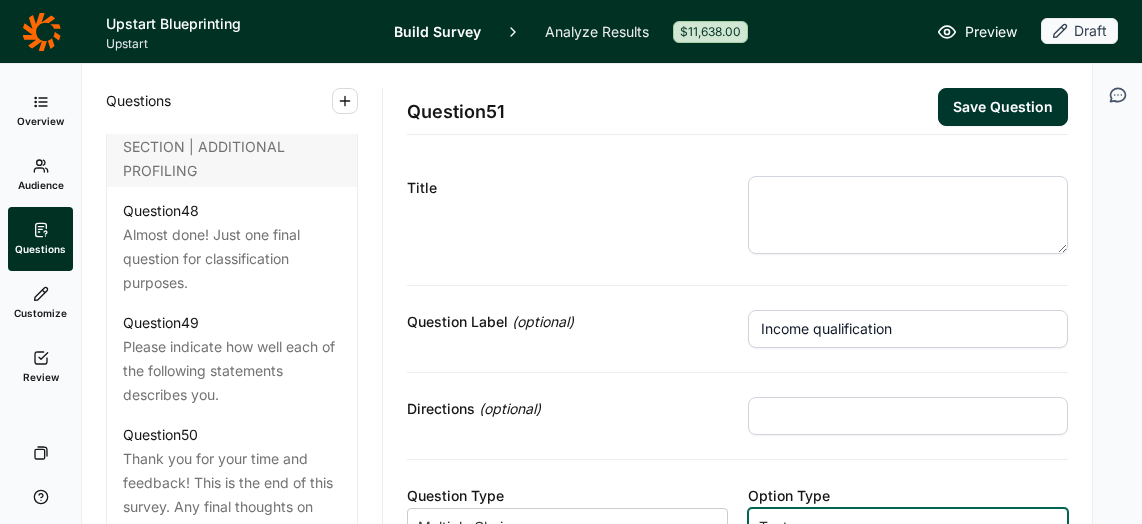 scroll, scrollTop: 0, scrollLeft: 0, axis: both 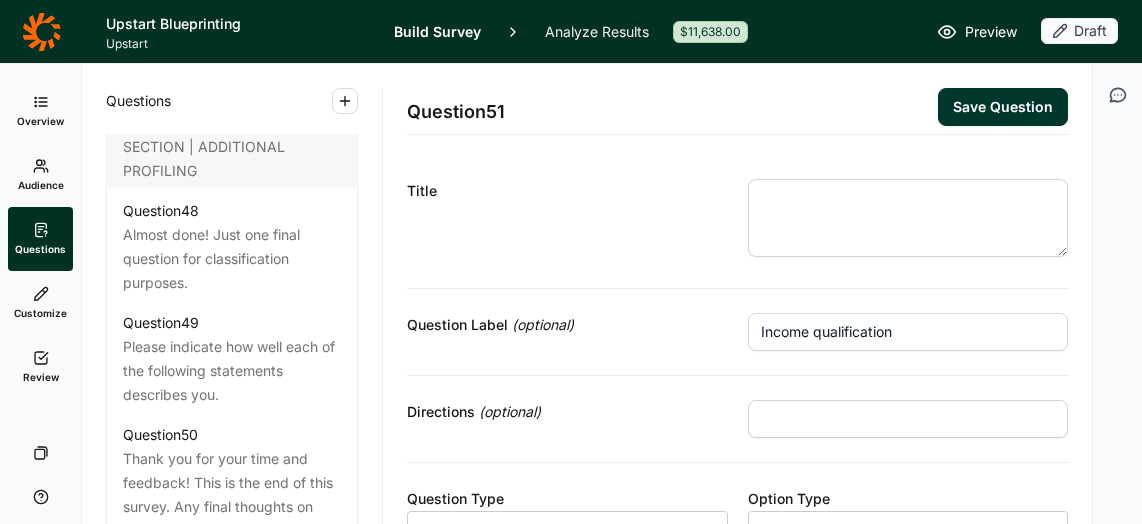 drag, startPoint x: 900, startPoint y: 326, endPoint x: 706, endPoint y: 318, distance: 194.16487 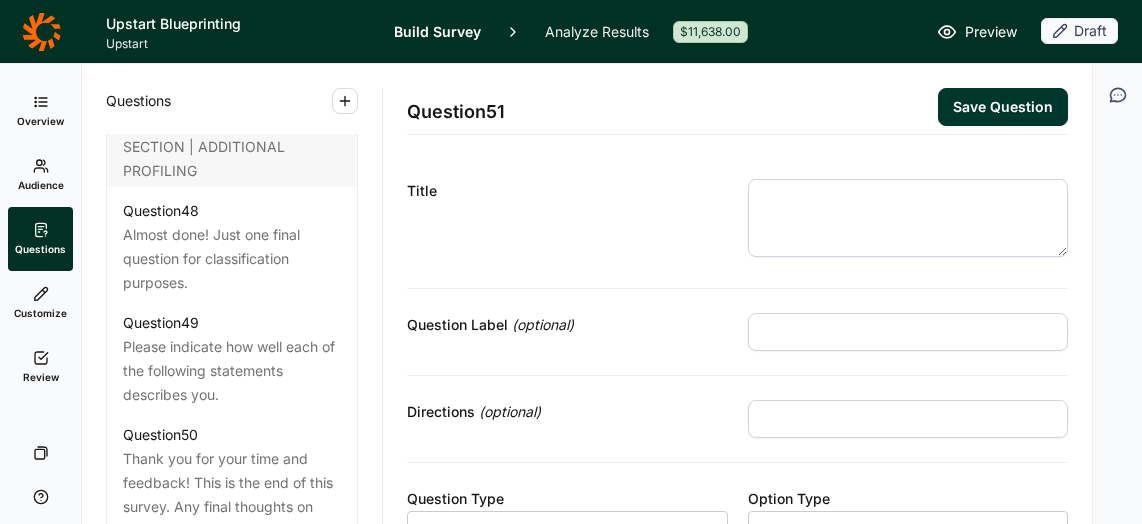 type 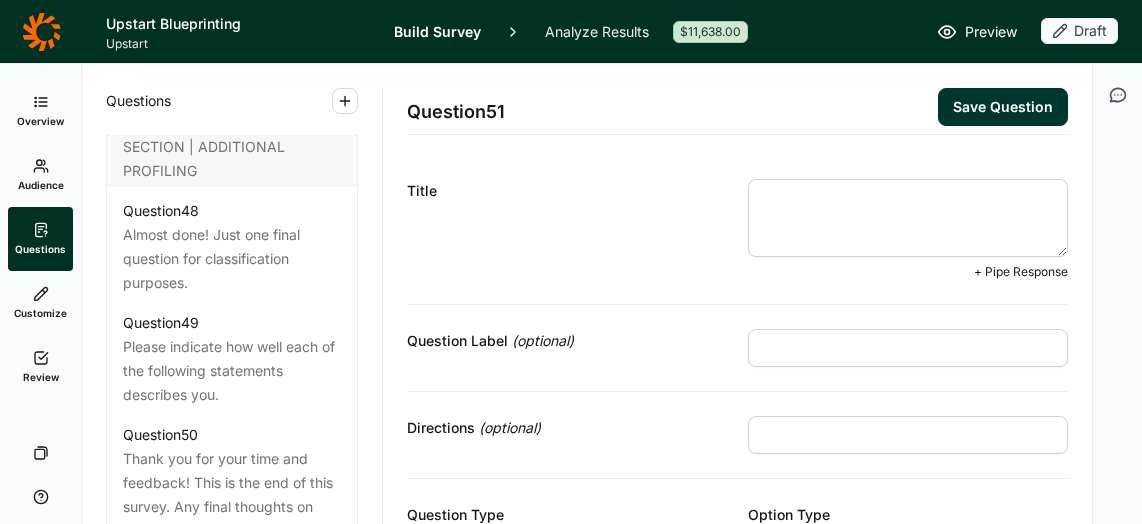 paste on "Income qualification" 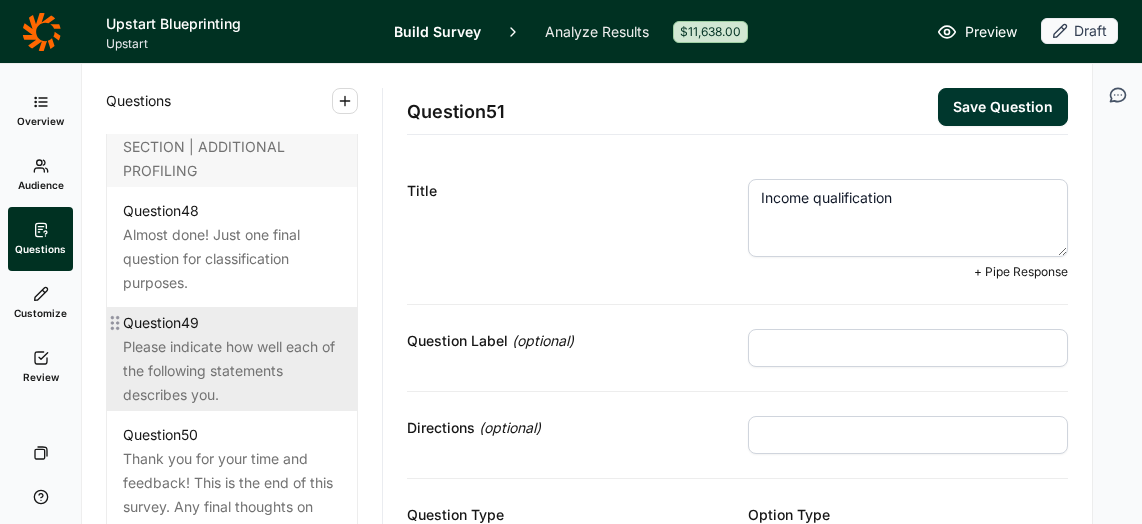 type on "Income qualification" 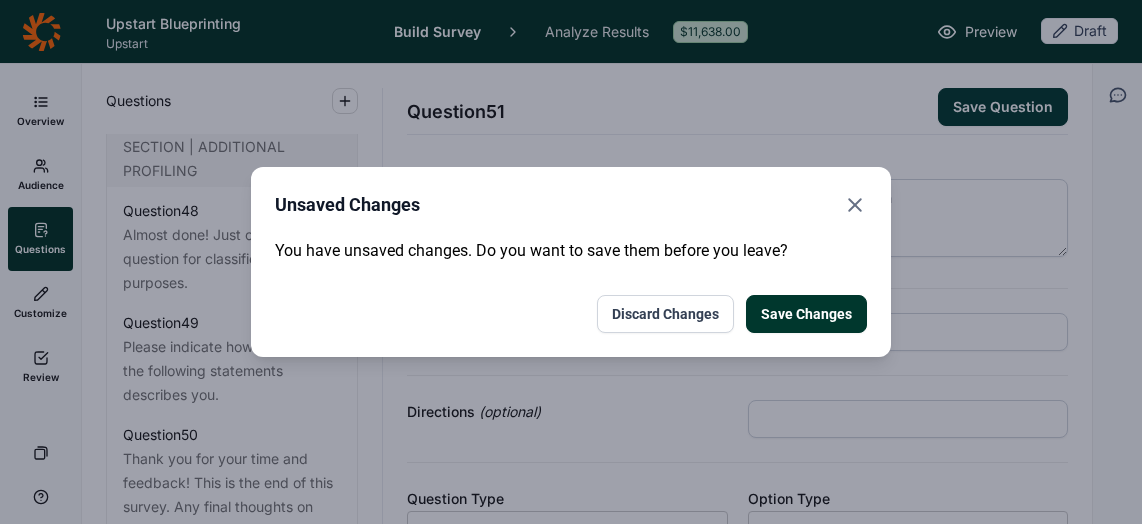 click on "Save Changes" at bounding box center (806, 314) 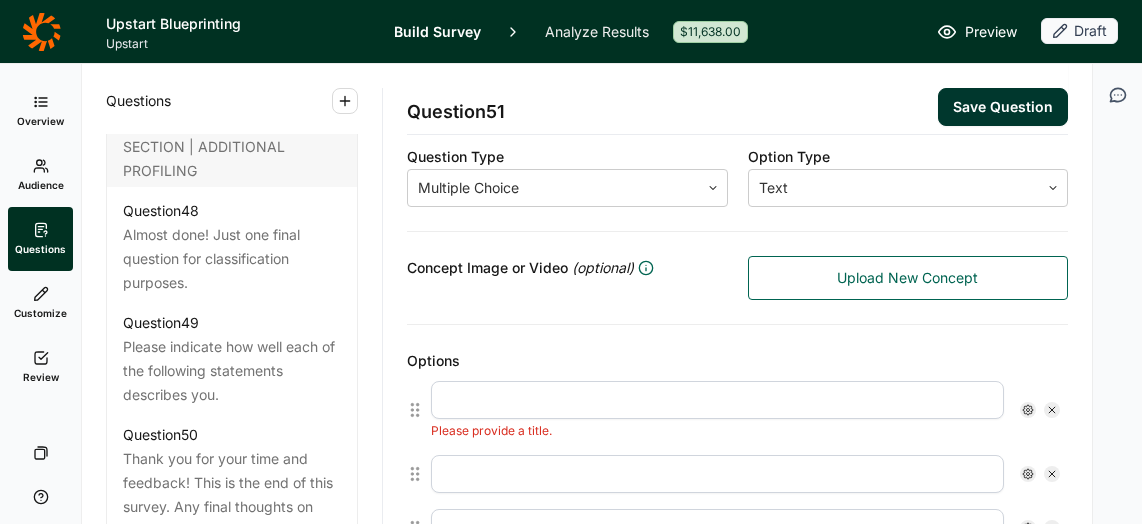 scroll, scrollTop: 438, scrollLeft: 0, axis: vertical 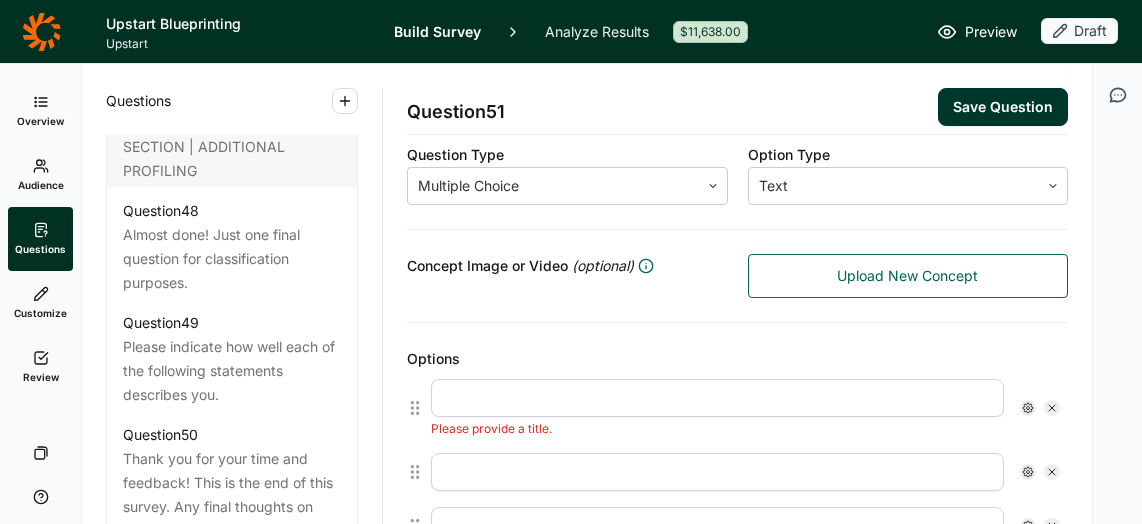 click at bounding box center (717, 398) 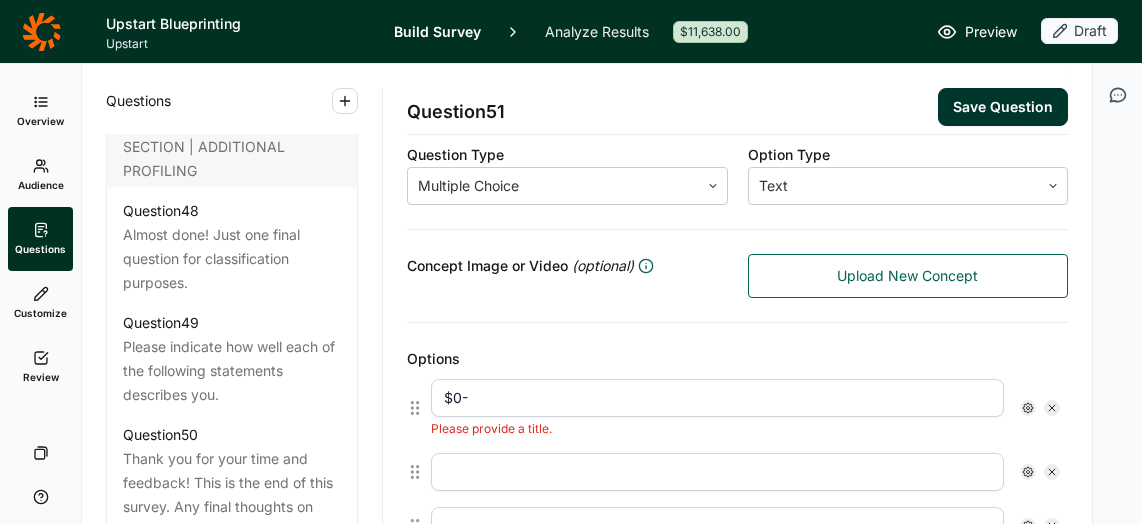 scroll, scrollTop: 344, scrollLeft: 0, axis: vertical 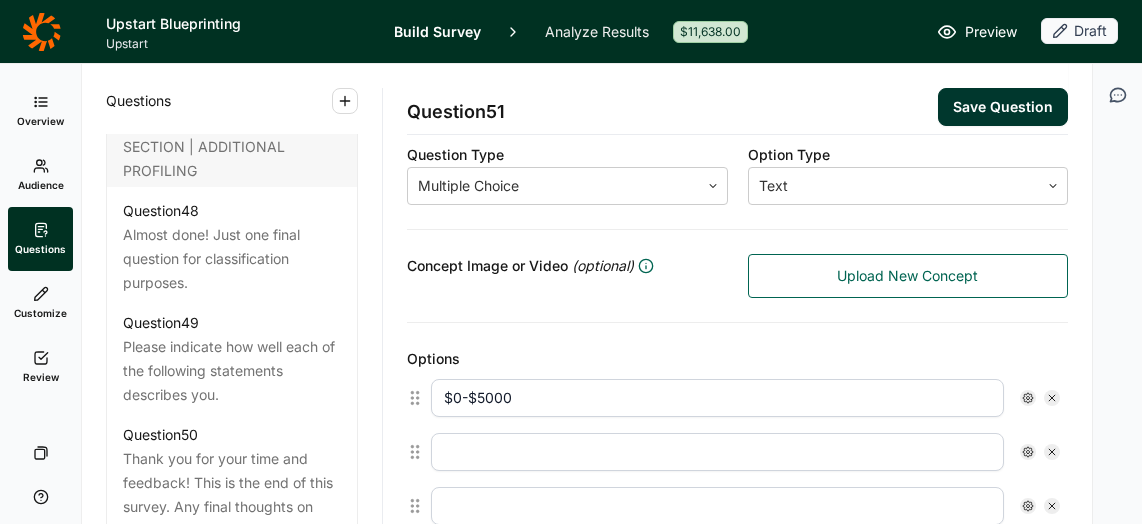 type on "$0-$5000" 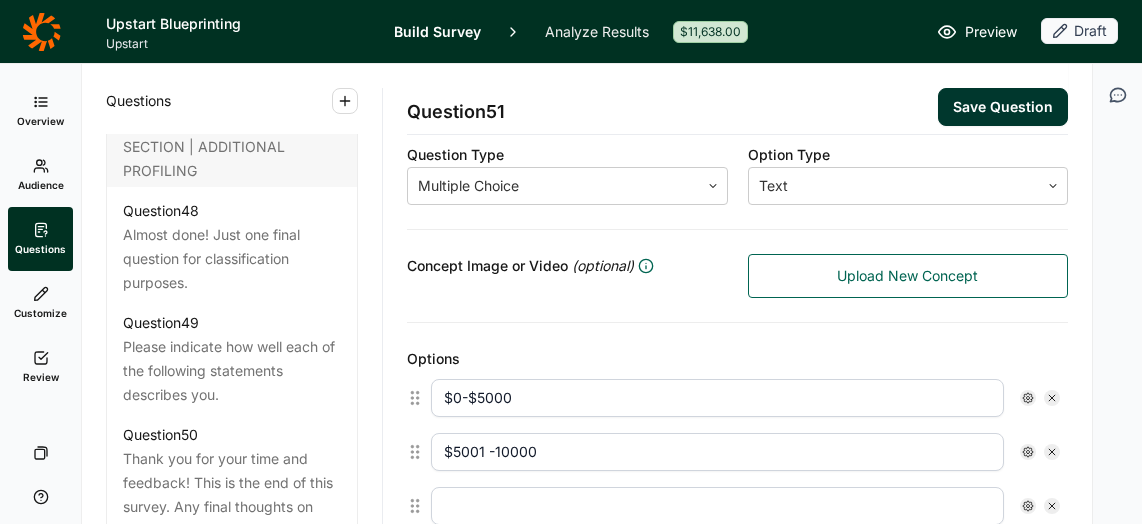 type on "$5001 -10000" 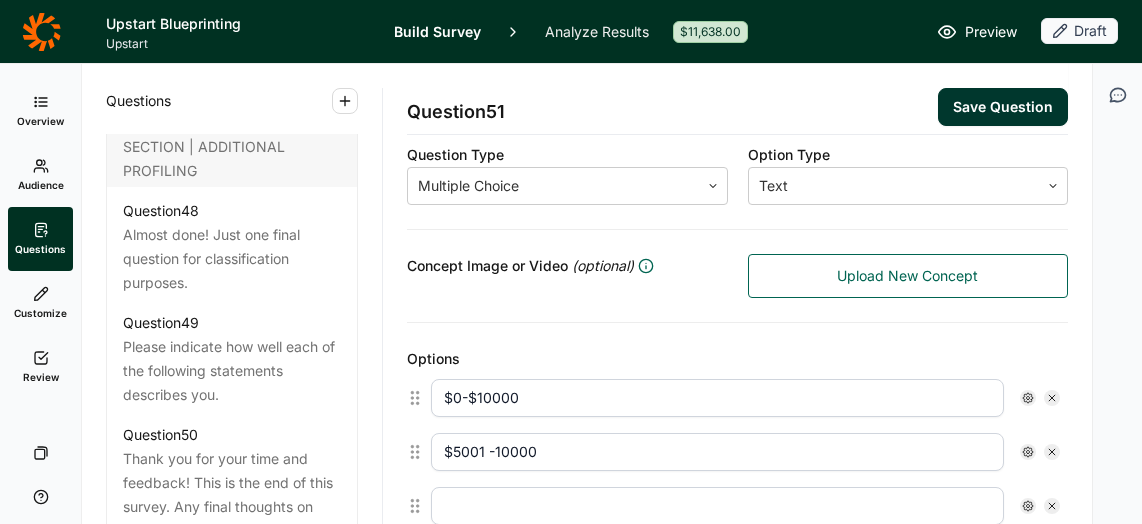 type on "$0-$10000" 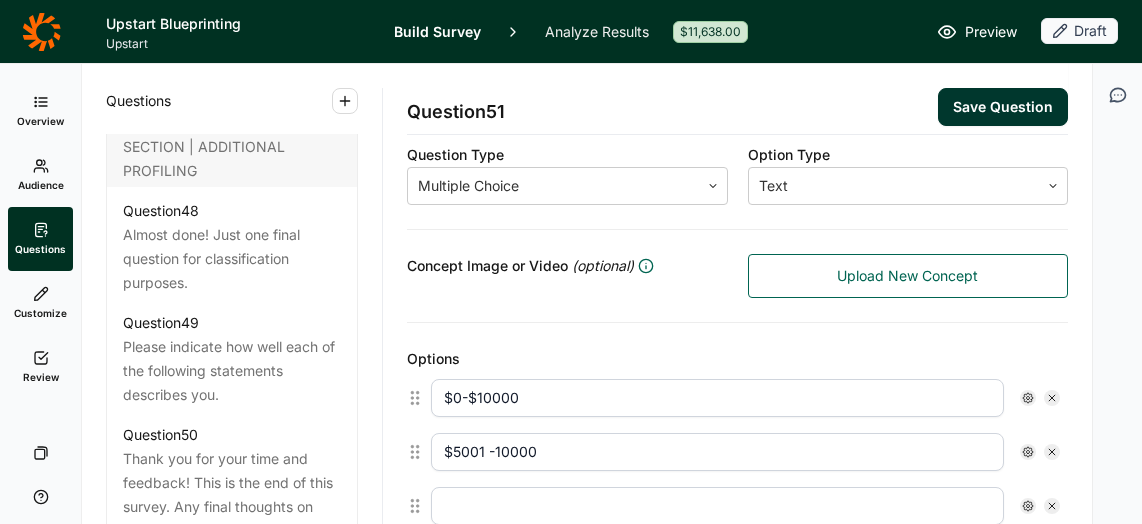 drag, startPoint x: 540, startPoint y: 453, endPoint x: 442, endPoint y: 441, distance: 98.731964 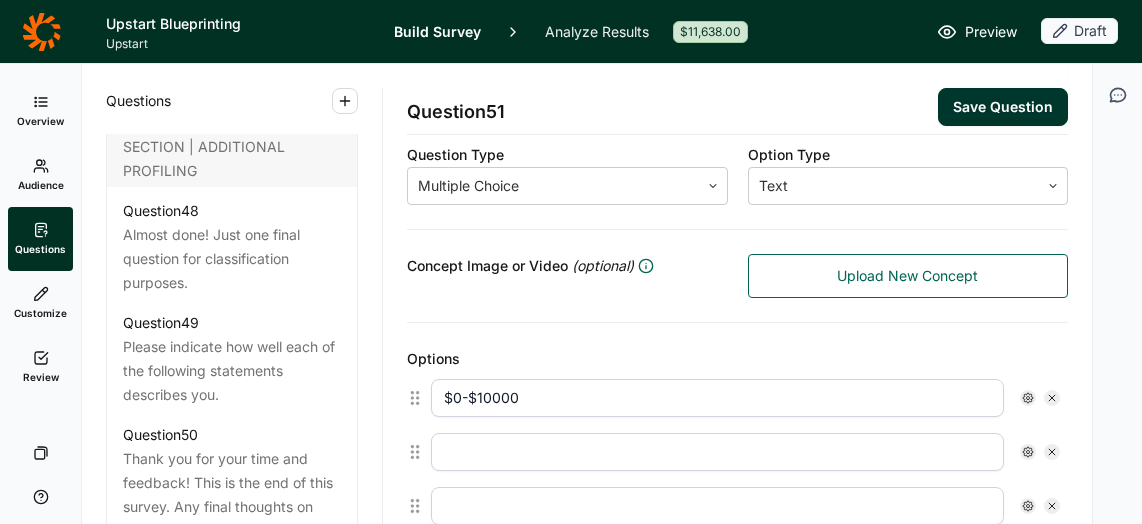 type 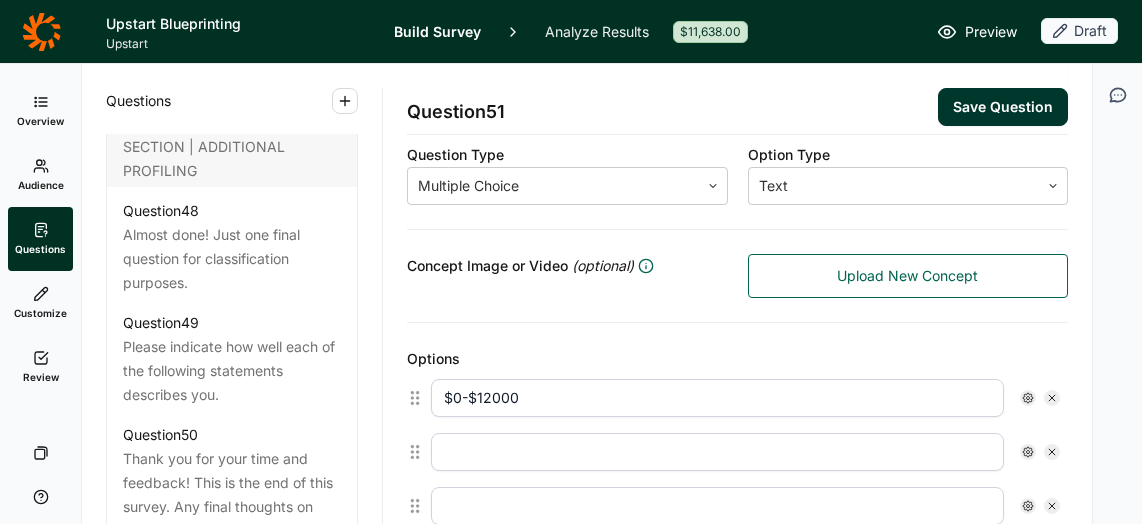 type on "$0-$12000" 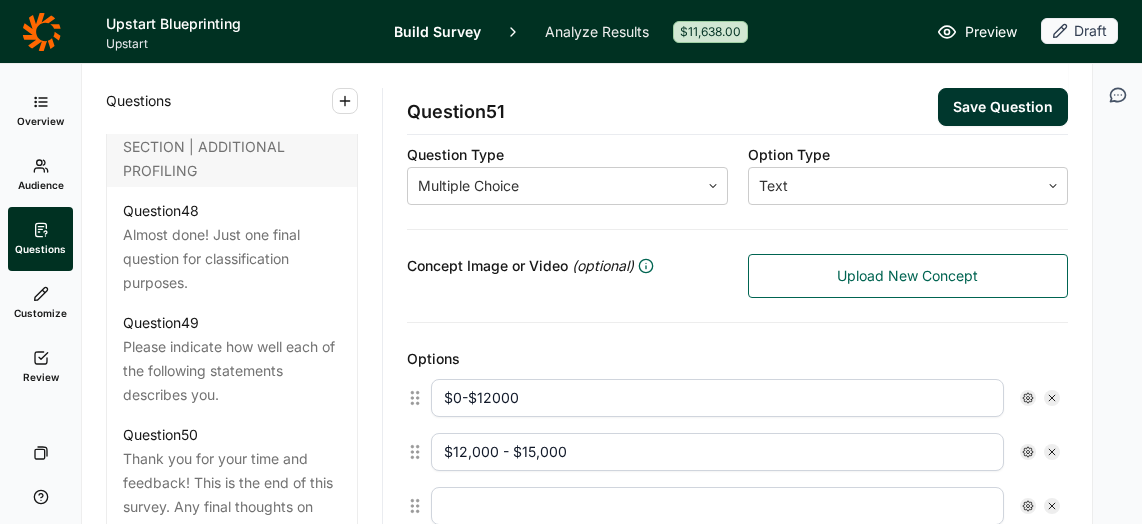 type on "$12,000 - $15,000" 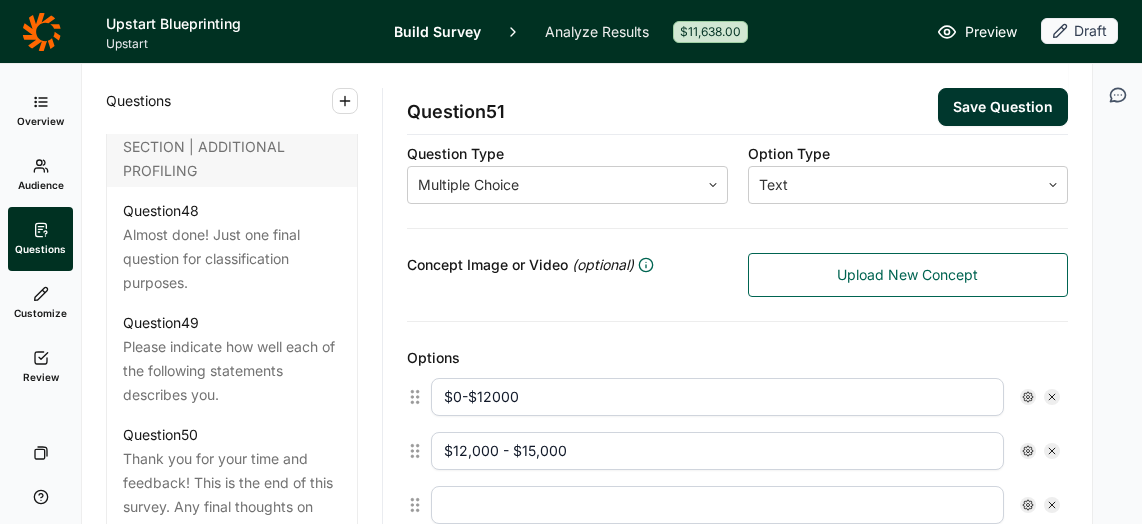 type on "$" 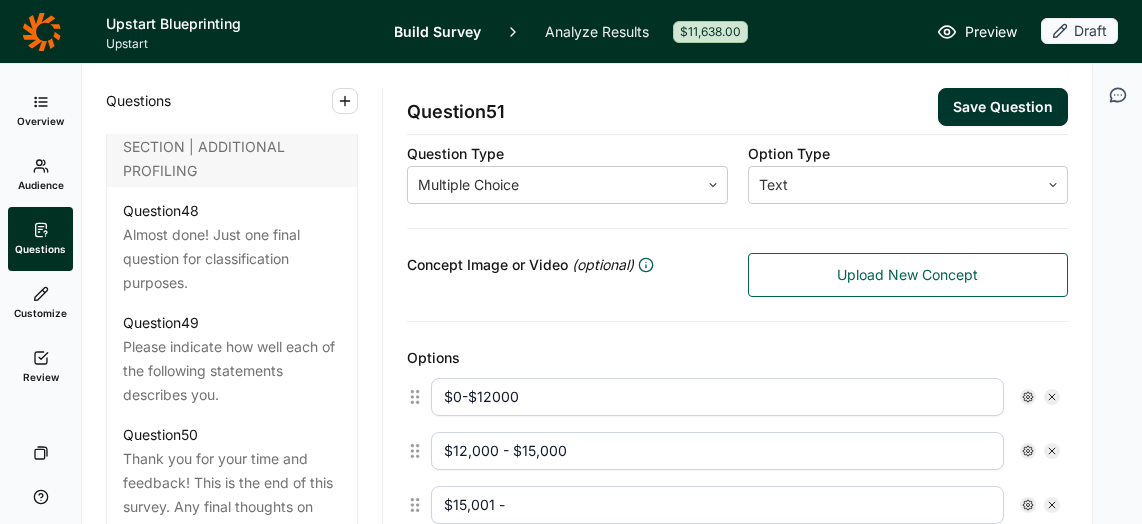 type on "$15,001 -" 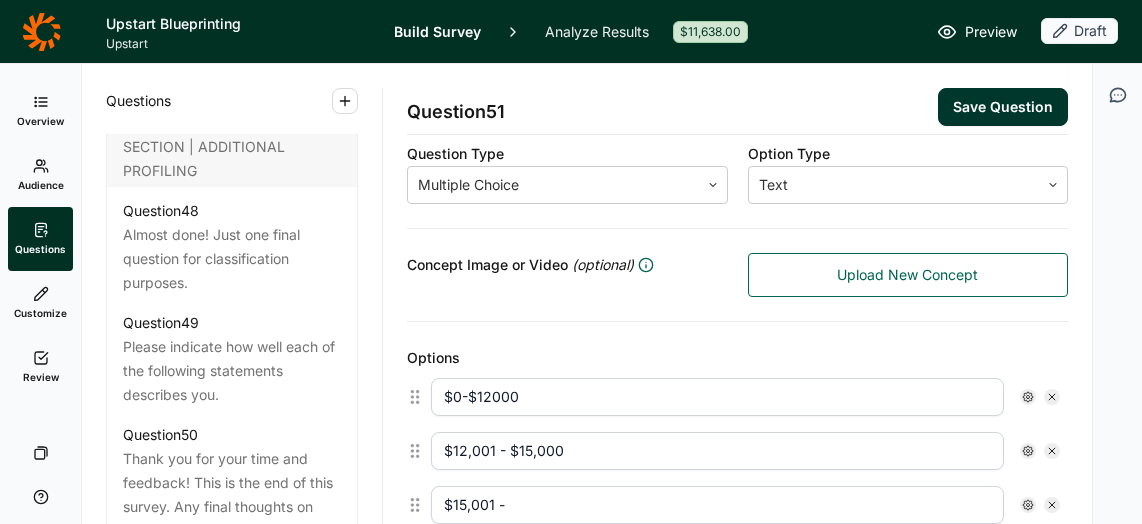 type on "$12,001 - $15,000" 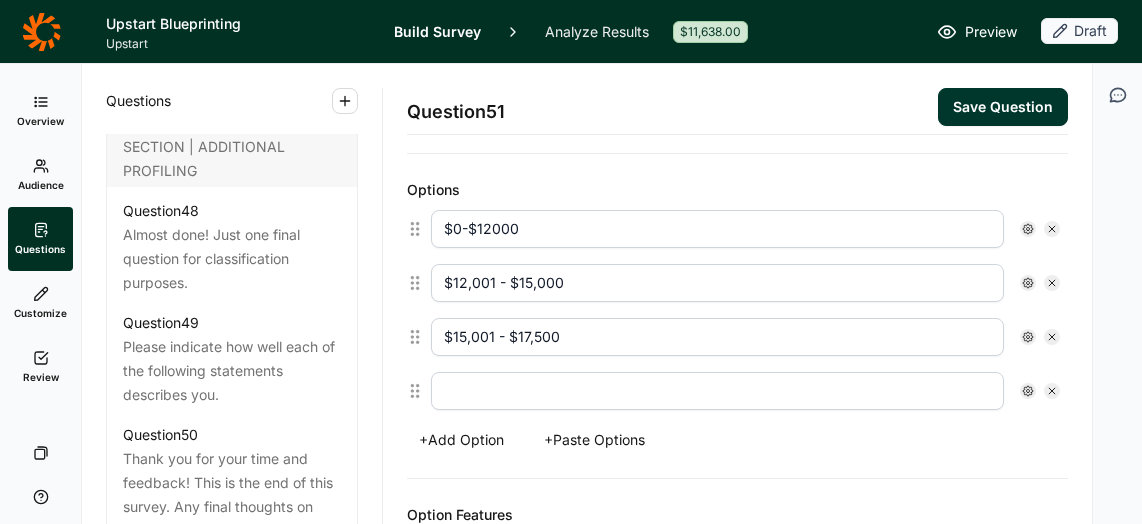 scroll, scrollTop: 515, scrollLeft: 0, axis: vertical 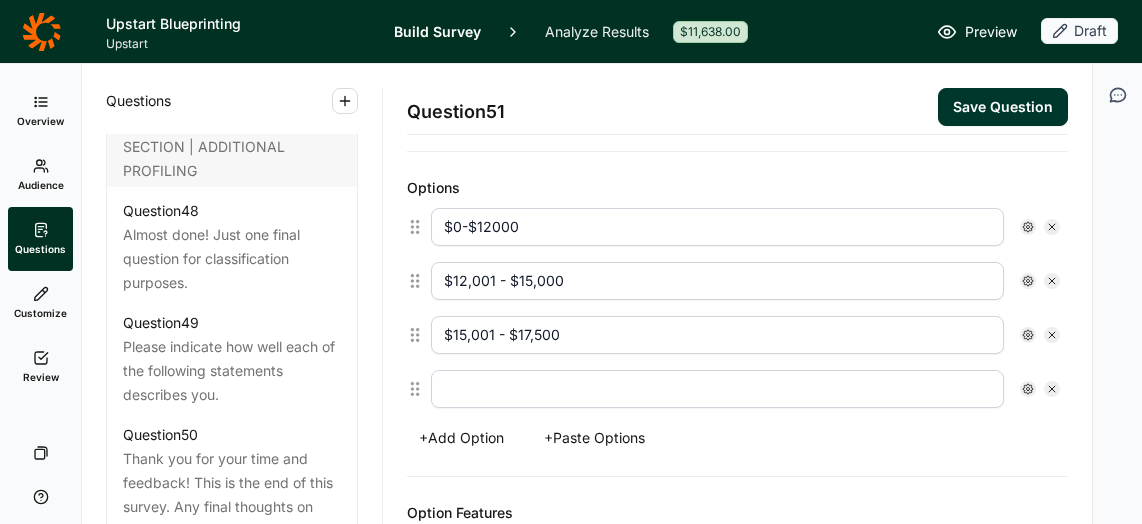 type on "$15,001 - $17,500" 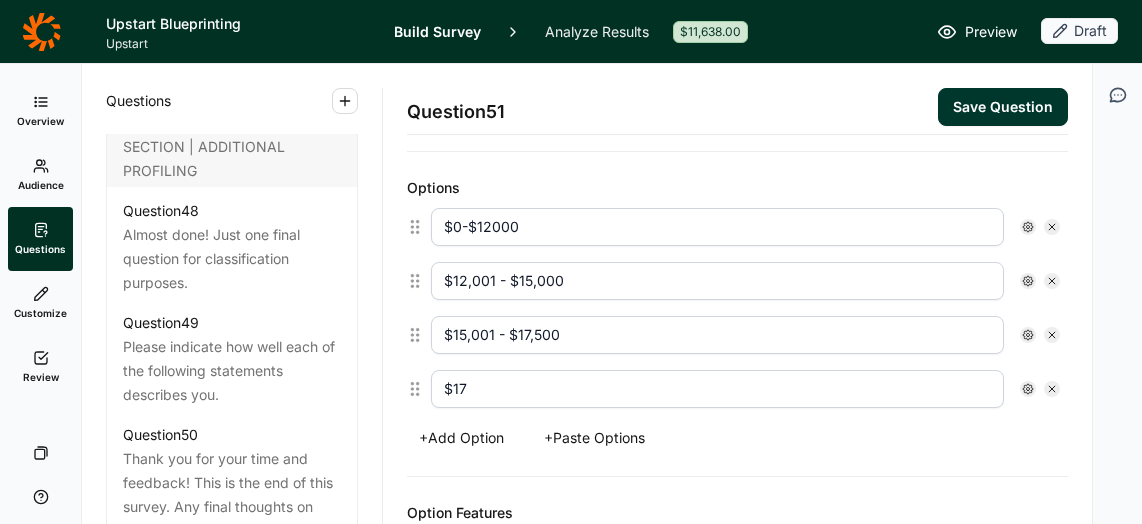 type on "$17" 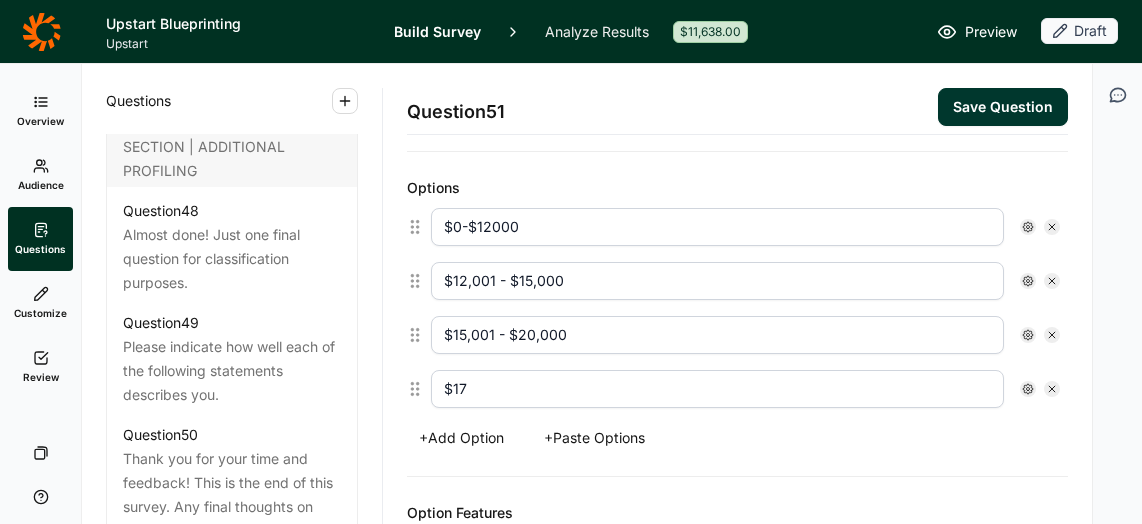 type on "$15,001 - $20,000" 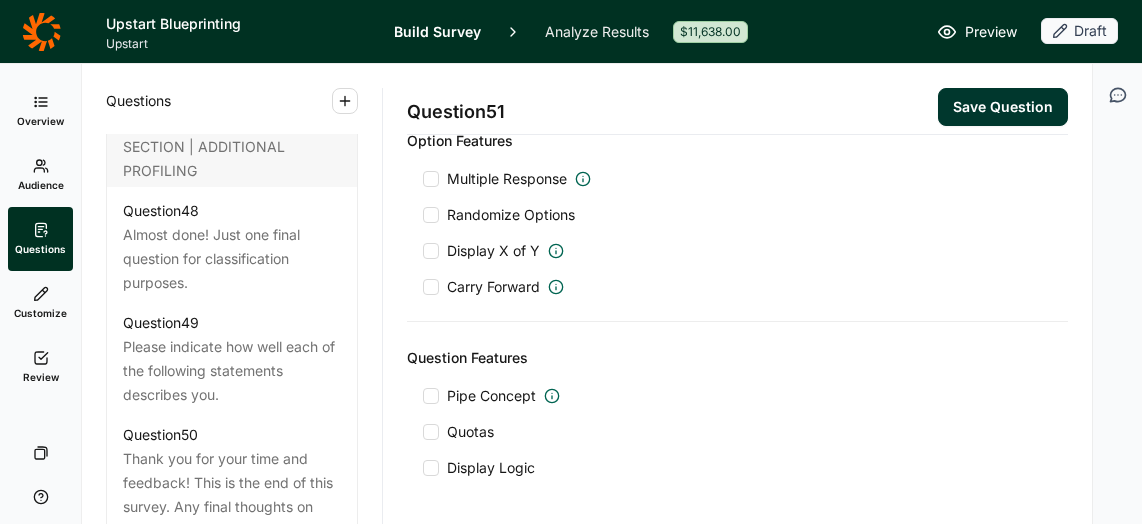 scroll, scrollTop: 889, scrollLeft: 0, axis: vertical 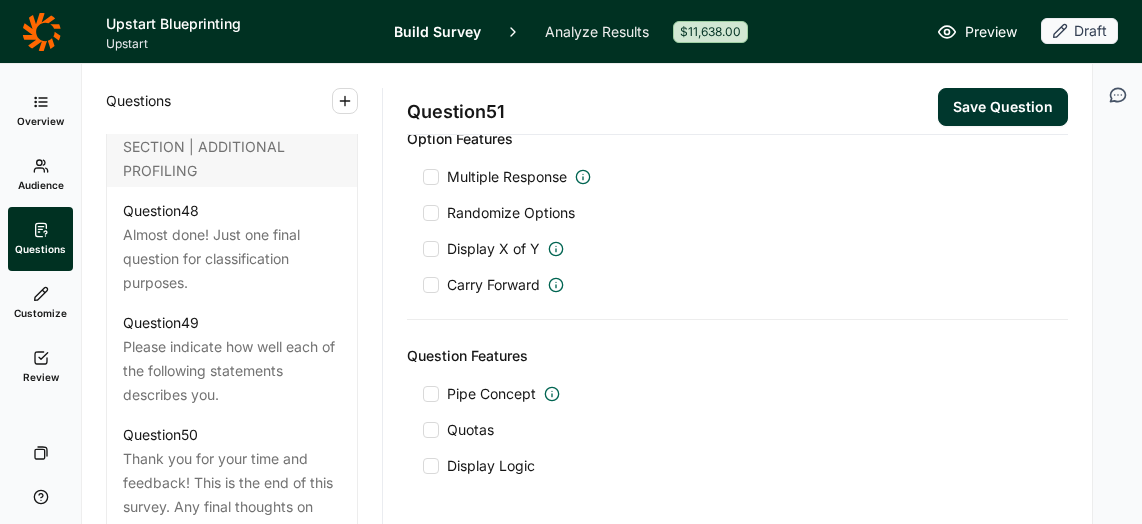 type on "$20,001 - $25,000" 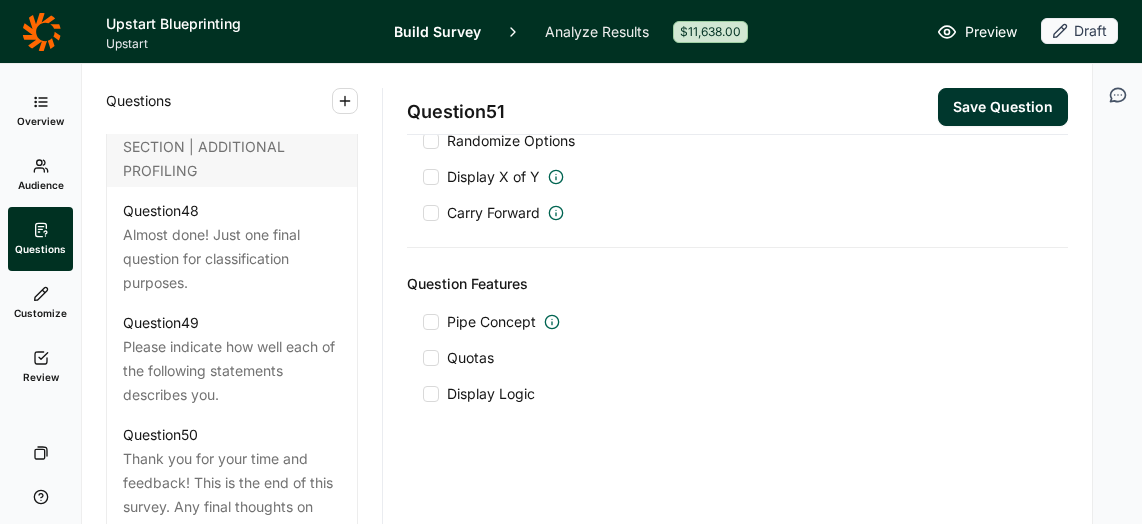 click at bounding box center [431, 358] 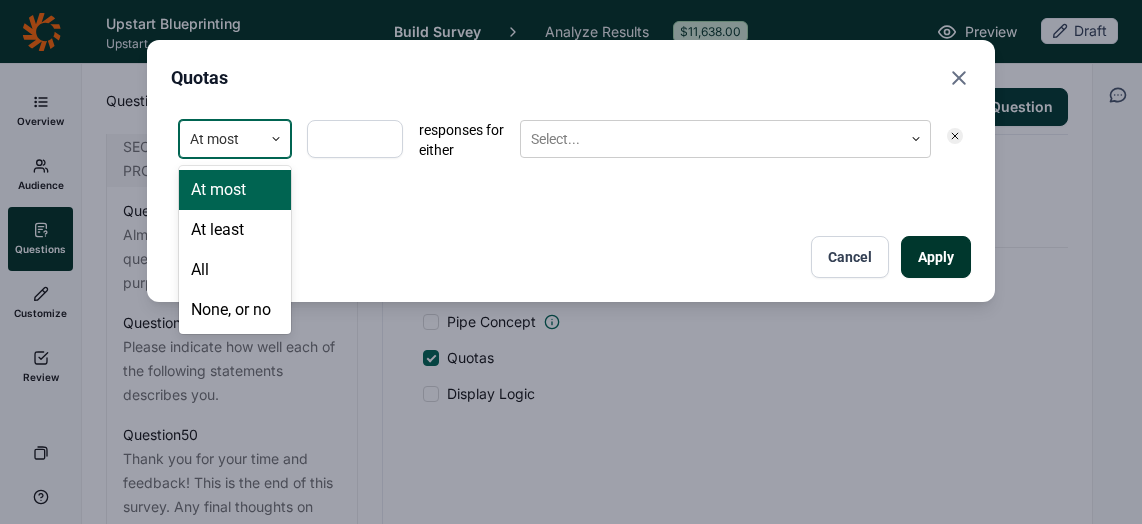 click 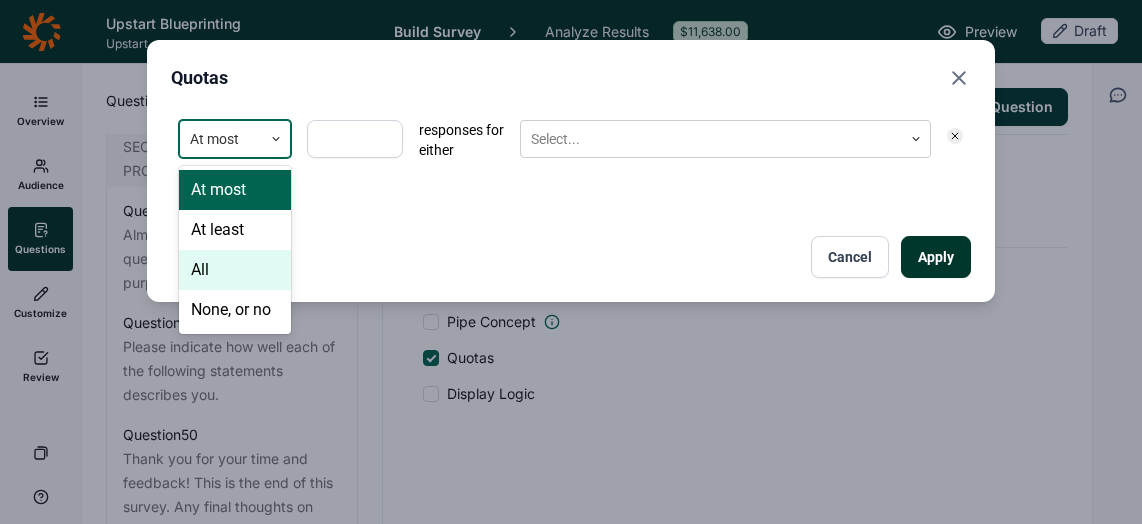 click on "All" at bounding box center [235, 270] 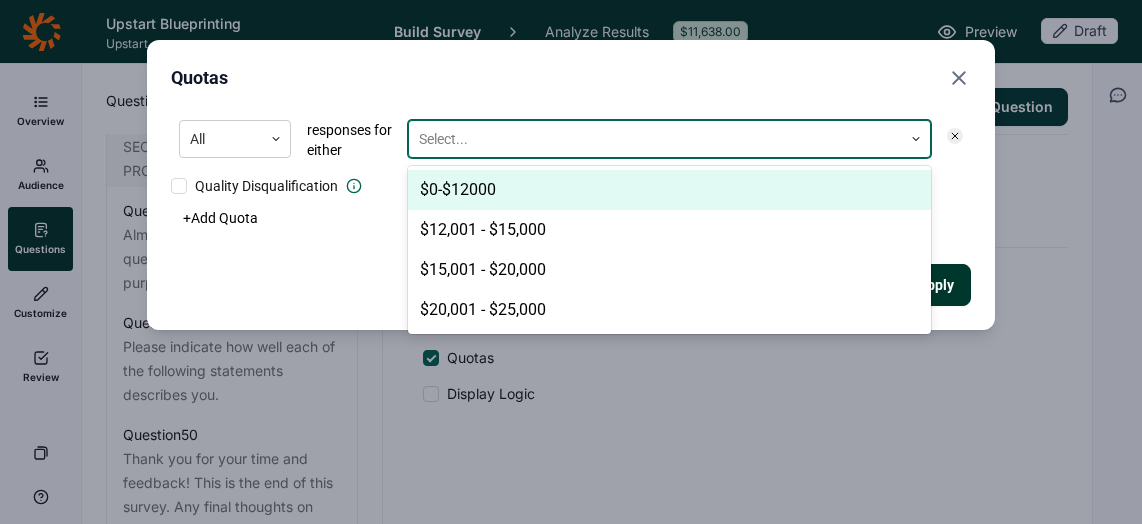 click 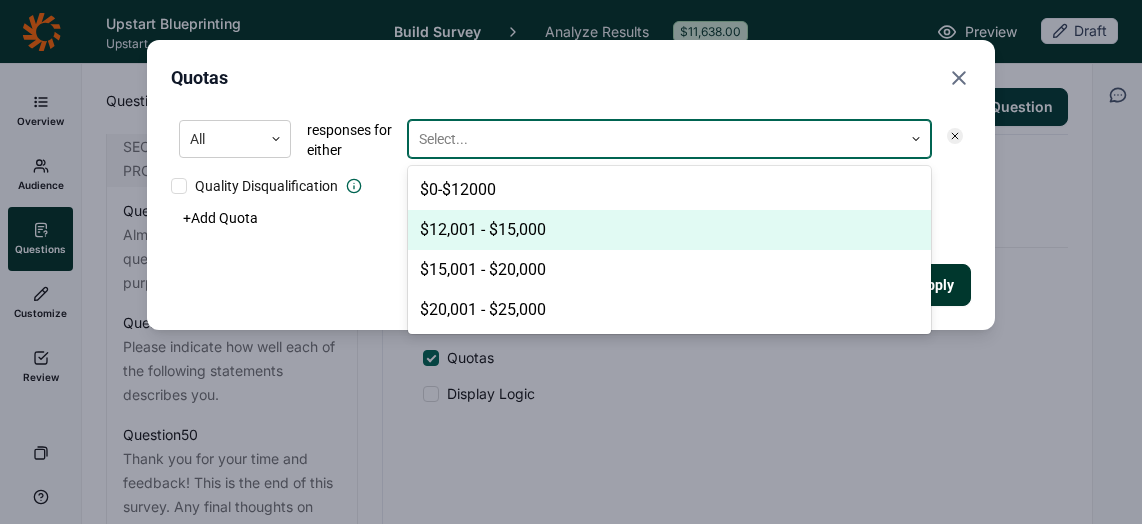 click on "$12,001 - $15,000" at bounding box center [669, 230] 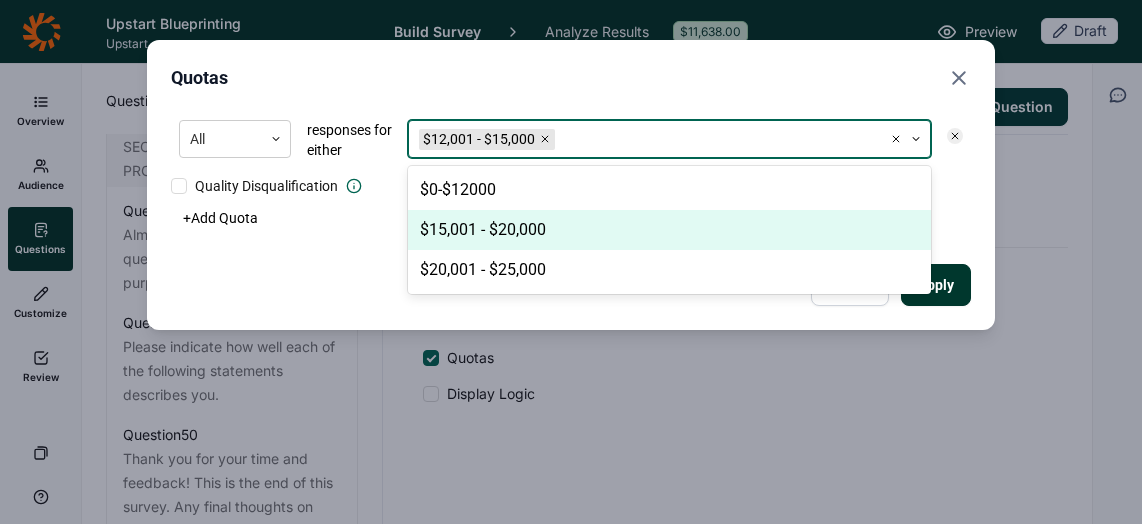click on "$15,001 - $20,000" at bounding box center (669, 230) 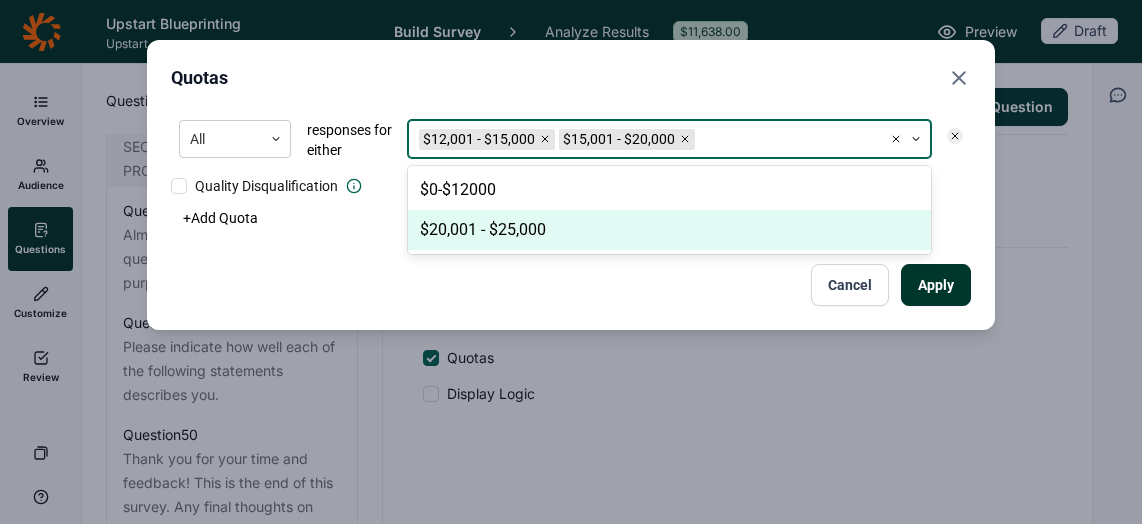 click on "$20,001 - $25,000" at bounding box center [669, 230] 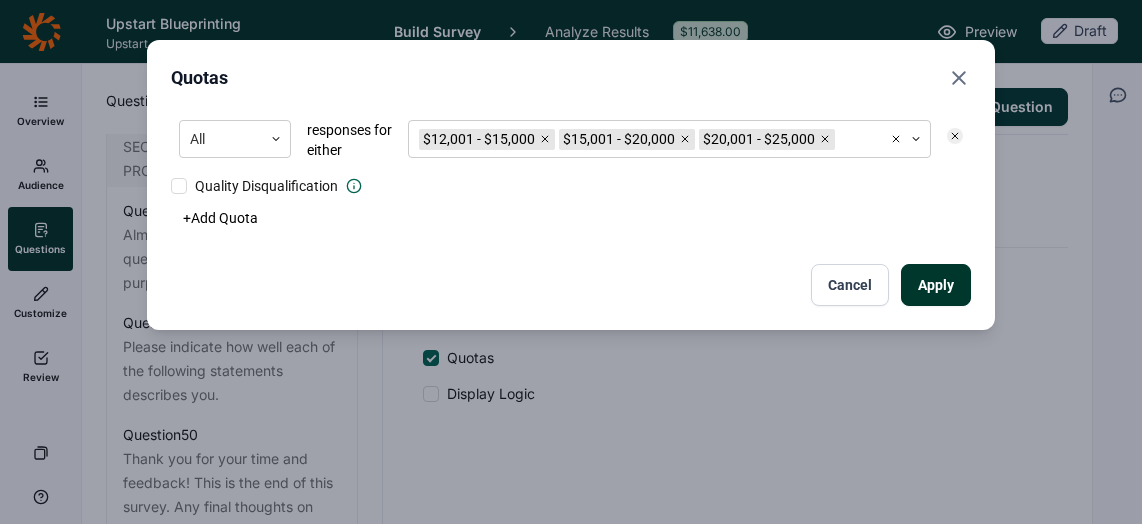click on "Apply" at bounding box center (936, 285) 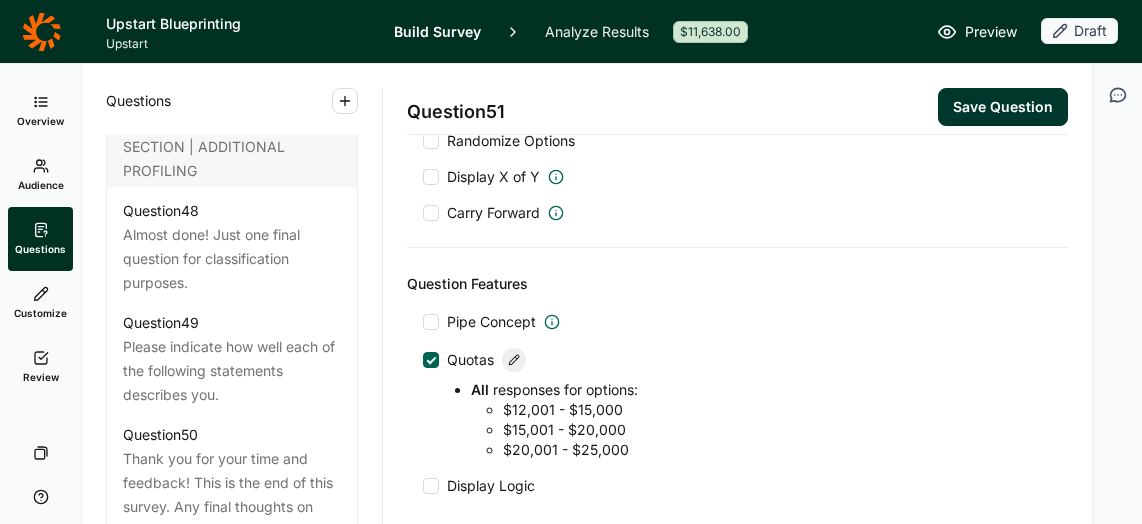 scroll, scrollTop: 1053, scrollLeft: 0, axis: vertical 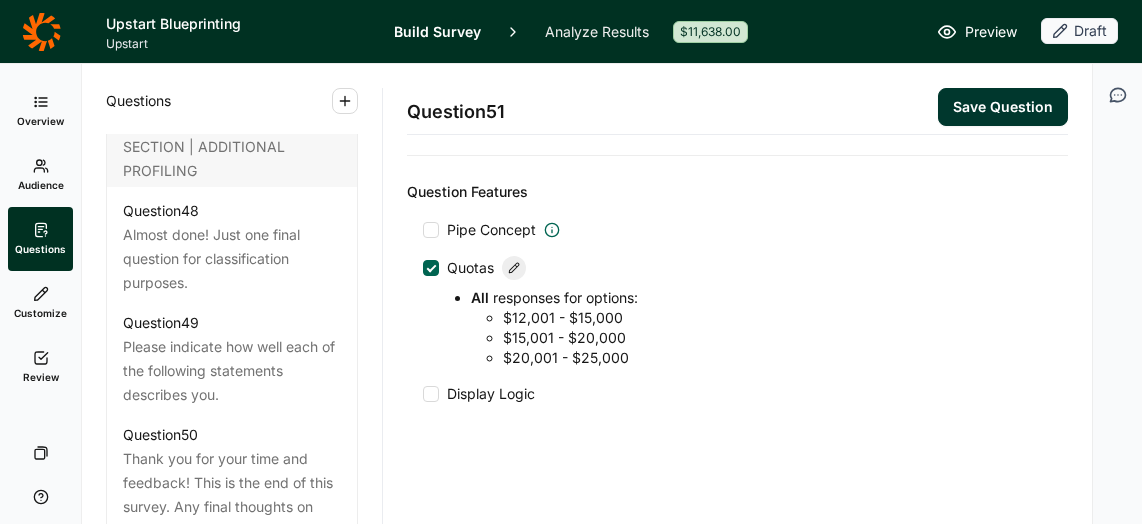 click at bounding box center (431, 394) 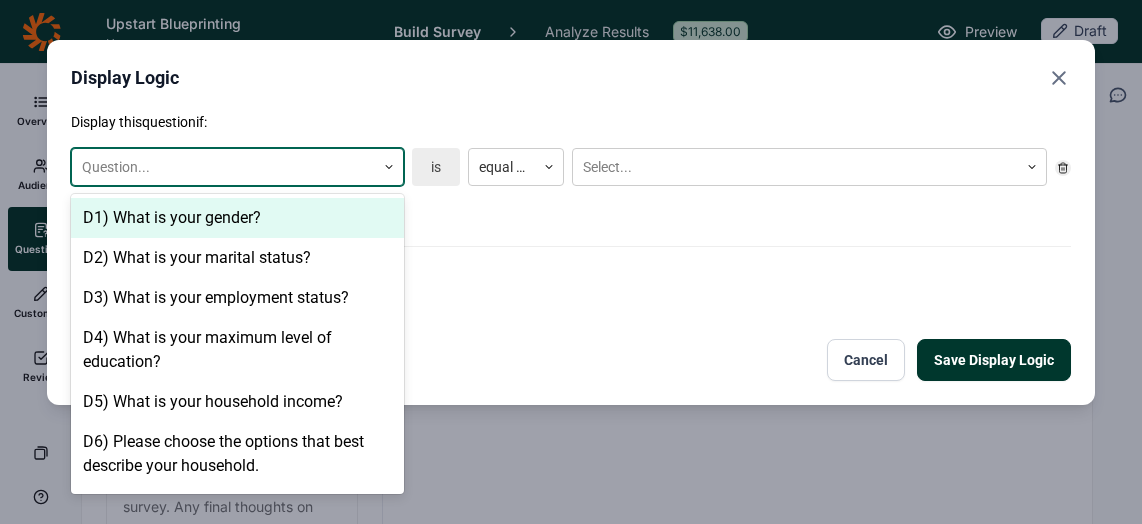 click at bounding box center [389, 167] 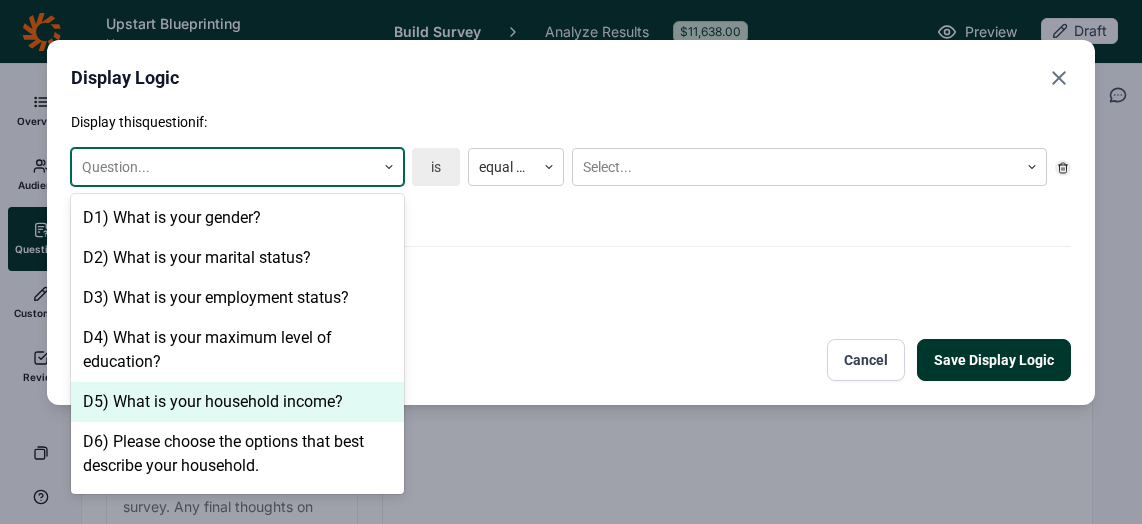 click on "D5) What is your household income?" at bounding box center (237, 402) 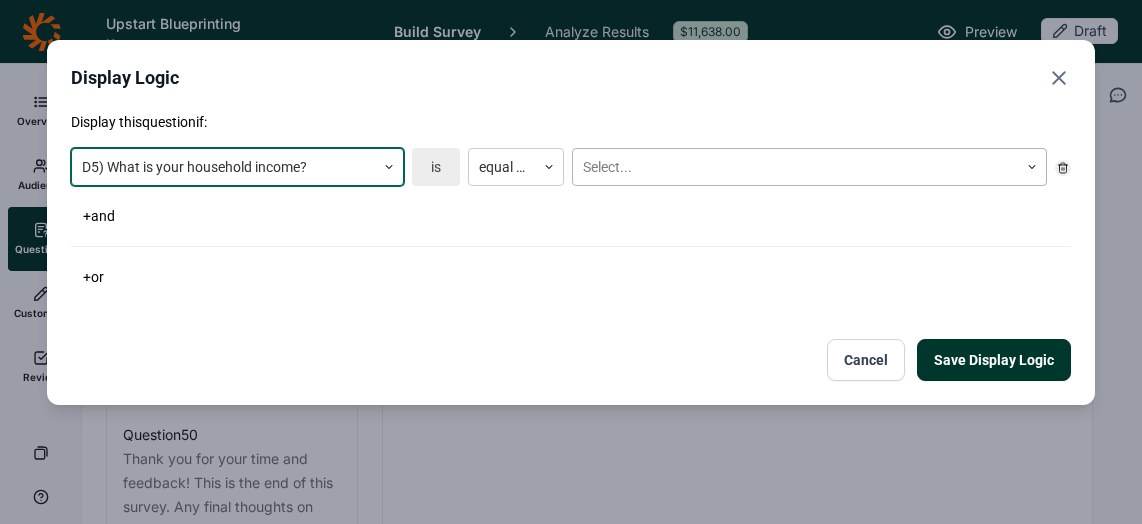 click 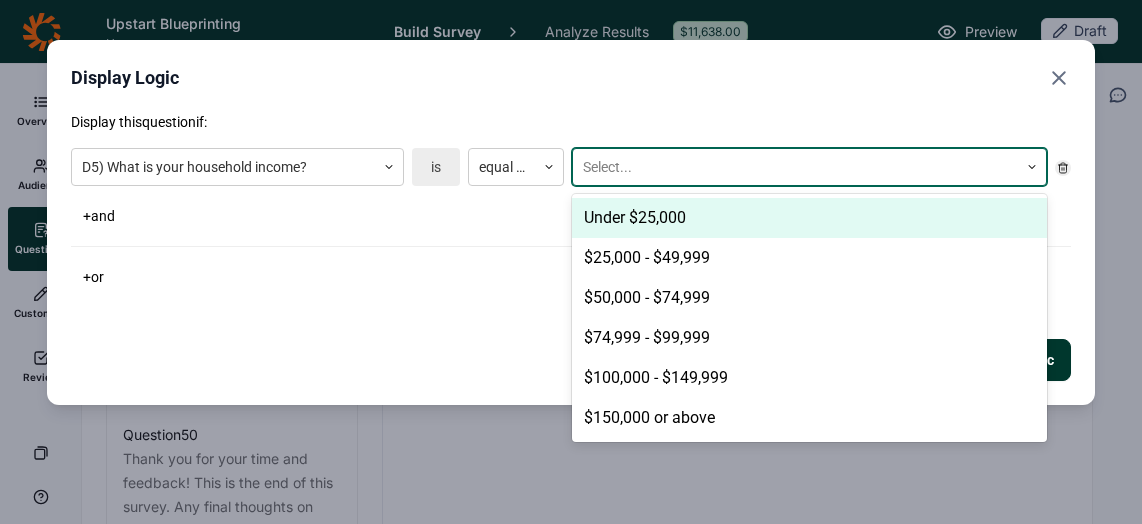 click on "Under $25,000" at bounding box center [809, 218] 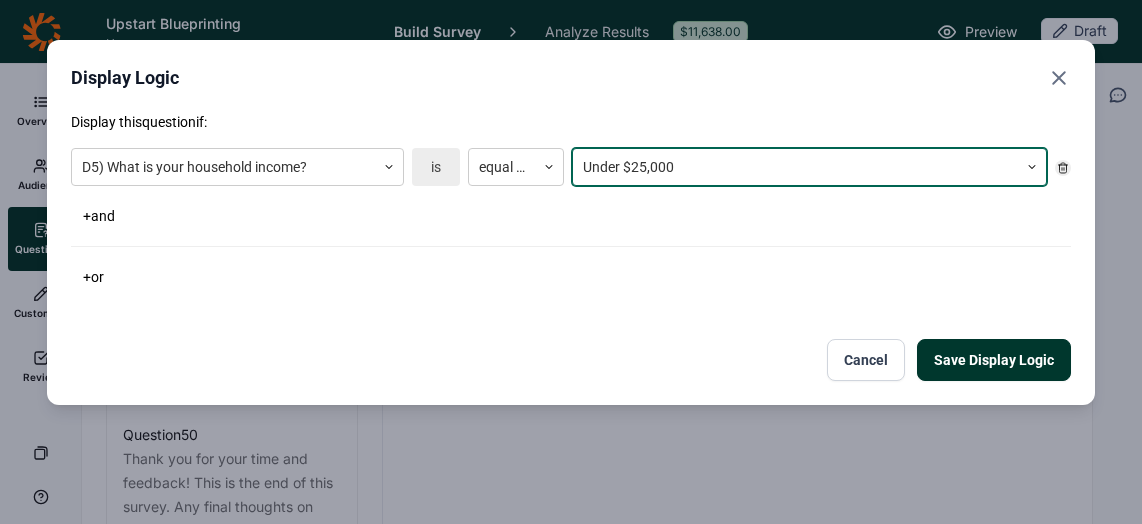 click on "Save Display Logic" at bounding box center [994, 360] 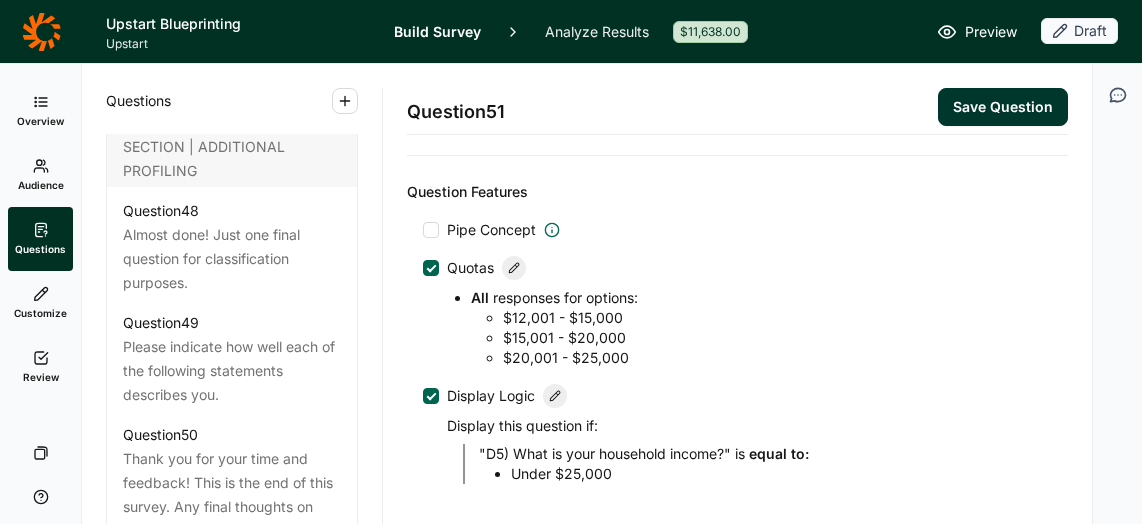 click on "Save Question" at bounding box center (1003, 107) 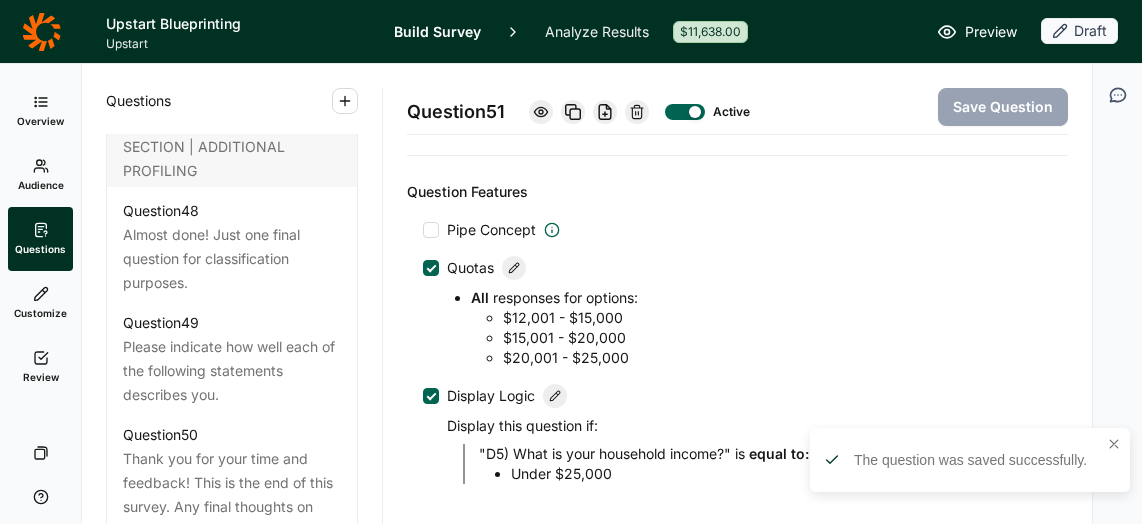 scroll, scrollTop: 146, scrollLeft: 0, axis: vertical 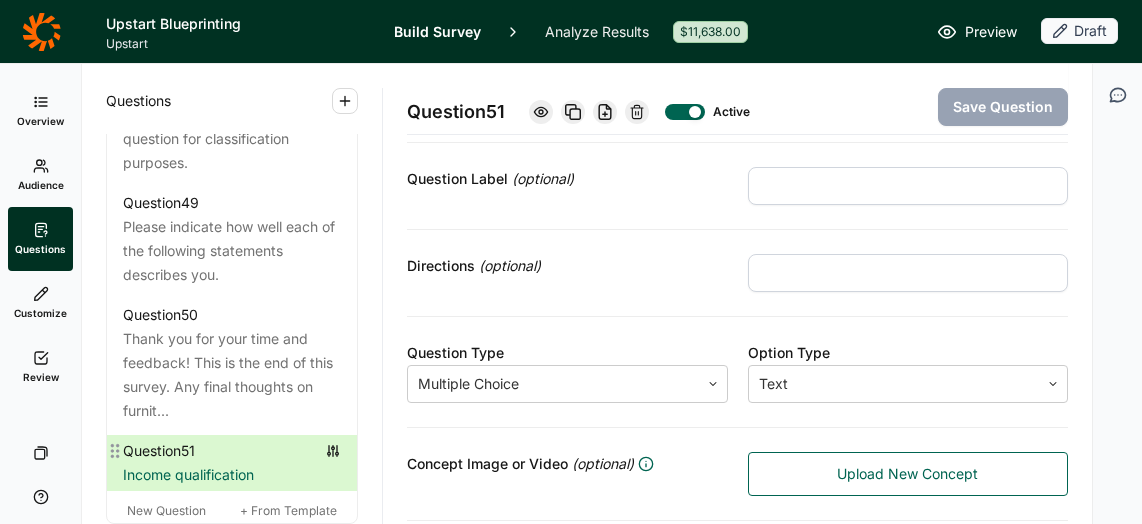 click 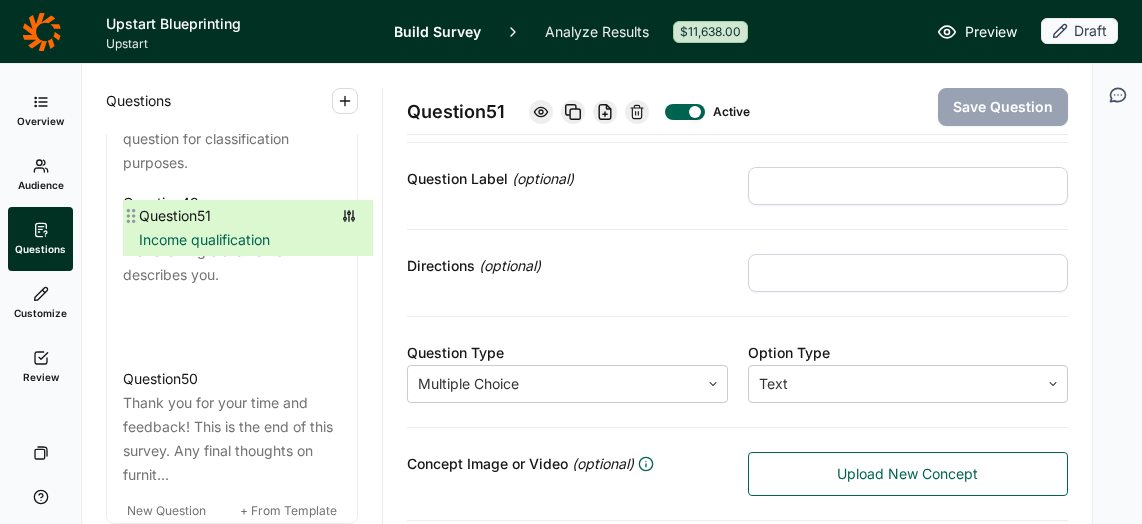 drag, startPoint x: 117, startPoint y: 329, endPoint x: 130, endPoint y: 203, distance: 126.66886 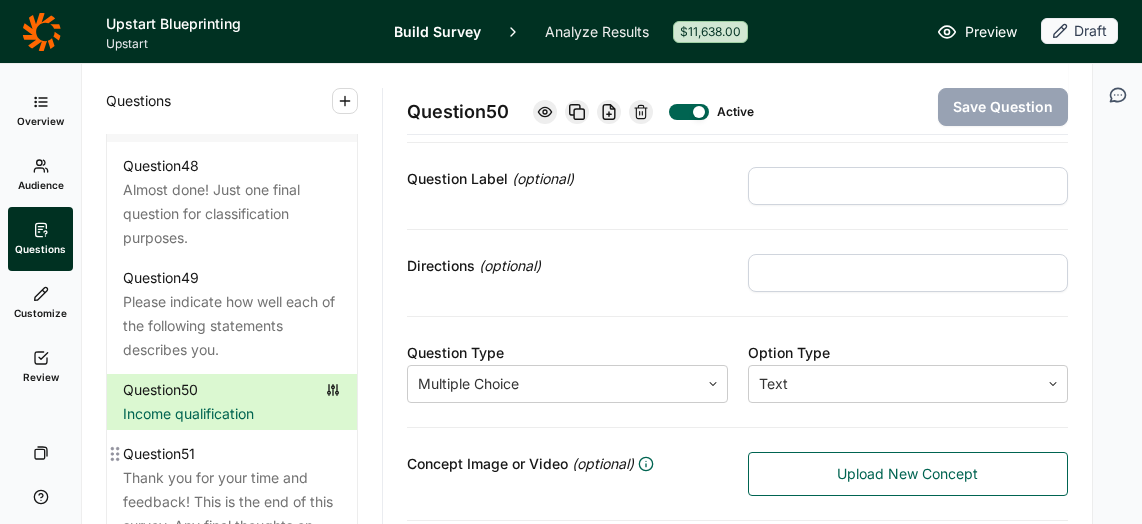 scroll, scrollTop: 7138, scrollLeft: 0, axis: vertical 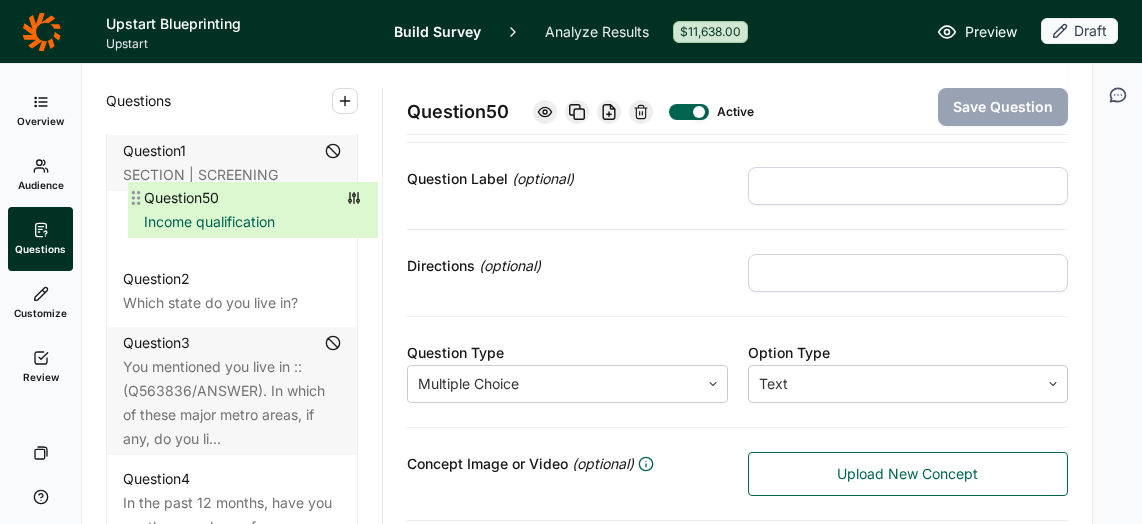 drag, startPoint x: 116, startPoint y: 280, endPoint x: 136, endPoint y: 186, distance: 96.10411 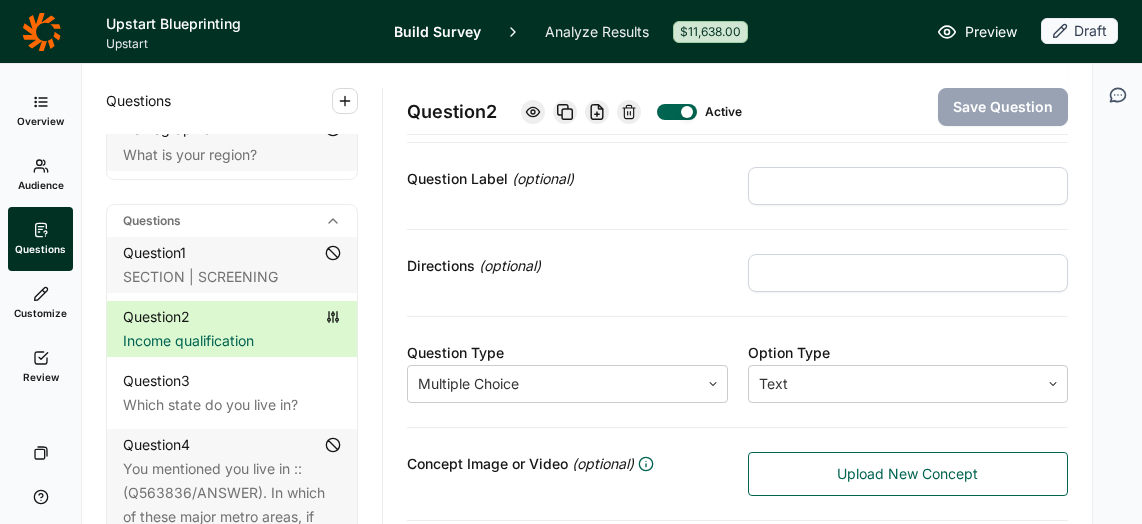 scroll, scrollTop: 828, scrollLeft: 0, axis: vertical 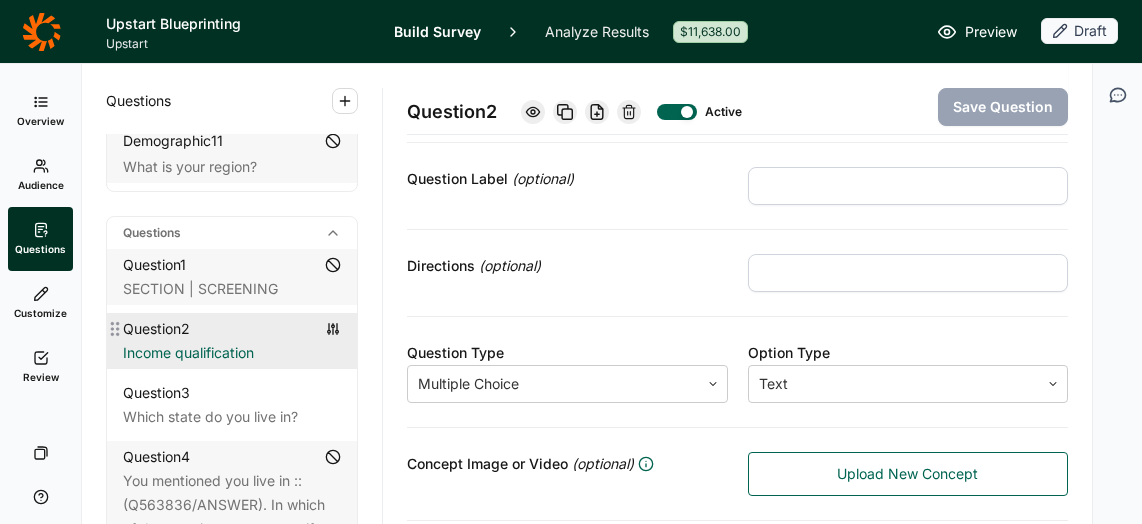 click on "Question  2" at bounding box center (232, 329) 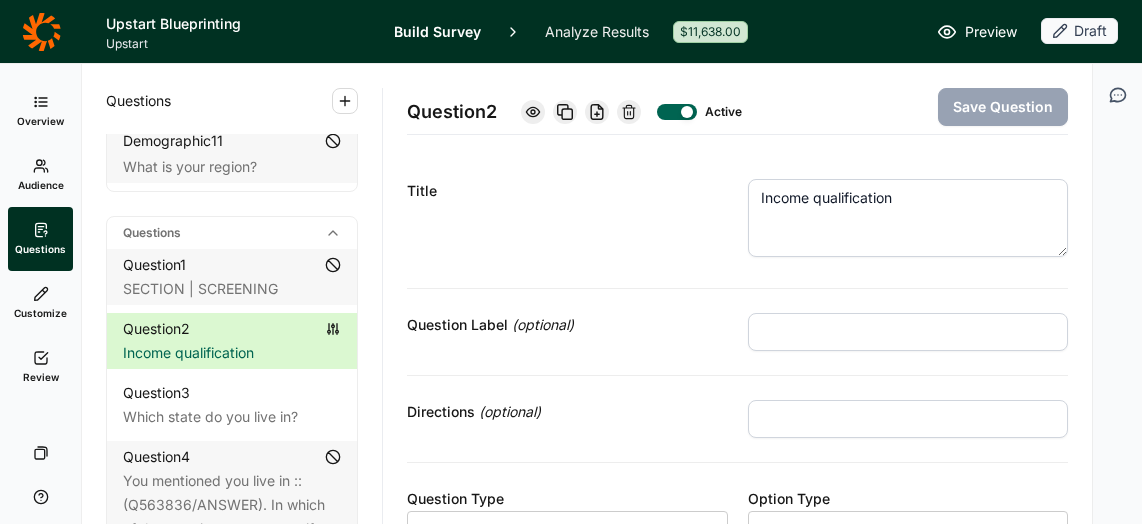 scroll, scrollTop: 1, scrollLeft: 0, axis: vertical 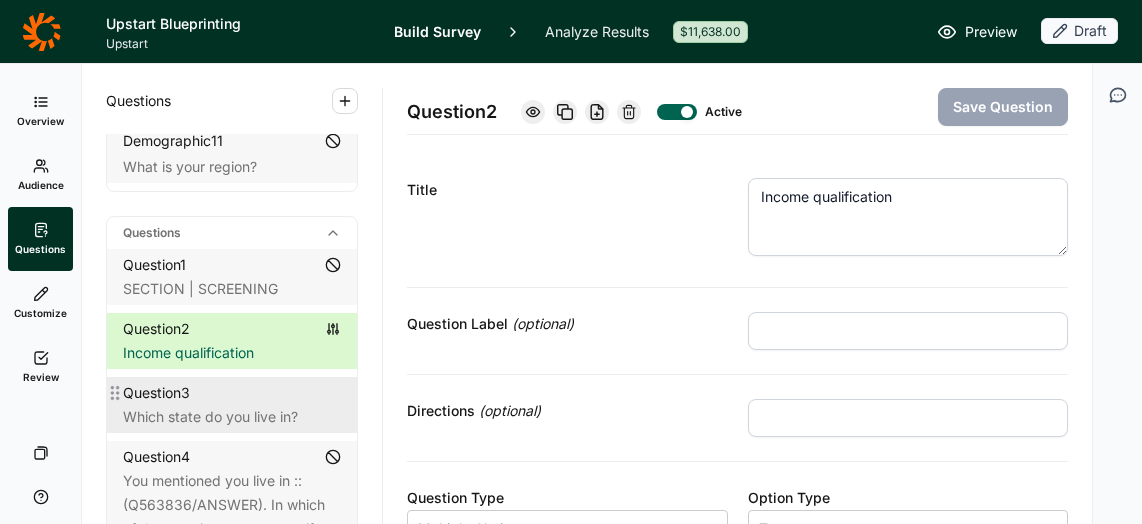 click on "Which state do you live in?" at bounding box center [232, 417] 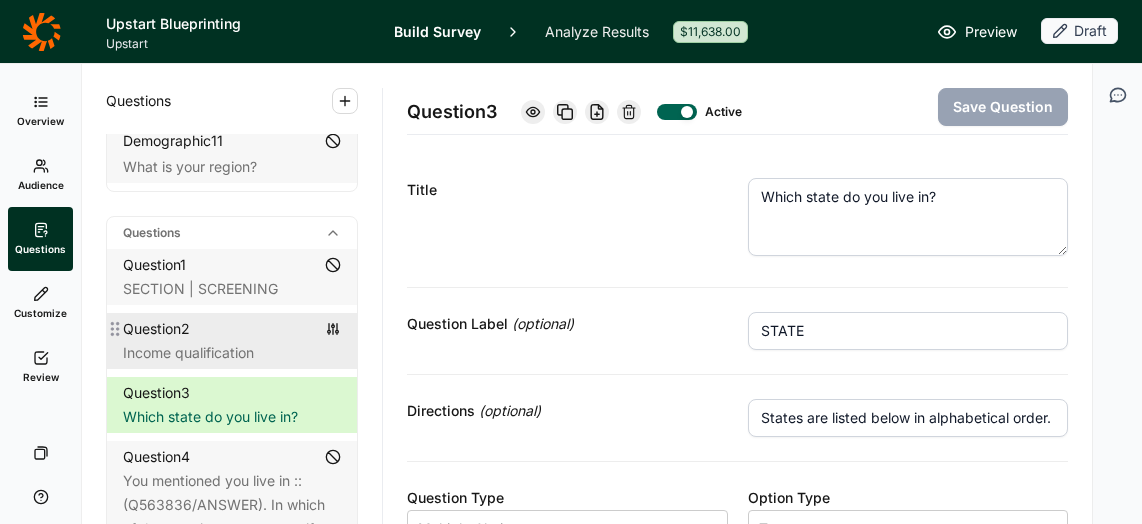 click on "Income qualification" at bounding box center [232, 353] 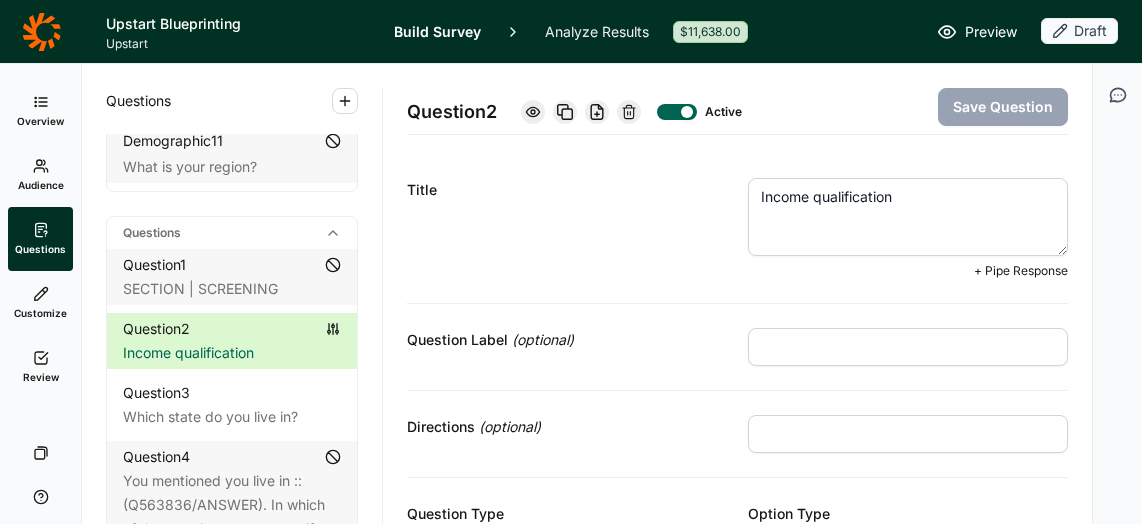 drag, startPoint x: 903, startPoint y: 196, endPoint x: 746, endPoint y: 194, distance: 157.01274 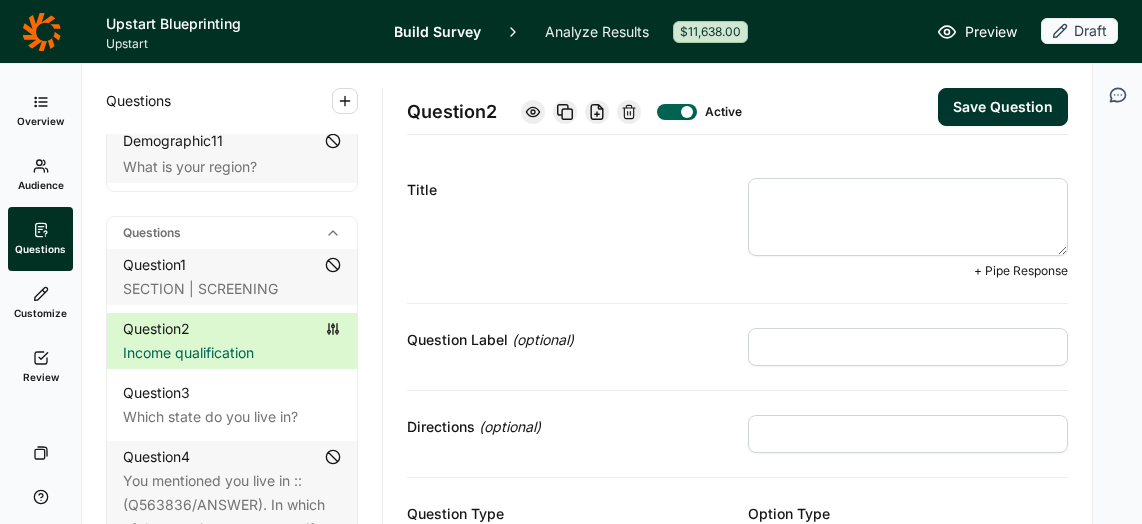 type 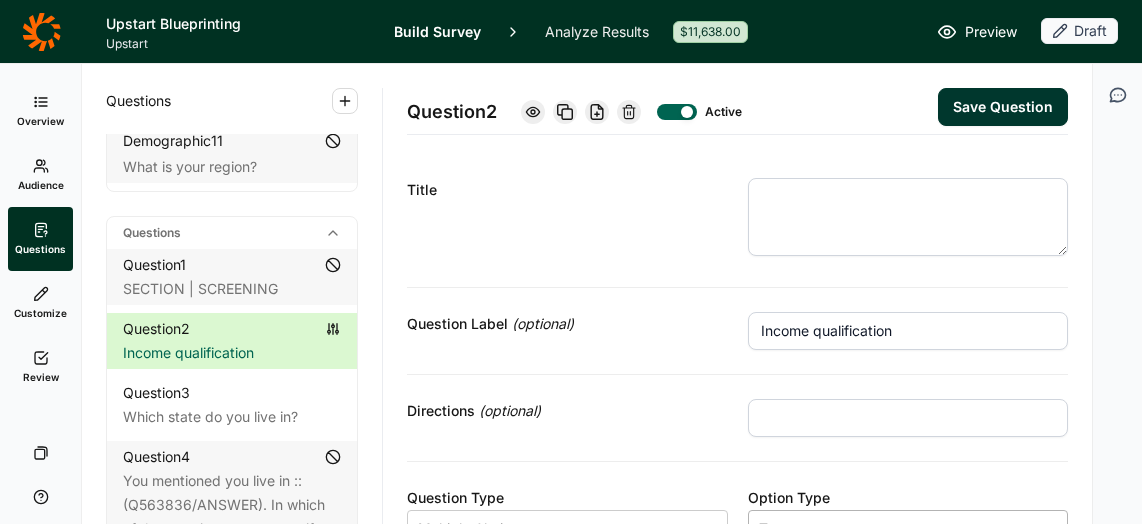 type on "Income qualification" 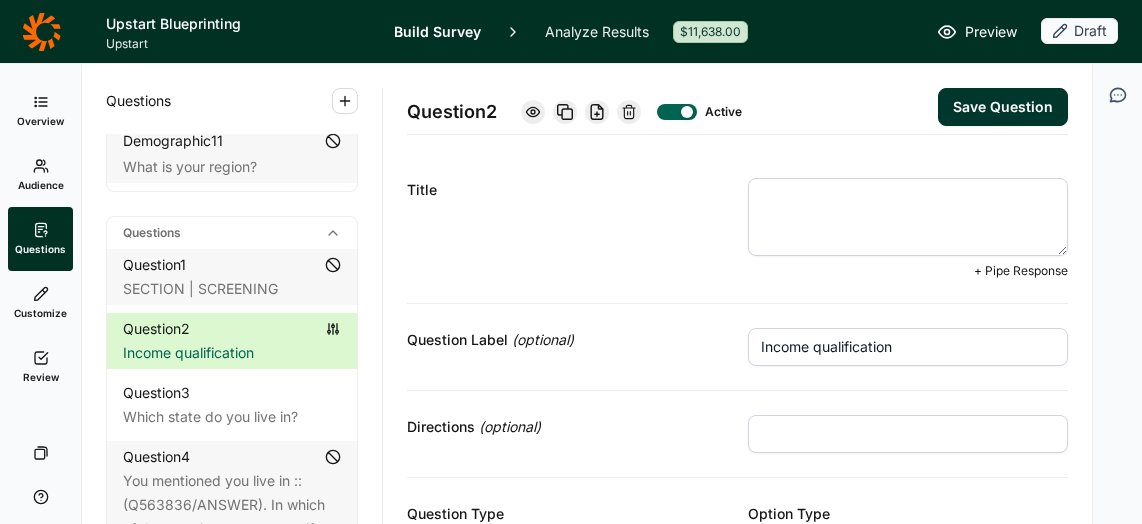 click at bounding box center (908, 217) 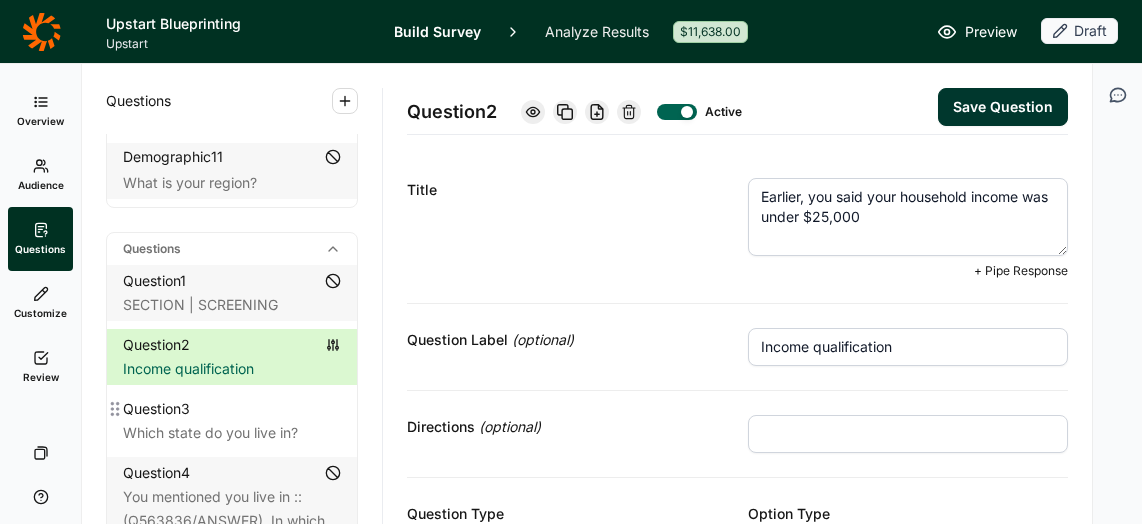 scroll, scrollTop: 817, scrollLeft: 0, axis: vertical 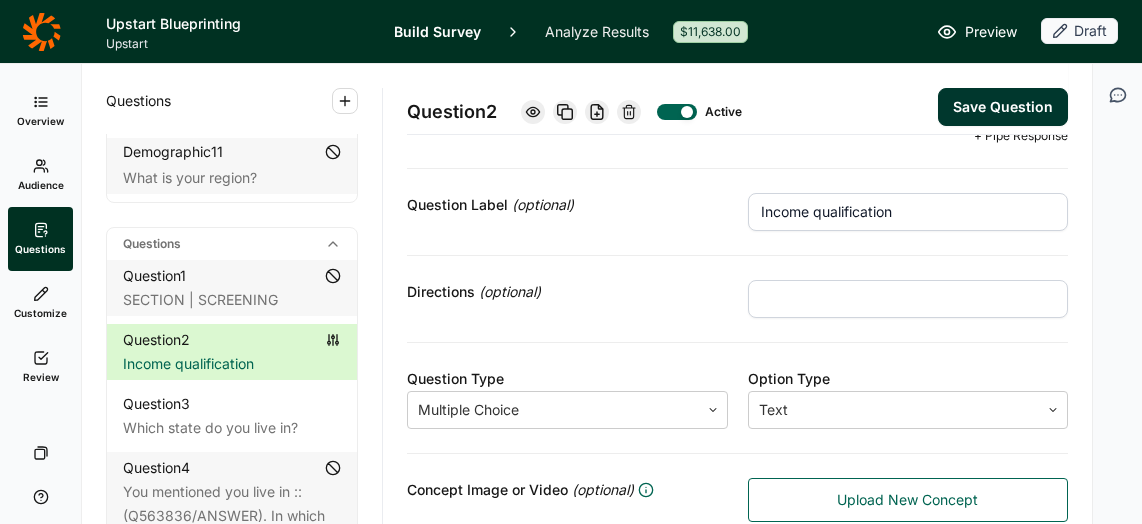 type on "Earlier, you said your household income was under $25,000.  Which of the following is closest to your actual income?" 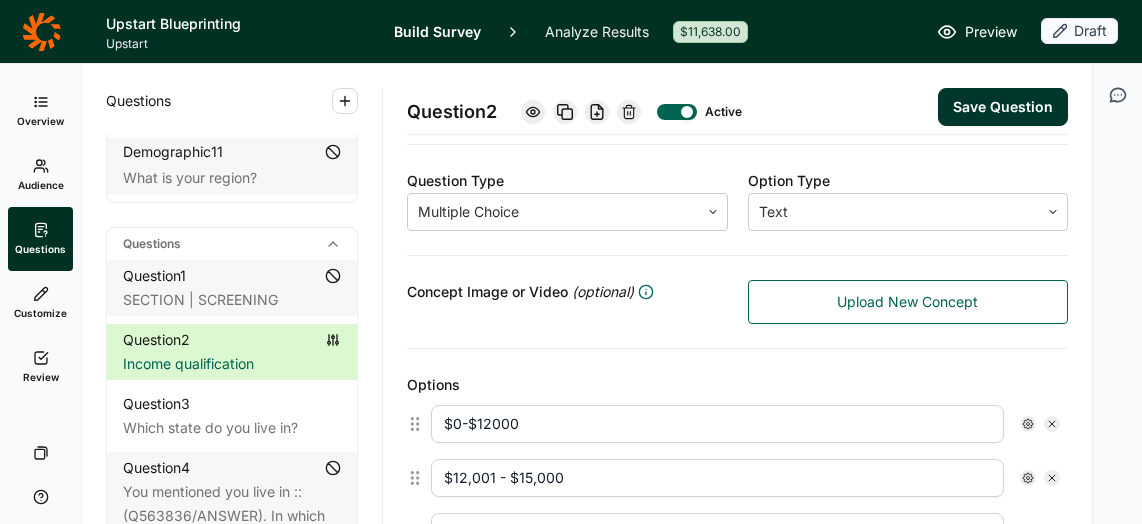scroll, scrollTop: 347, scrollLeft: 0, axis: vertical 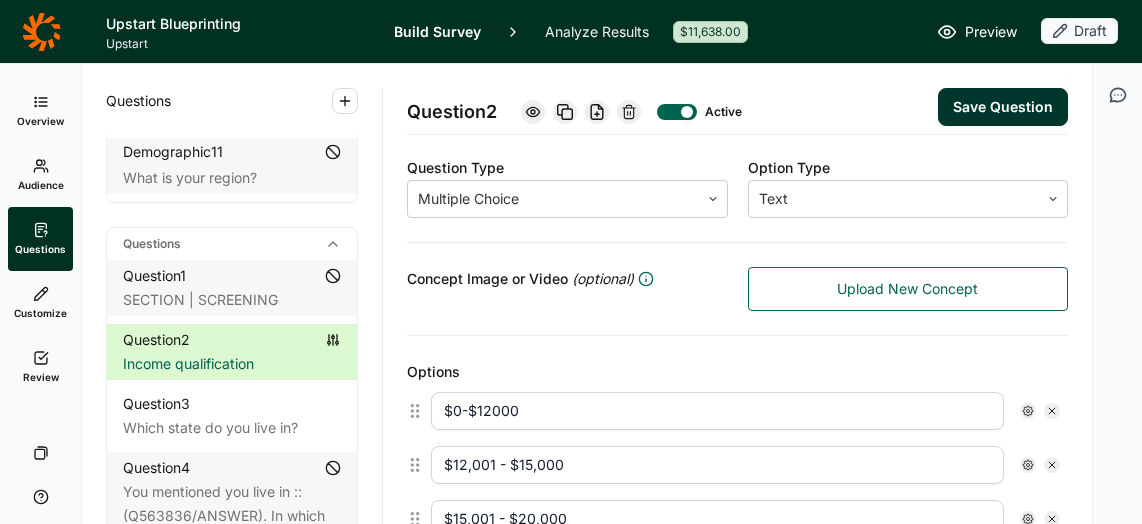 click on "$0-$12000" at bounding box center (717, 411) 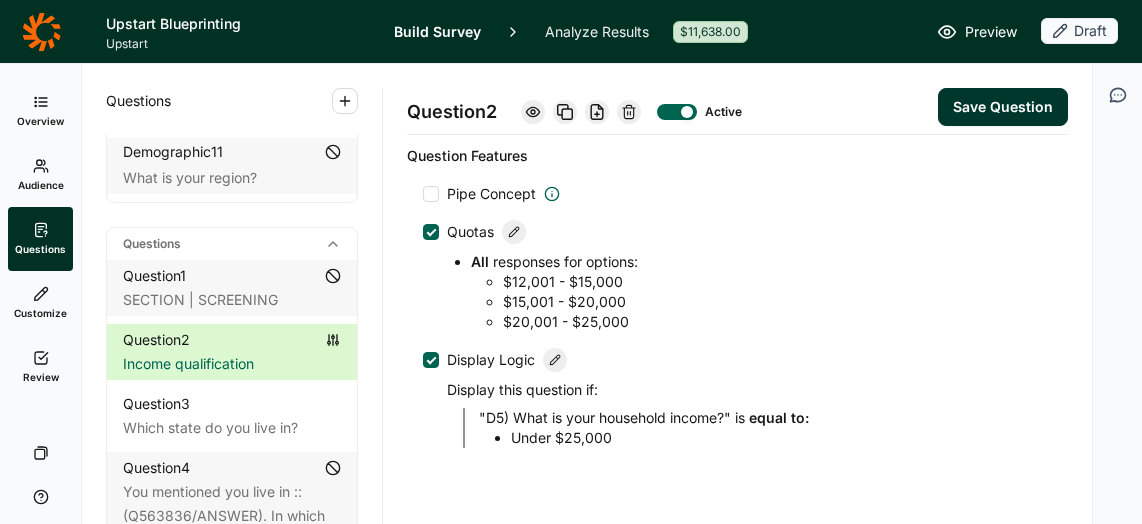 scroll, scrollTop: 1133, scrollLeft: 0, axis: vertical 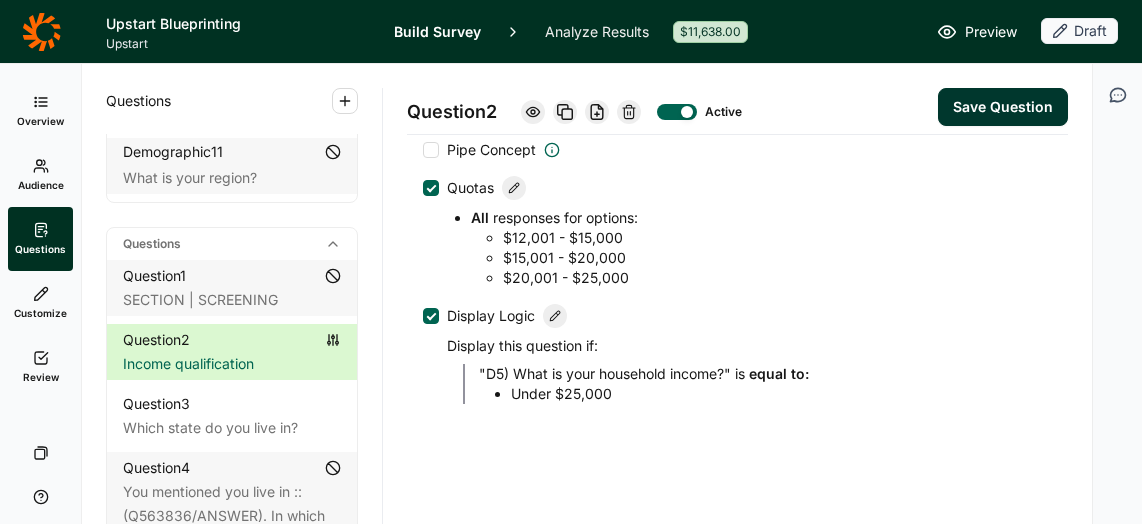 type on "$0-$12,000" 